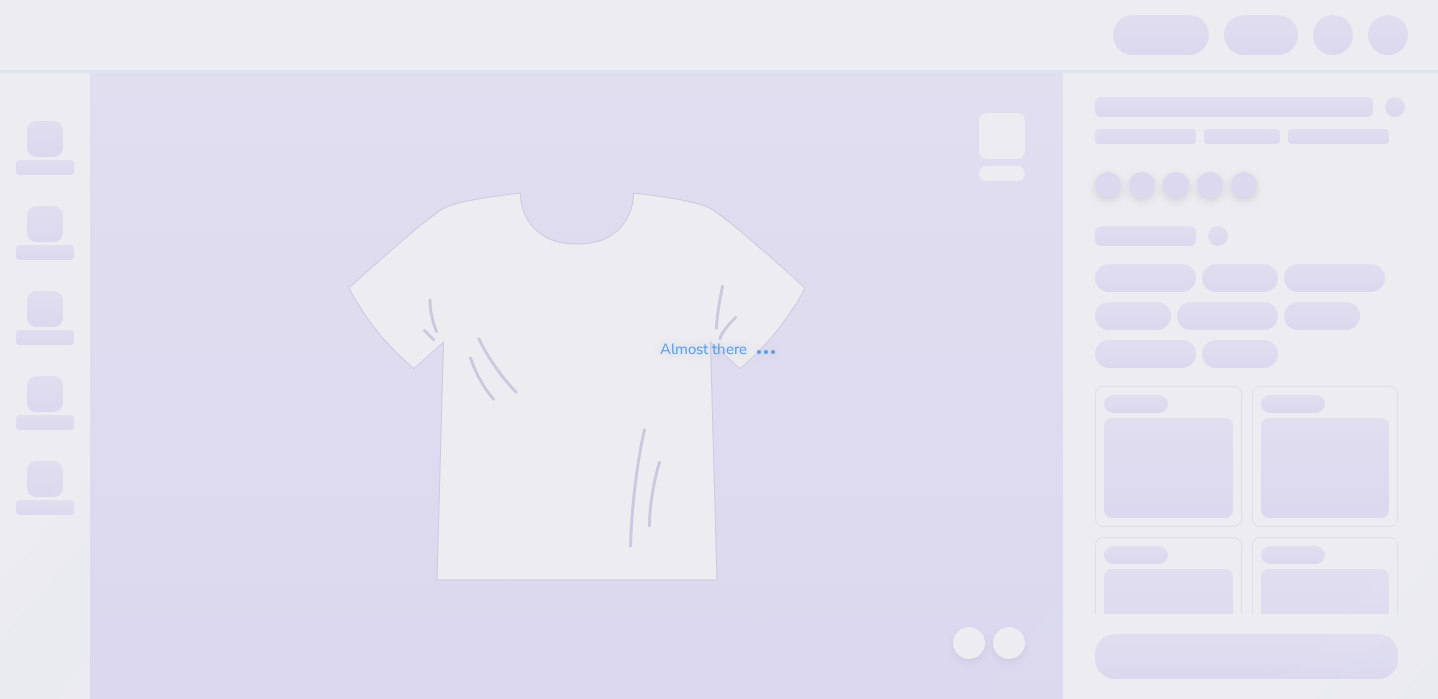 scroll, scrollTop: 0, scrollLeft: 0, axis: both 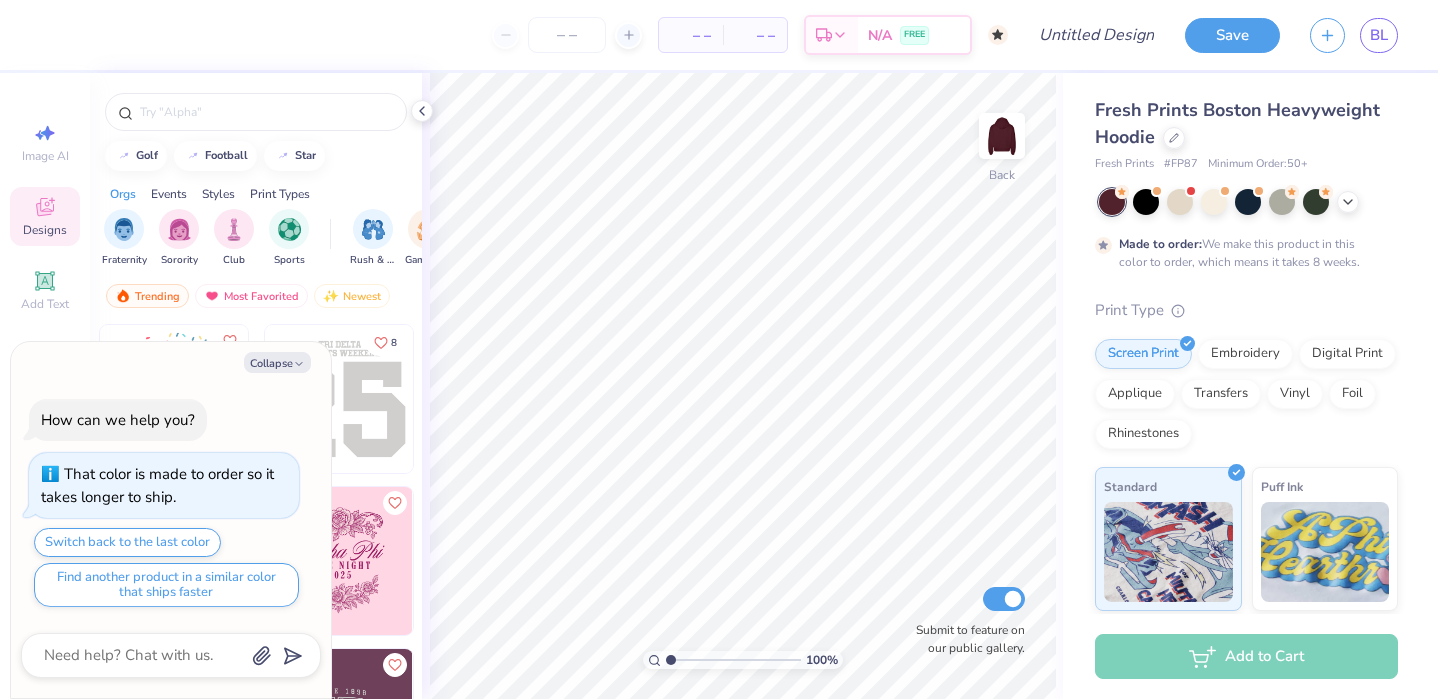 type on "x" 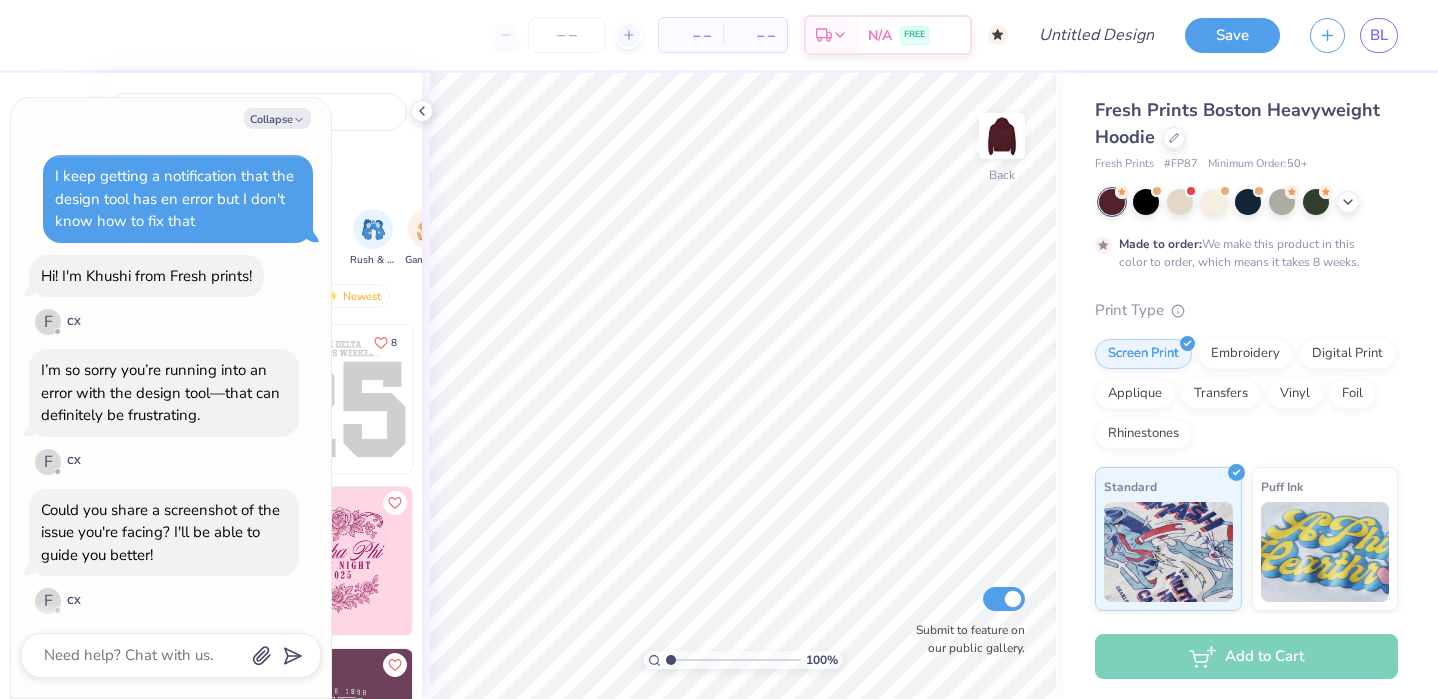 scroll, scrollTop: 1558, scrollLeft: 0, axis: vertical 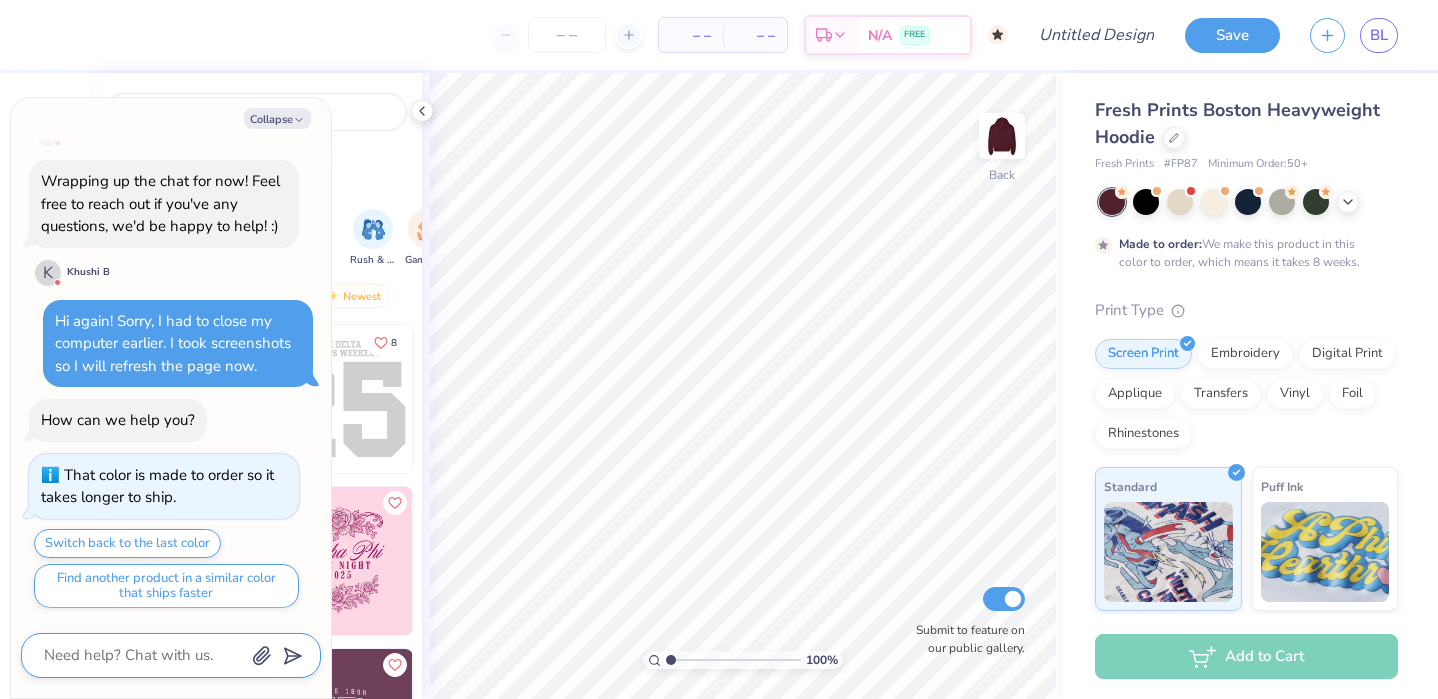 click at bounding box center (143, 655) 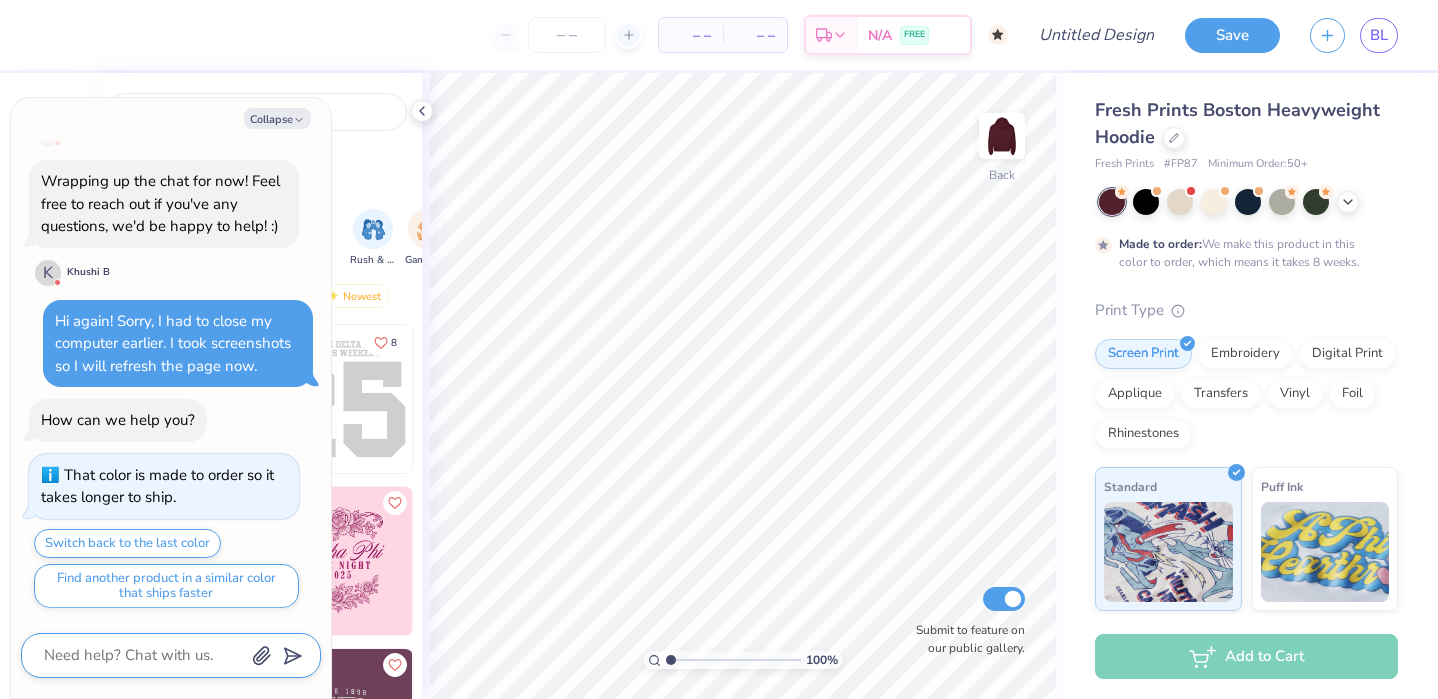 type on "T" 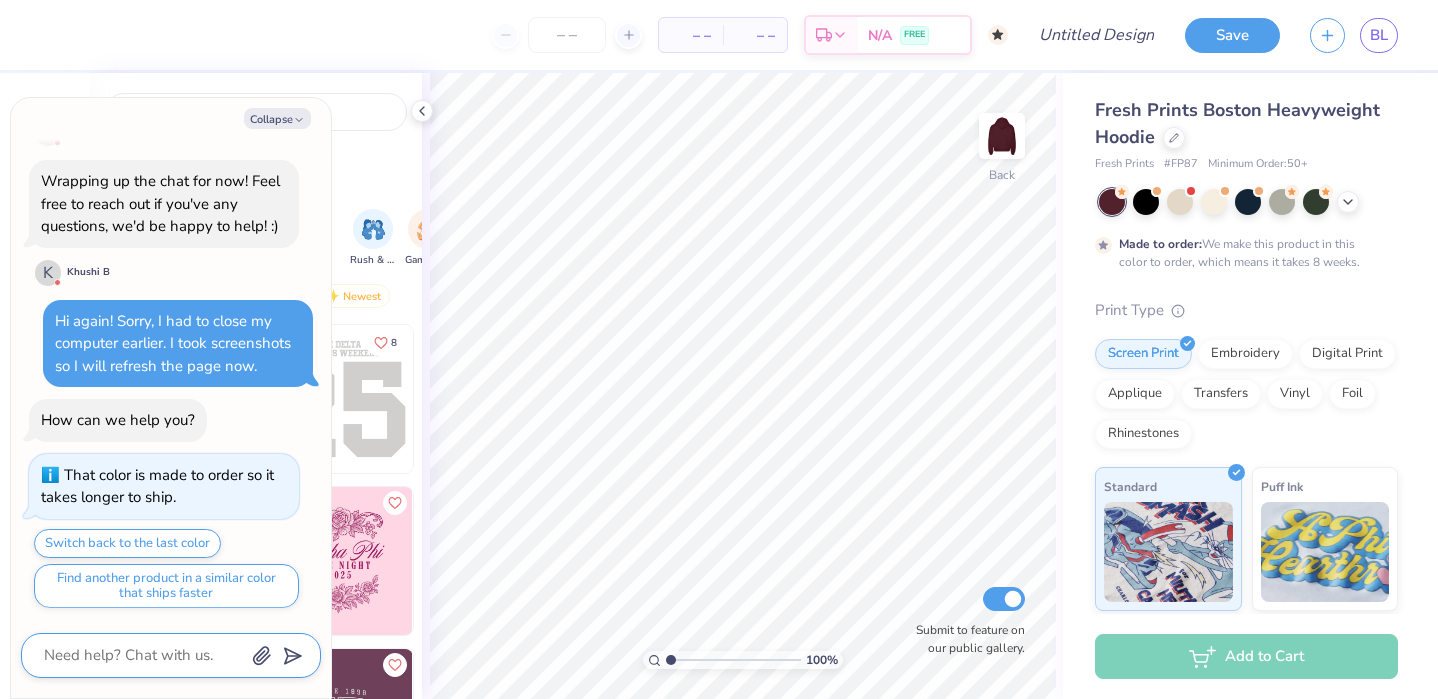 type on "x" 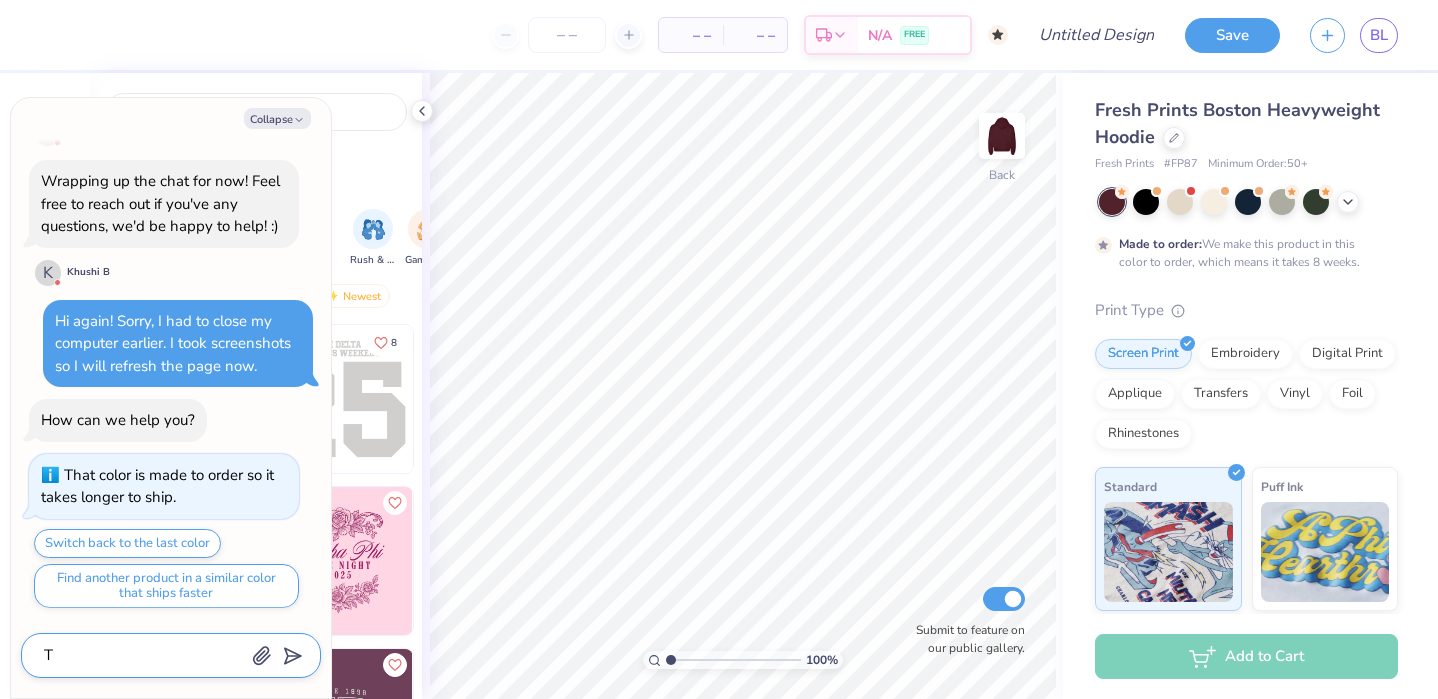 type on "Th" 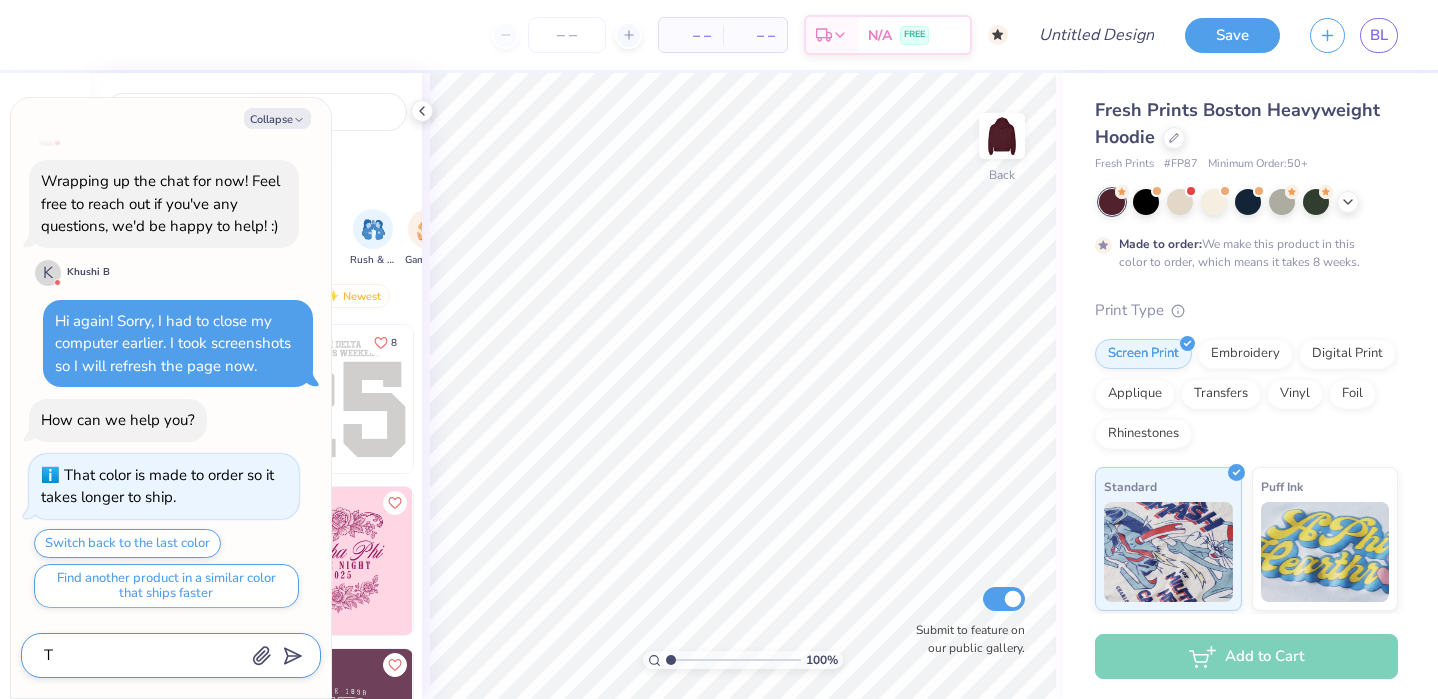 type on "x" 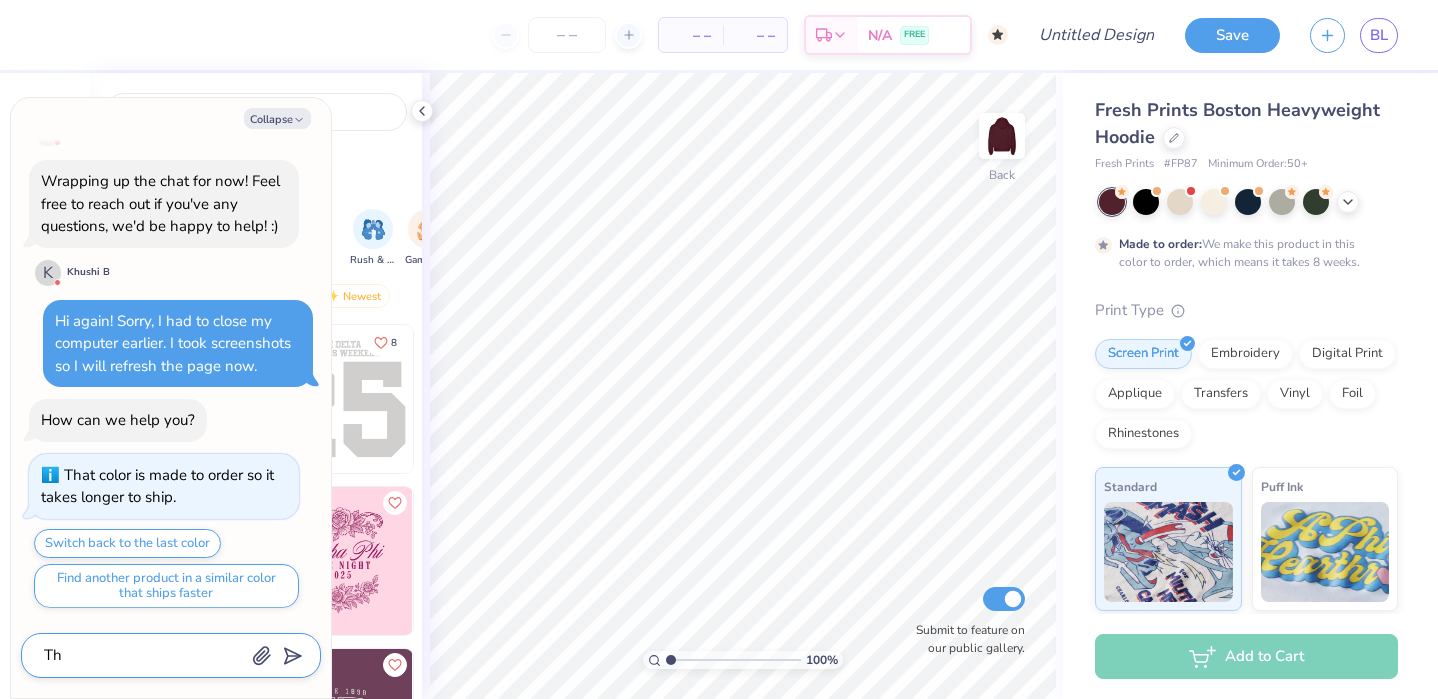 type on "Th" 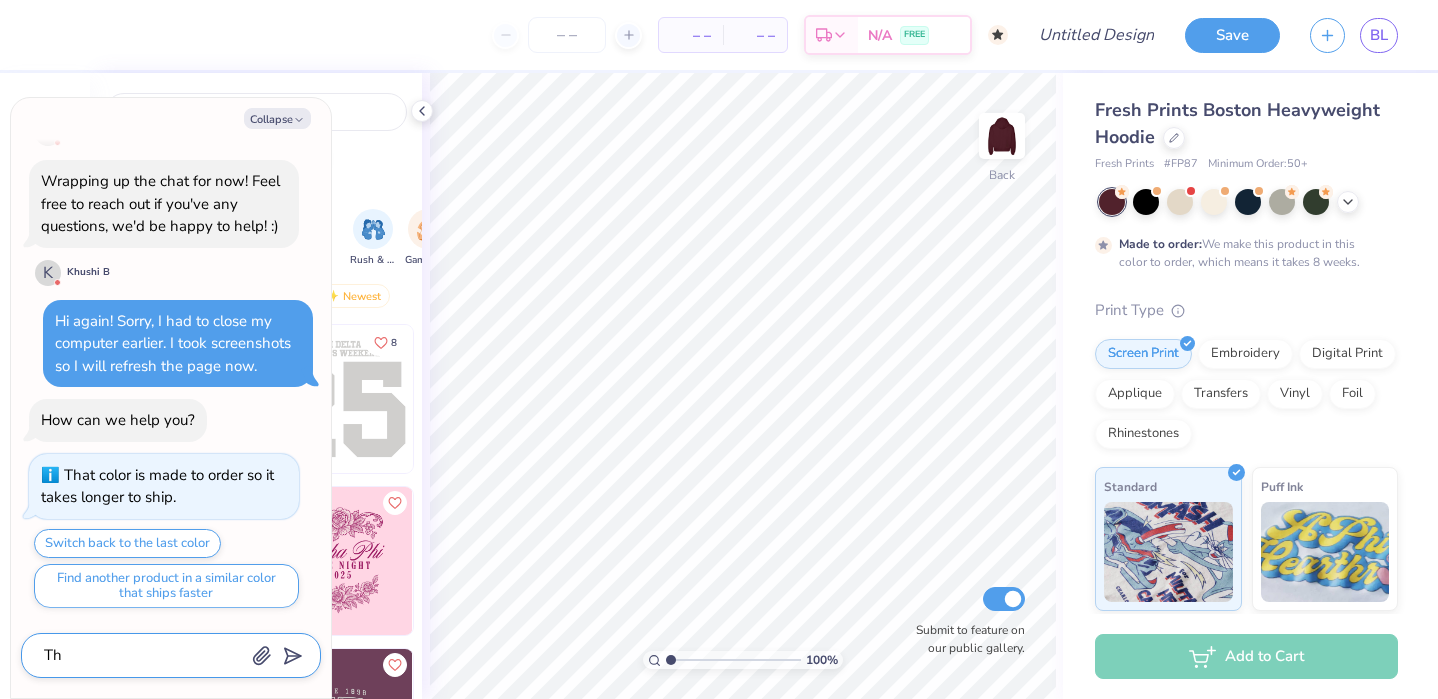 type on "x" 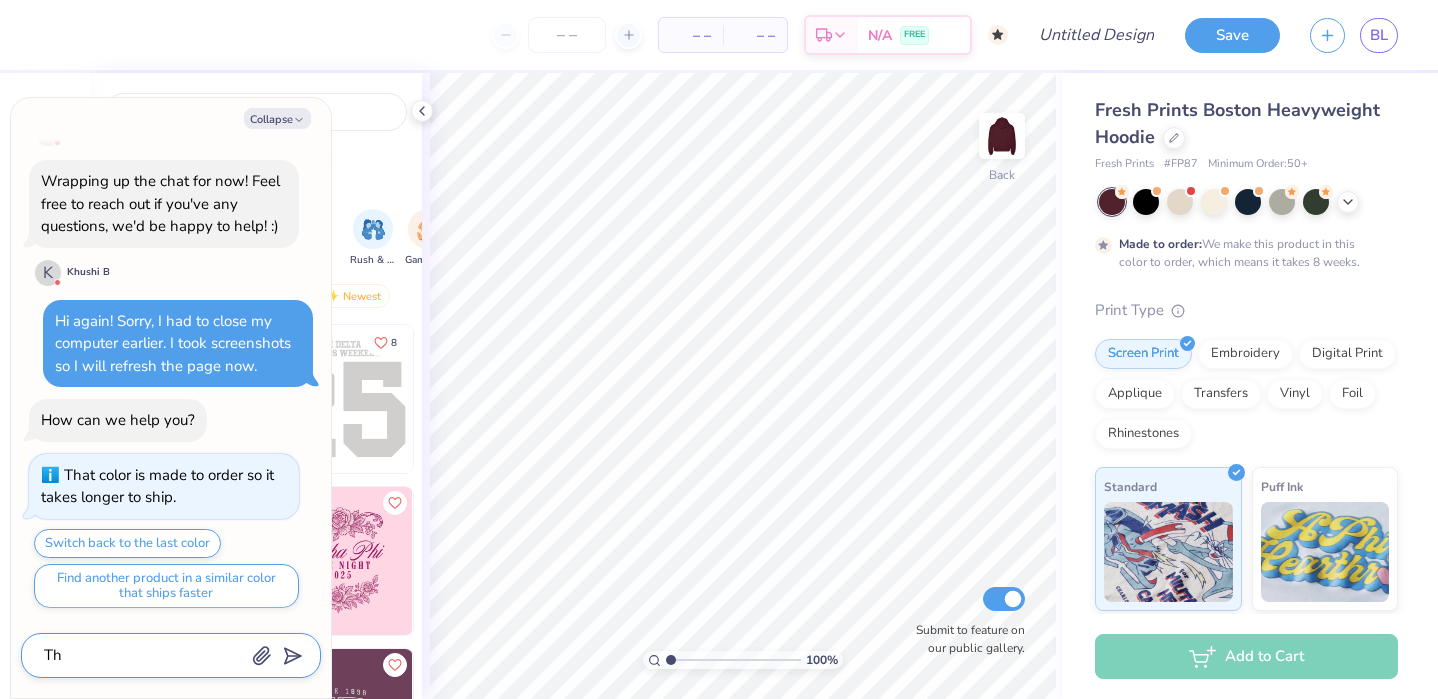 type on "Th d" 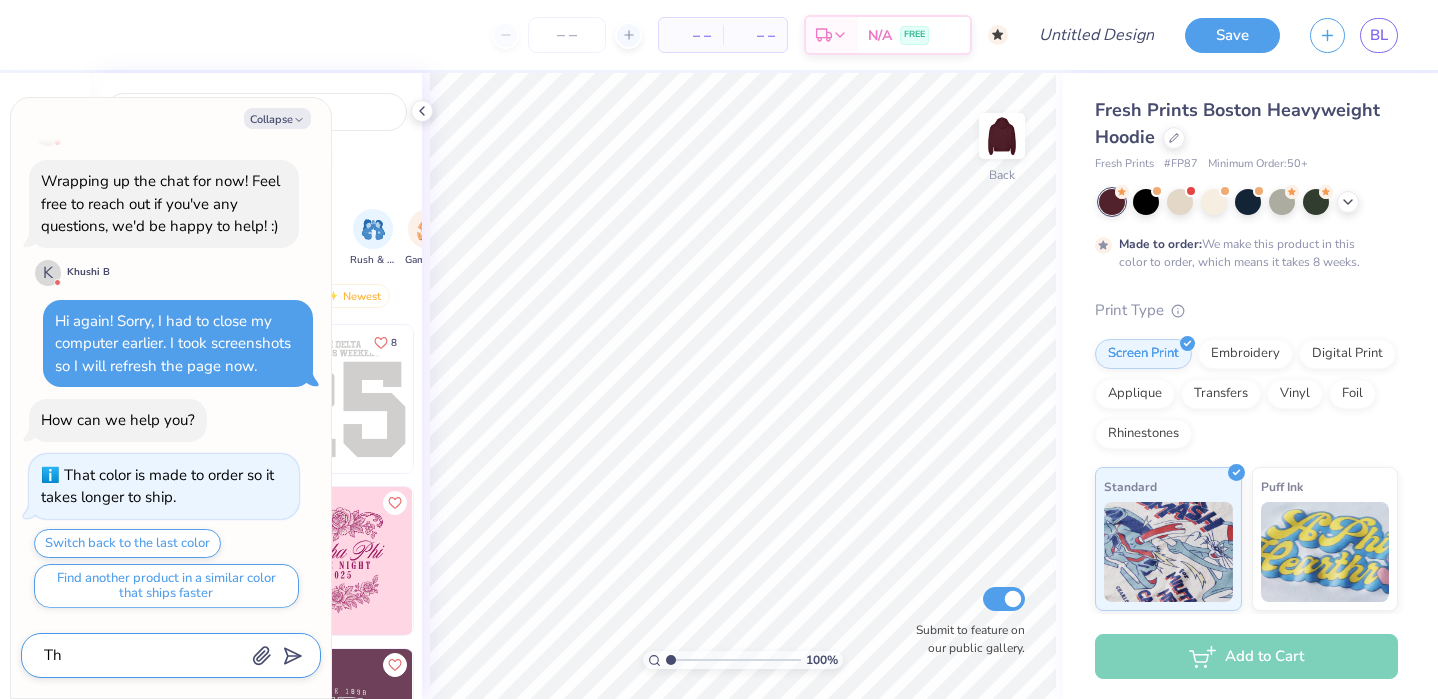 type on "x" 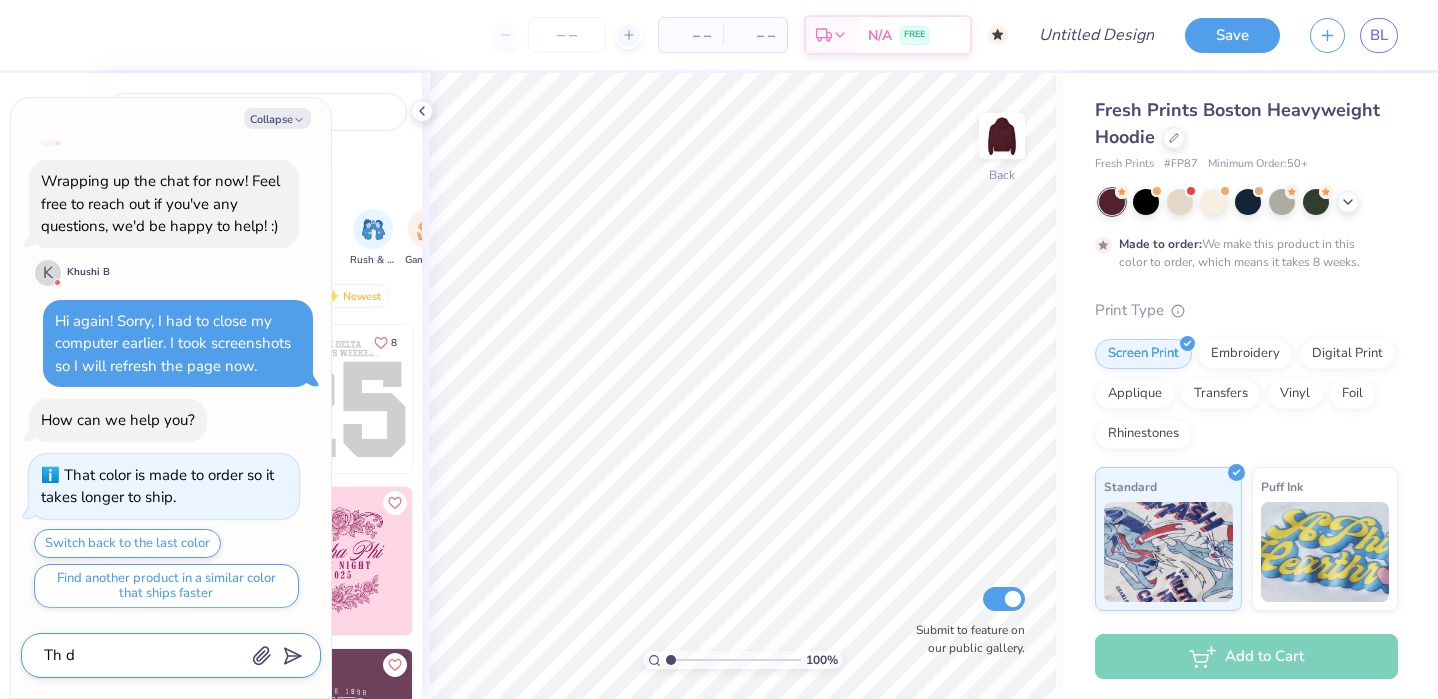 type on "Th" 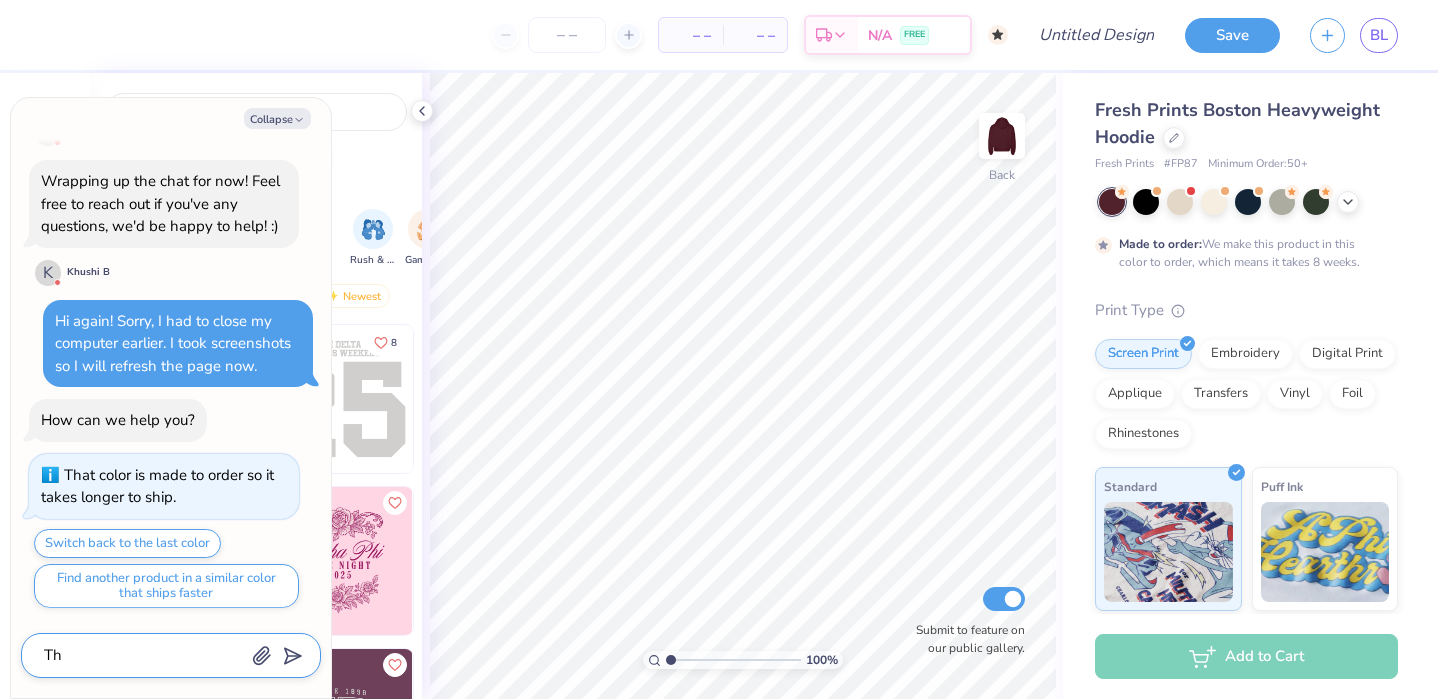 type on "x" 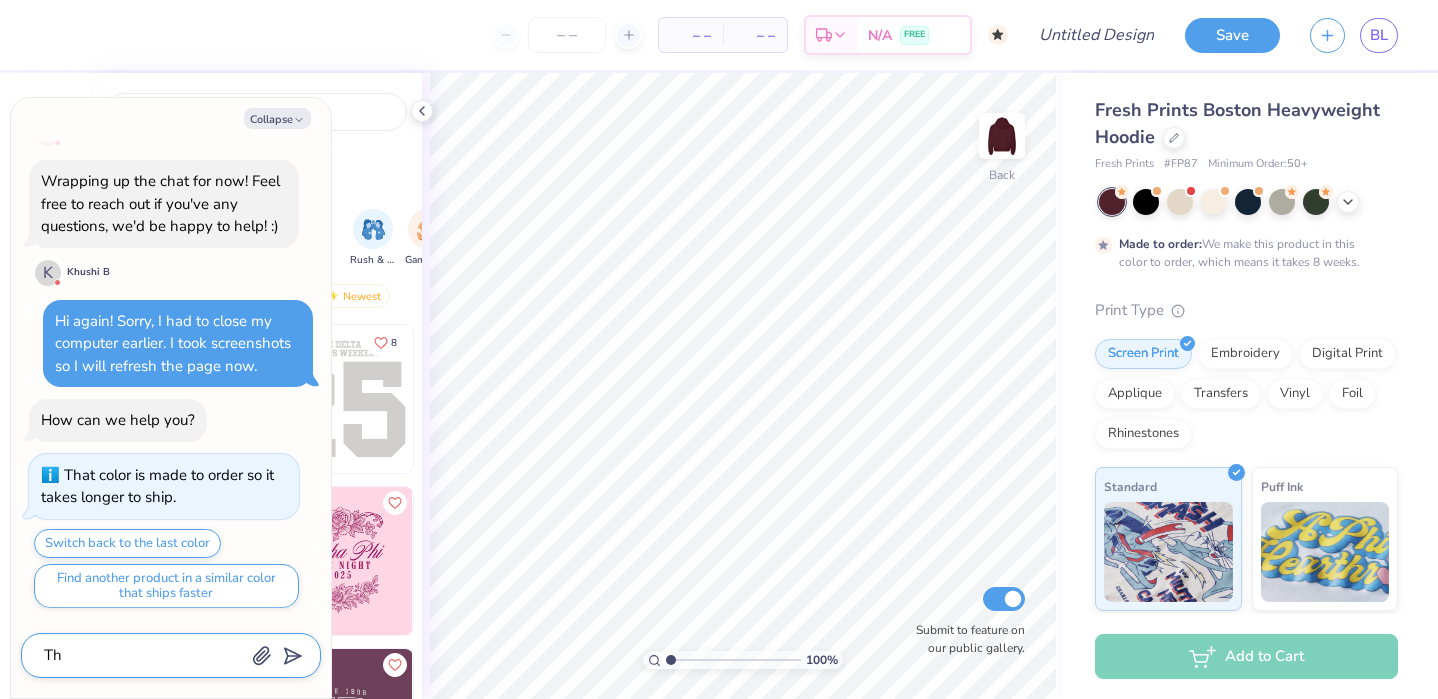 type on "Th" 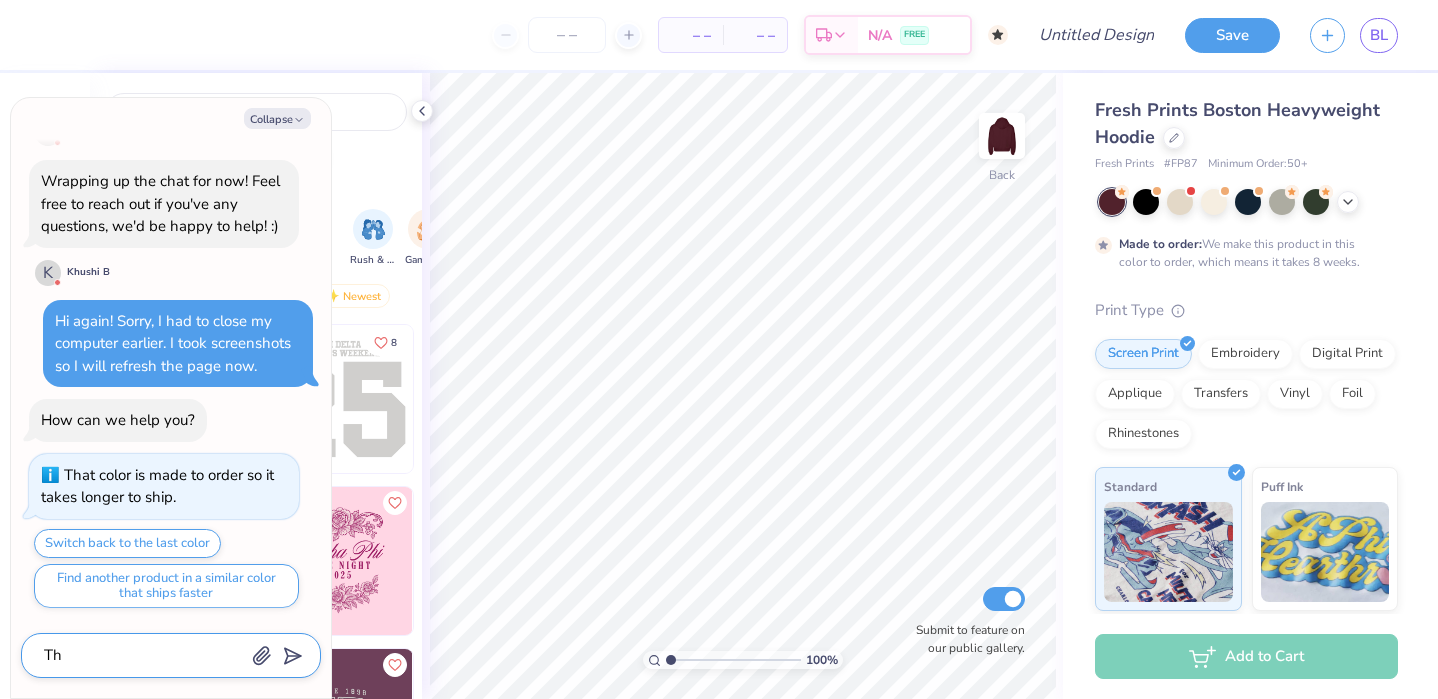 type on "x" 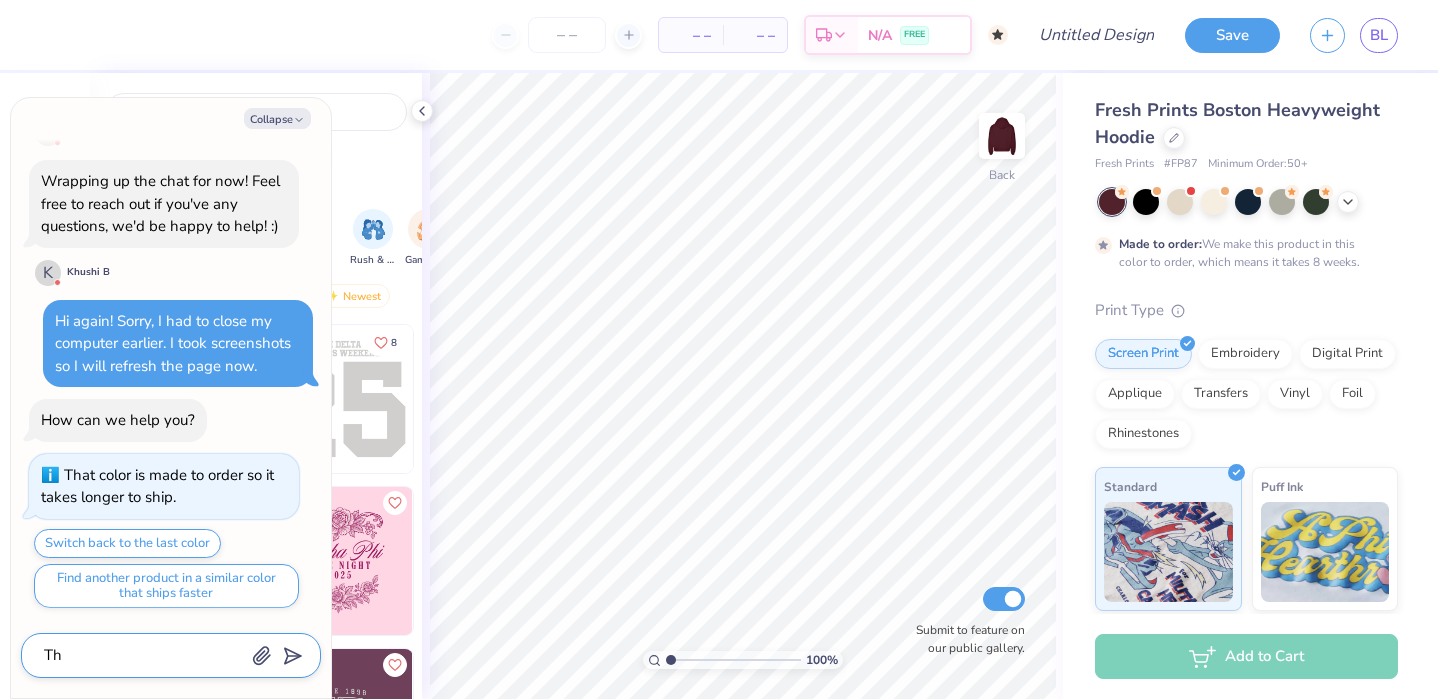 type on "The" 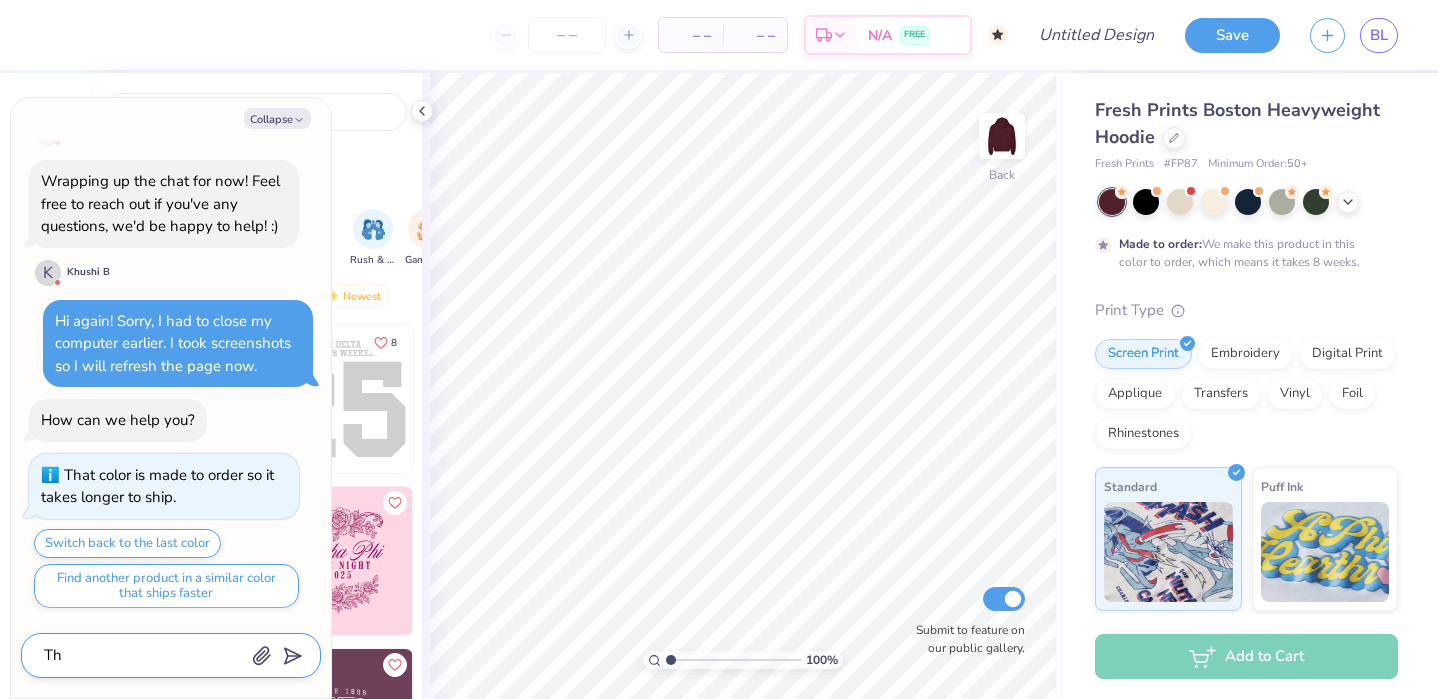 type on "x" 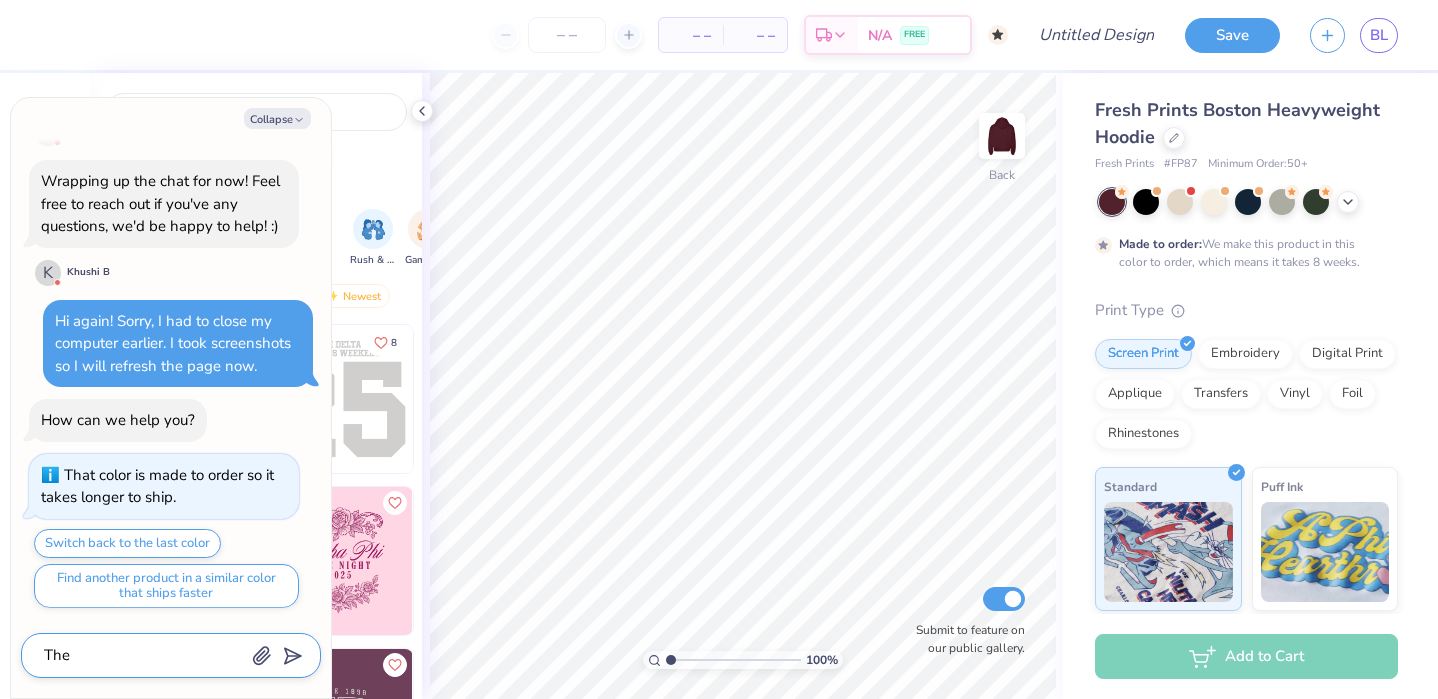 type on "The" 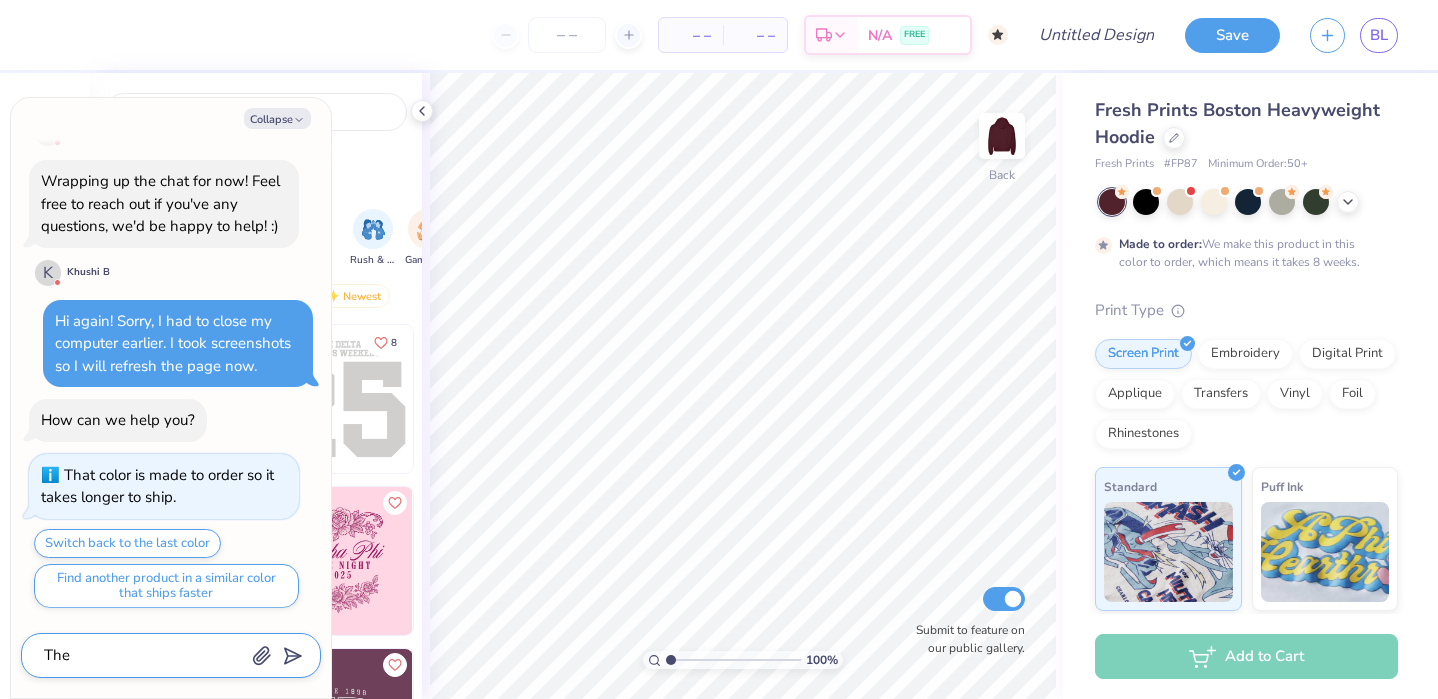 type on "x" 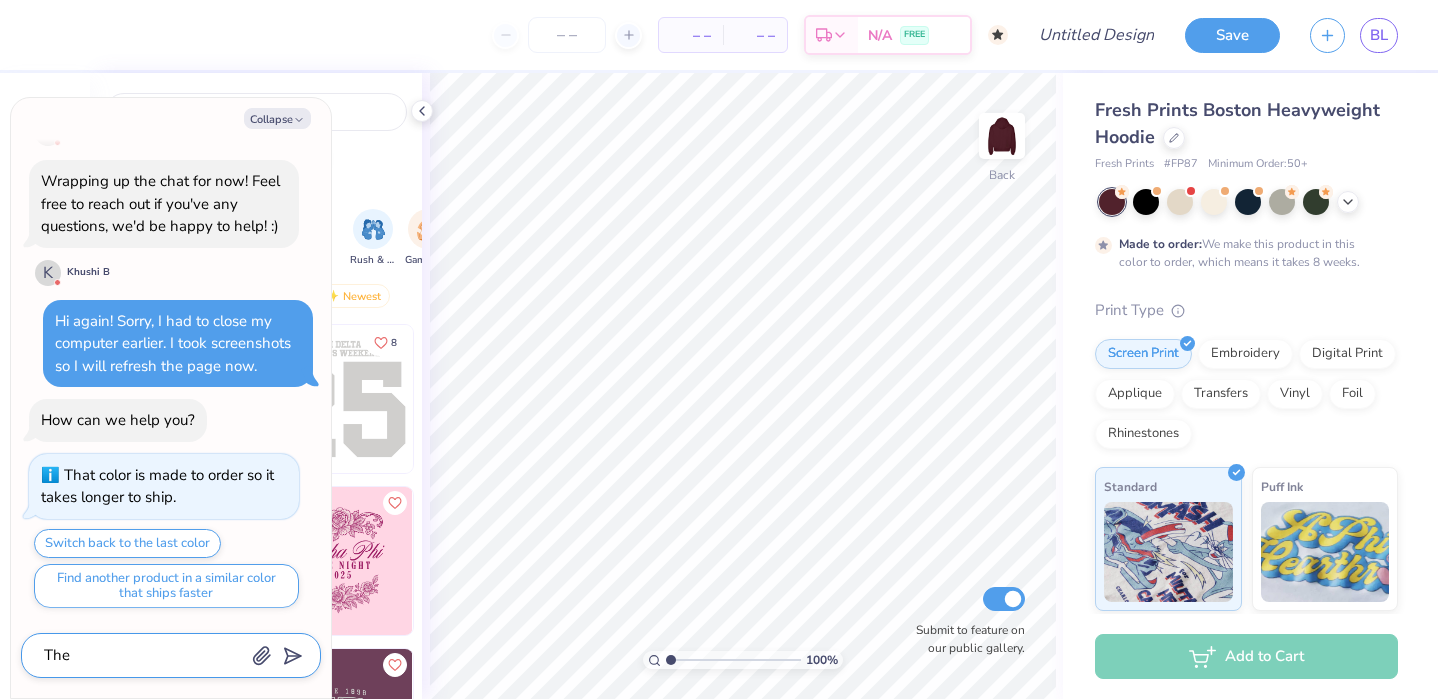 type on "The d" 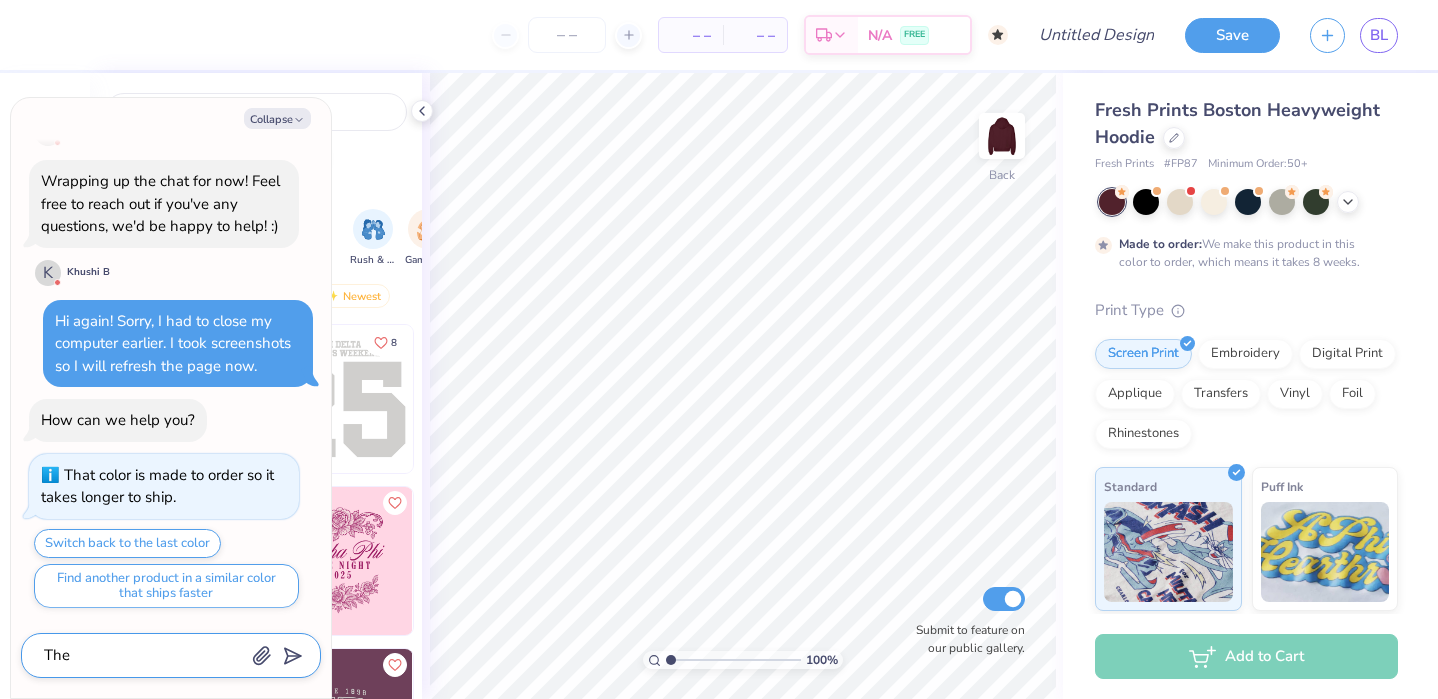 type on "x" 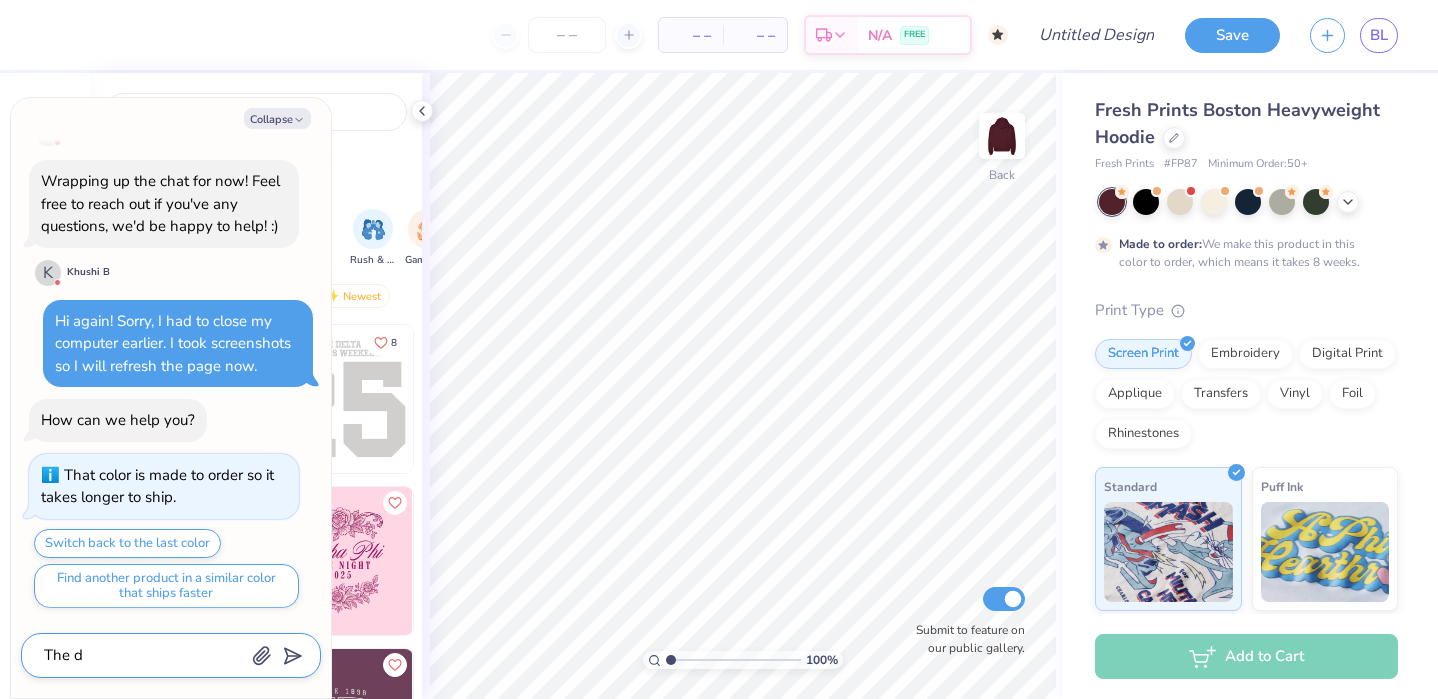 type on "The de" 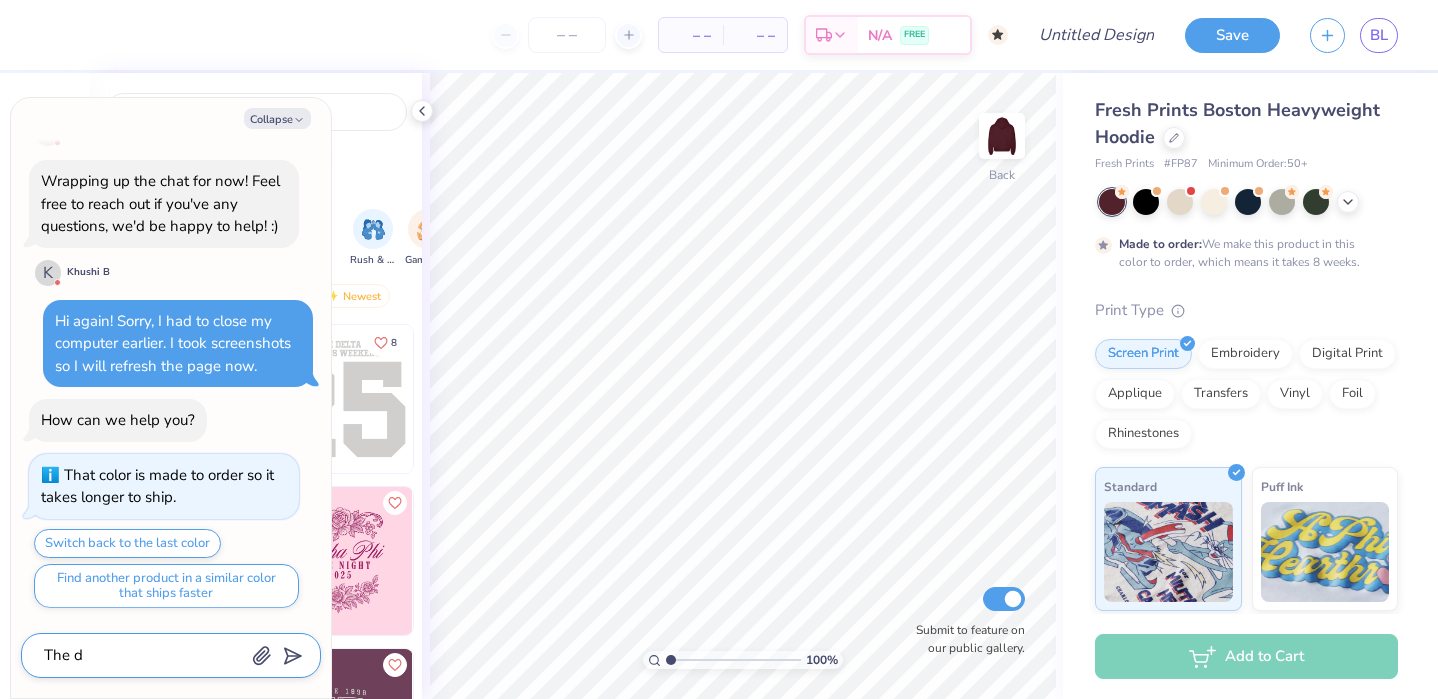 type on "x" 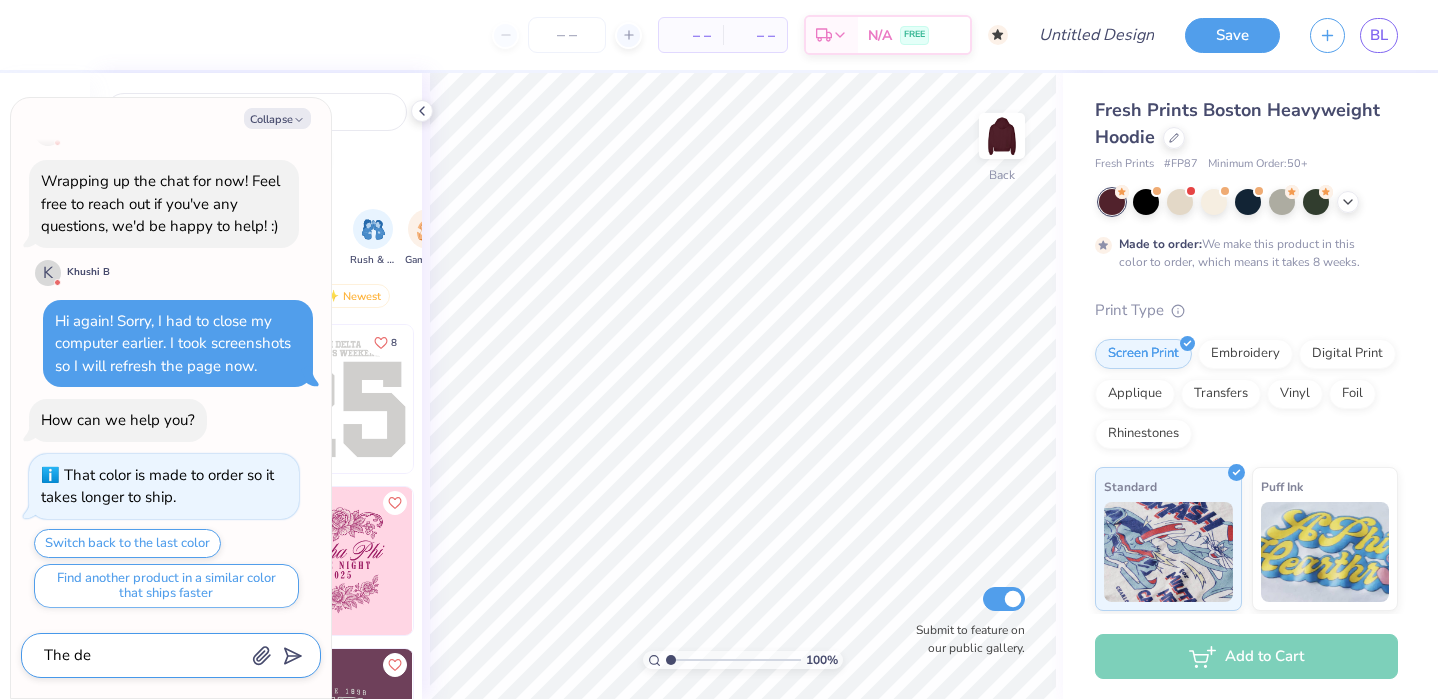 type on "The des" 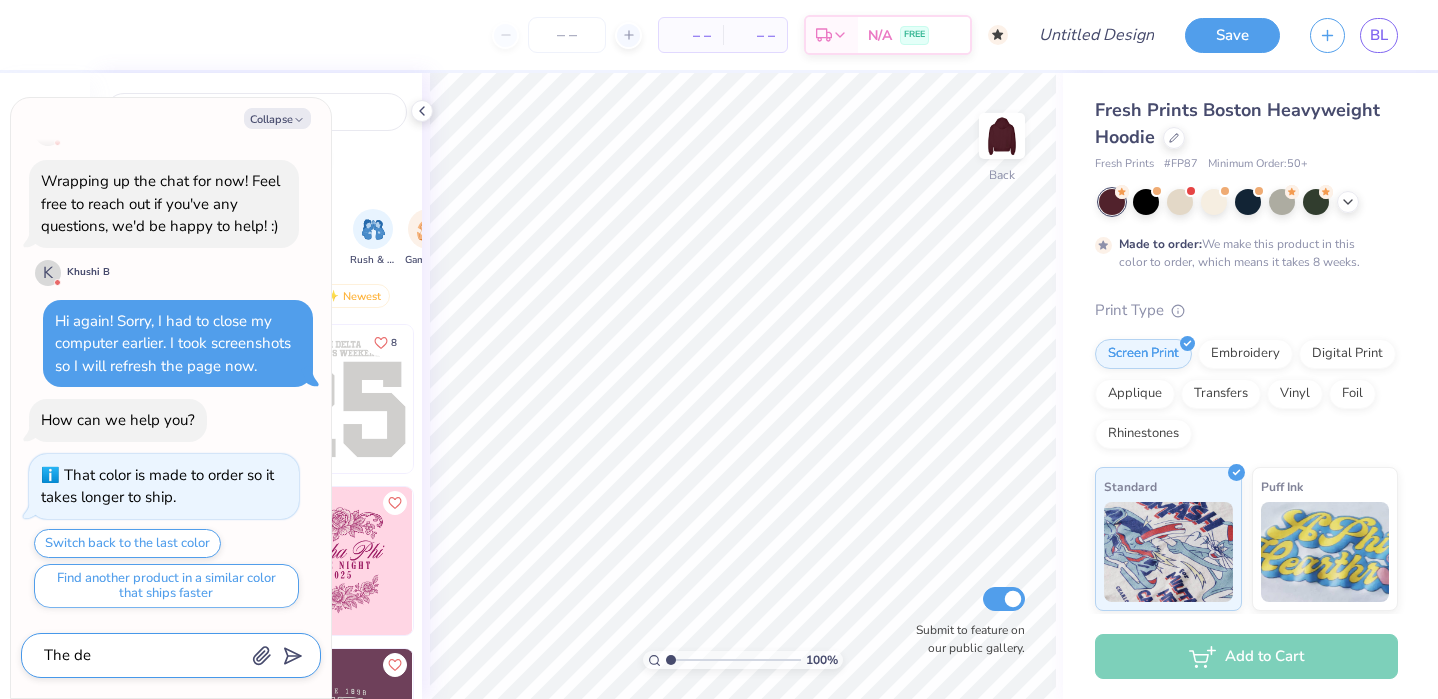type on "x" 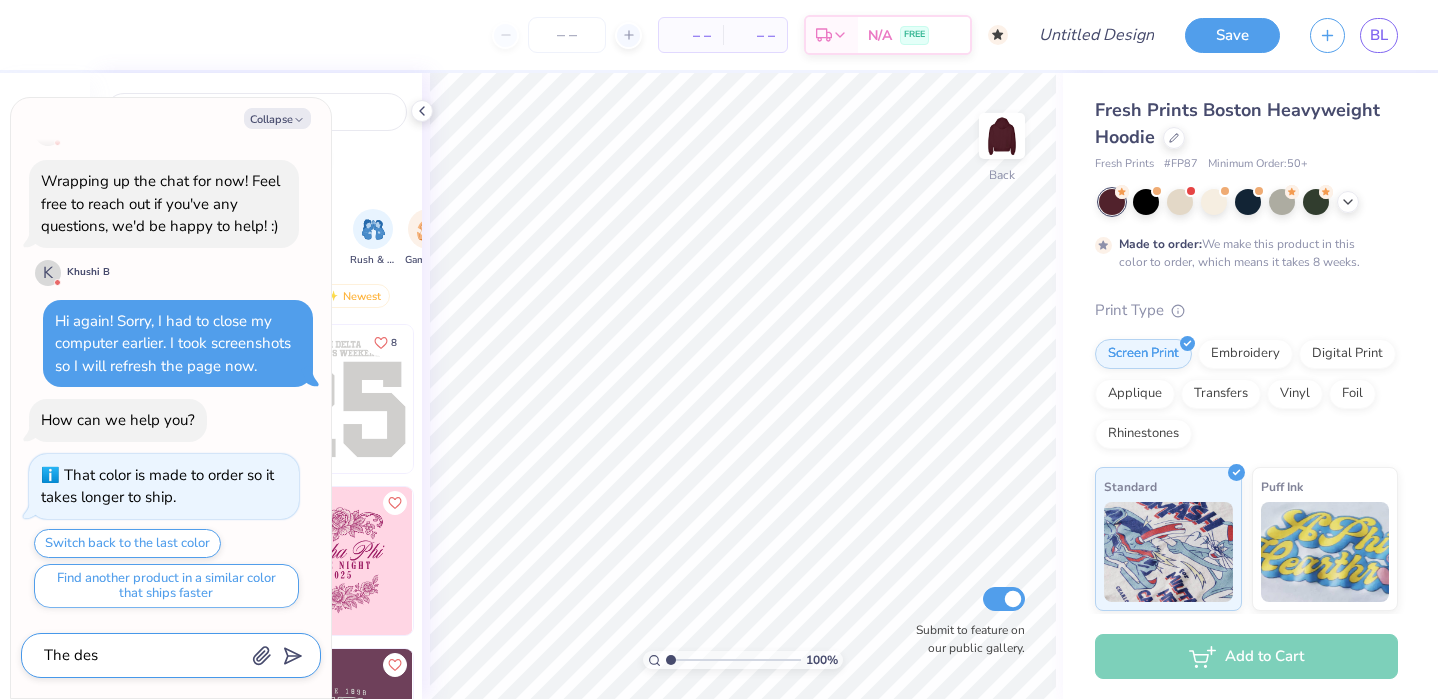 type on "The desi" 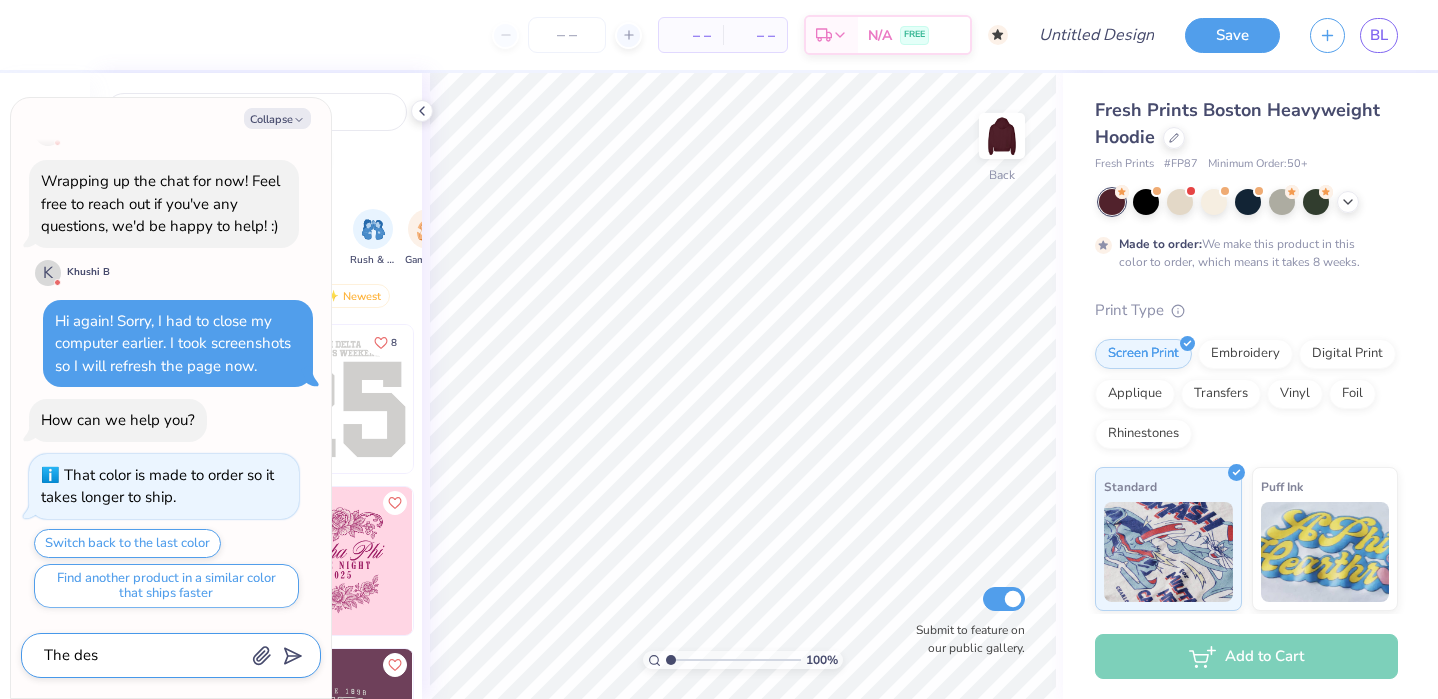 type on "x" 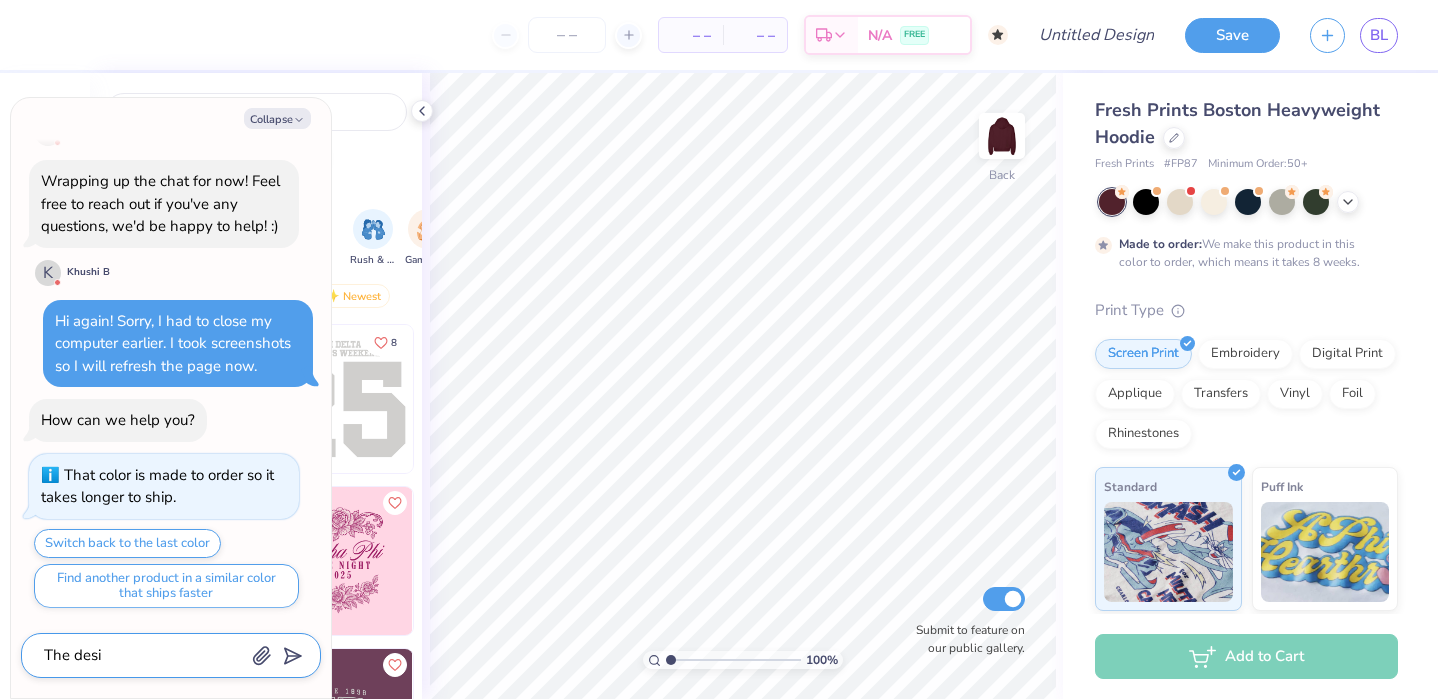 type on "The desif" 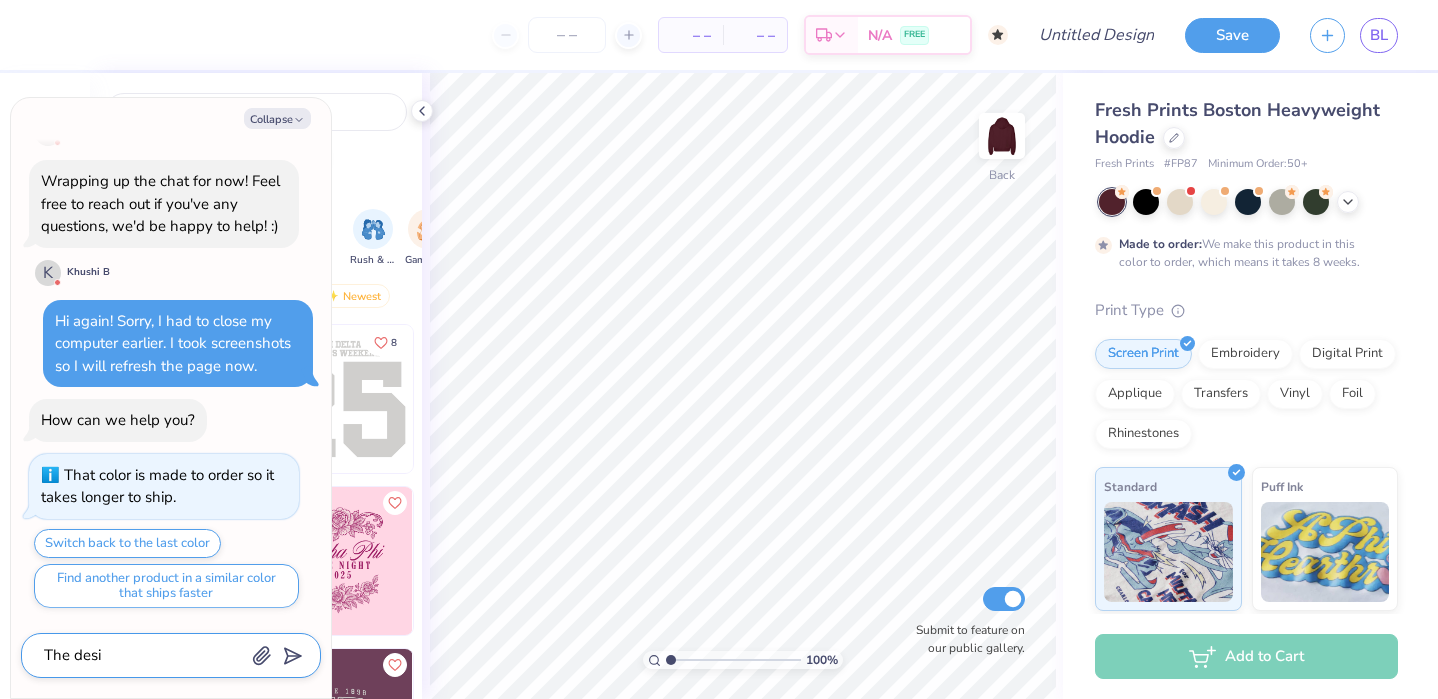 type on "x" 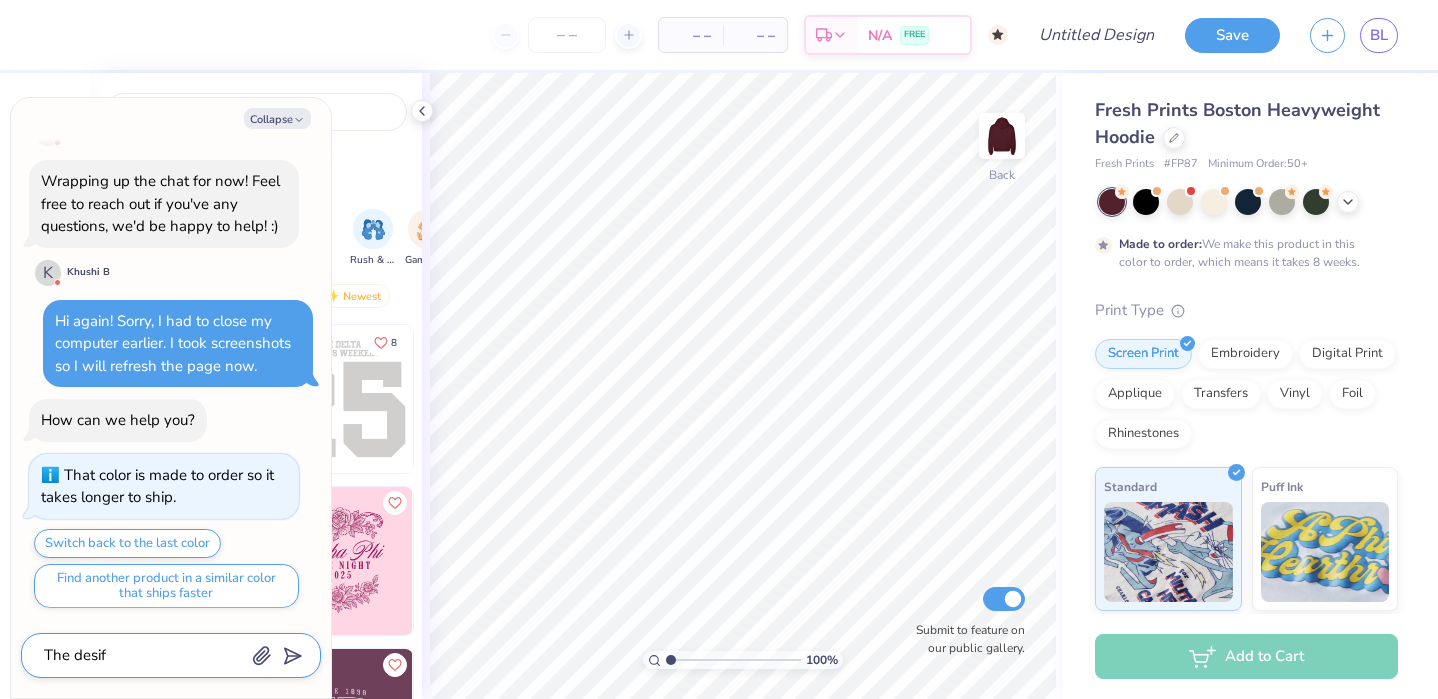 type on "The desifn" 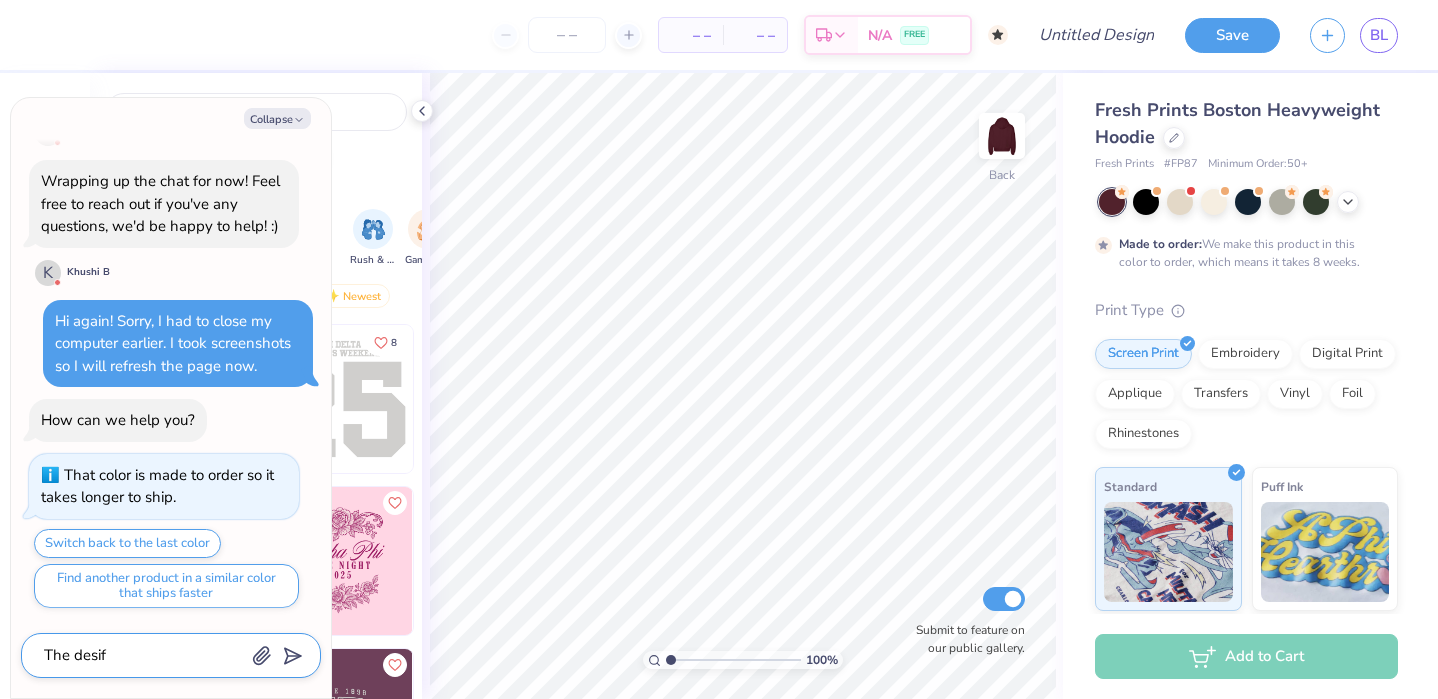 type on "x" 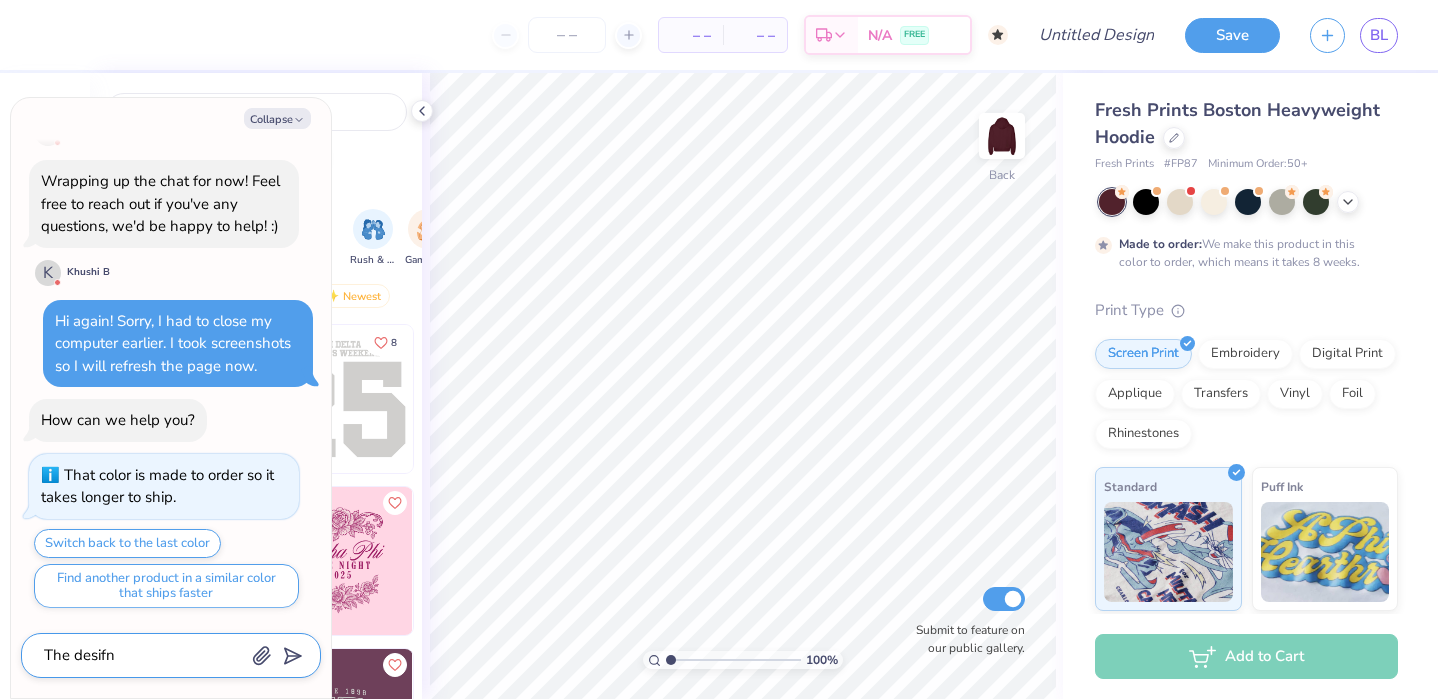 type on "The desif" 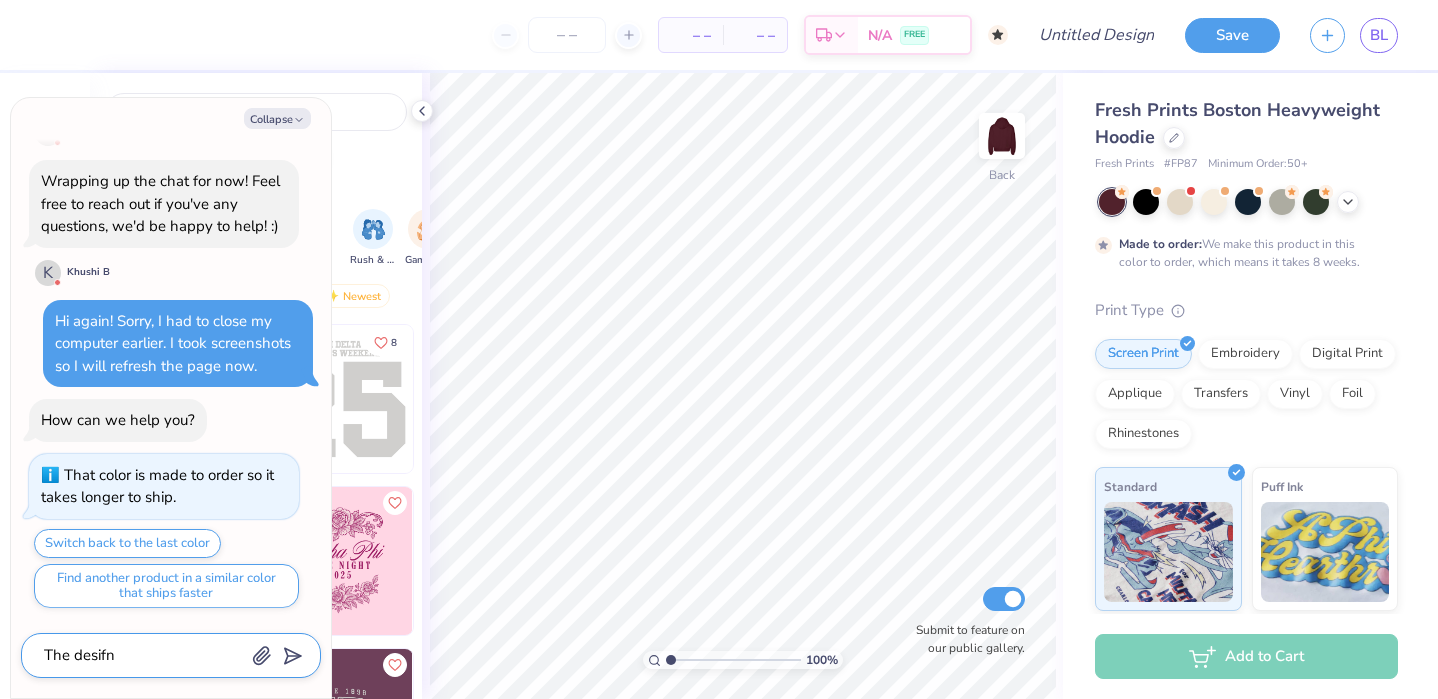 type on "x" 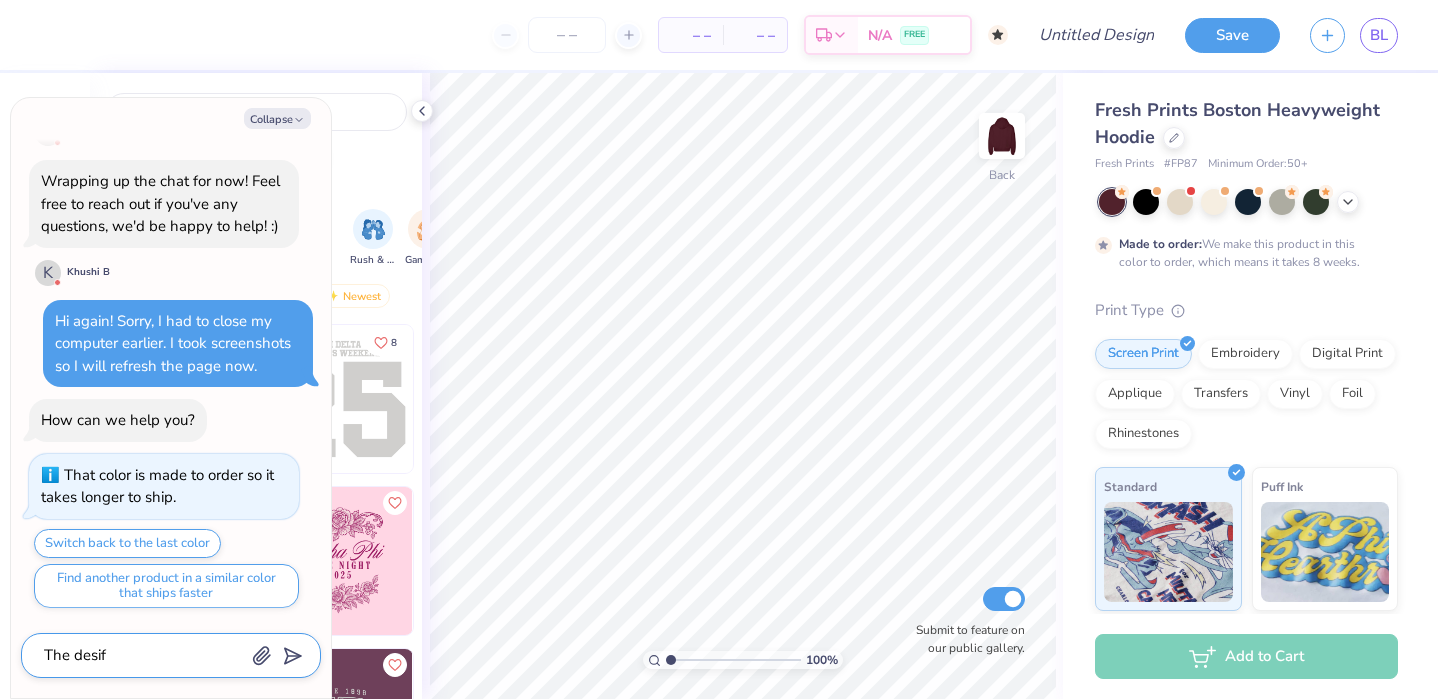 type on "The desi" 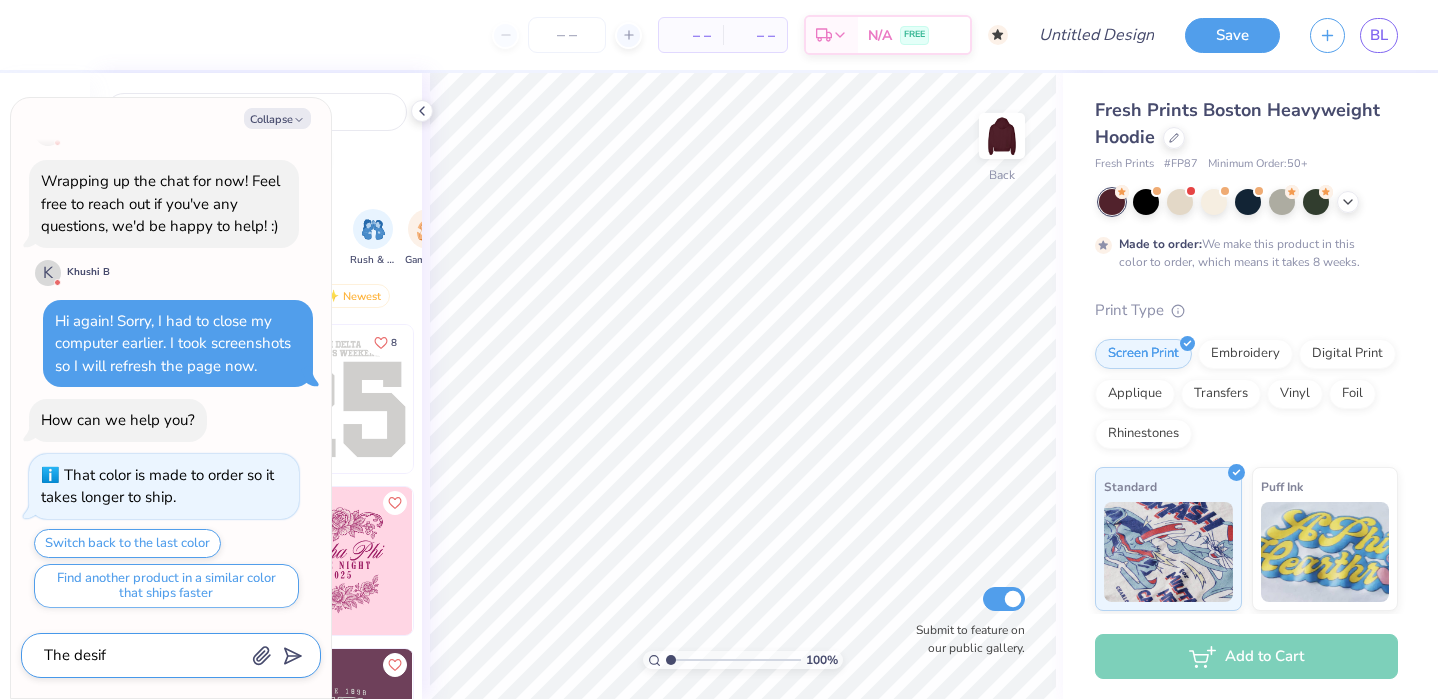 type on "x" 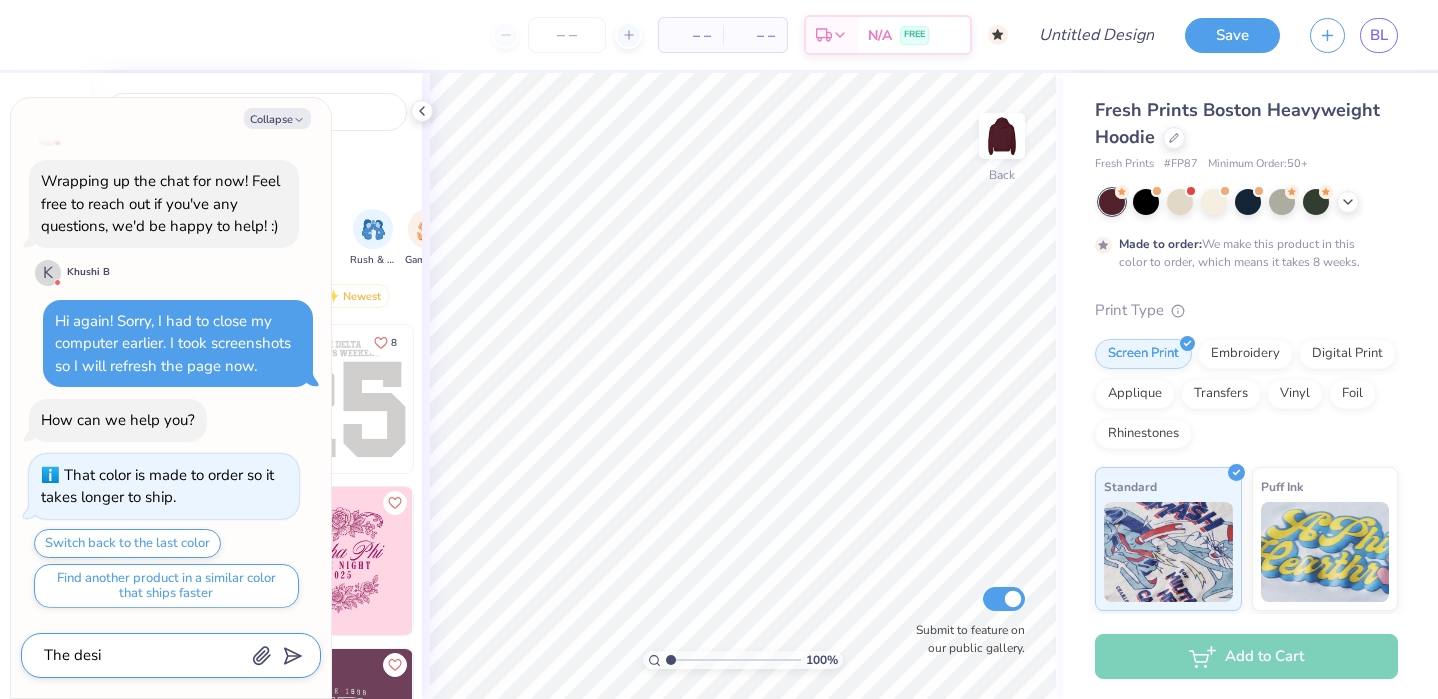type on "The desig" 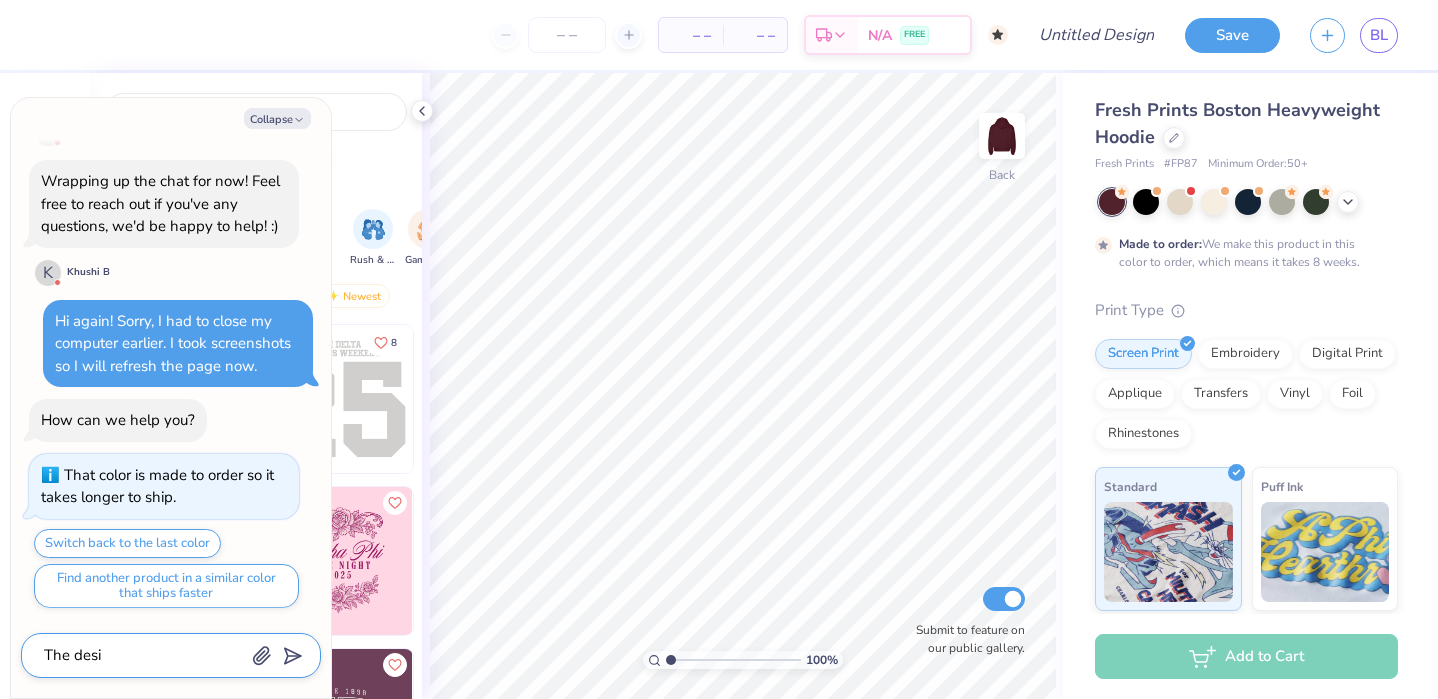 type on "x" 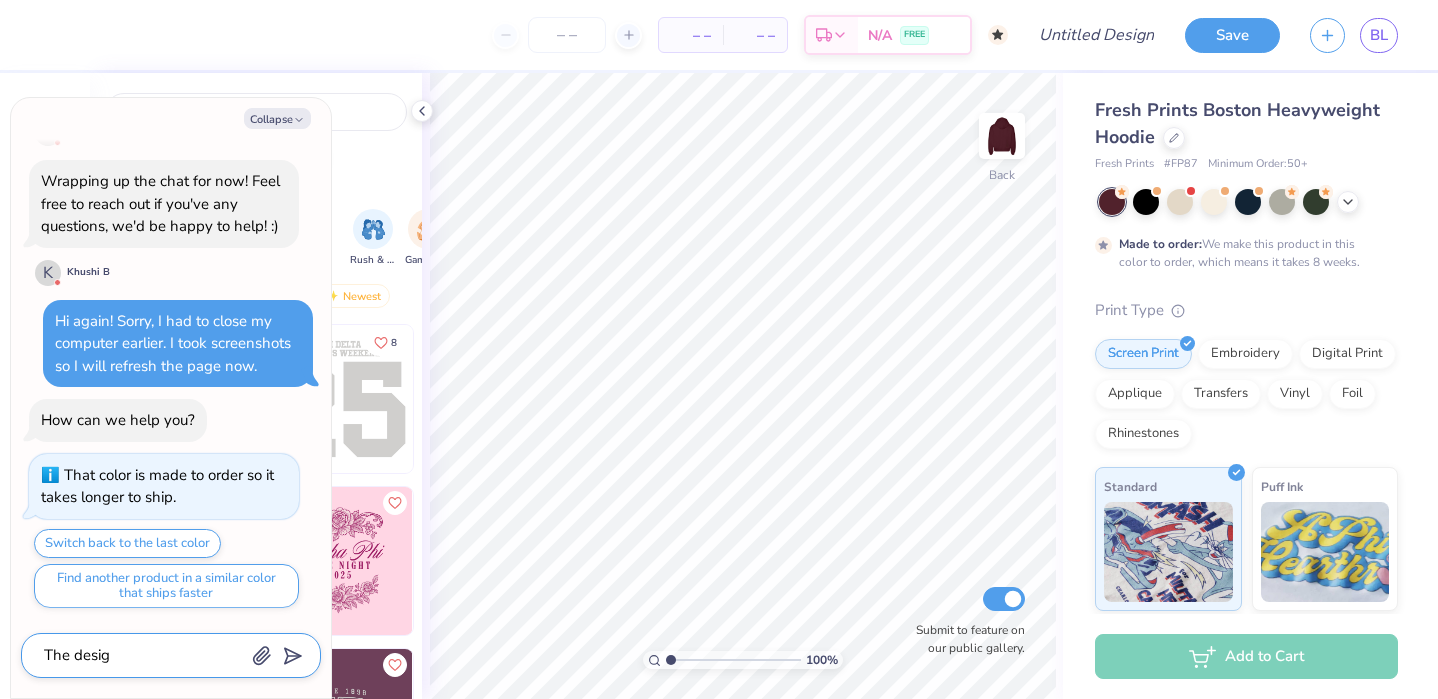 type on "The desigb" 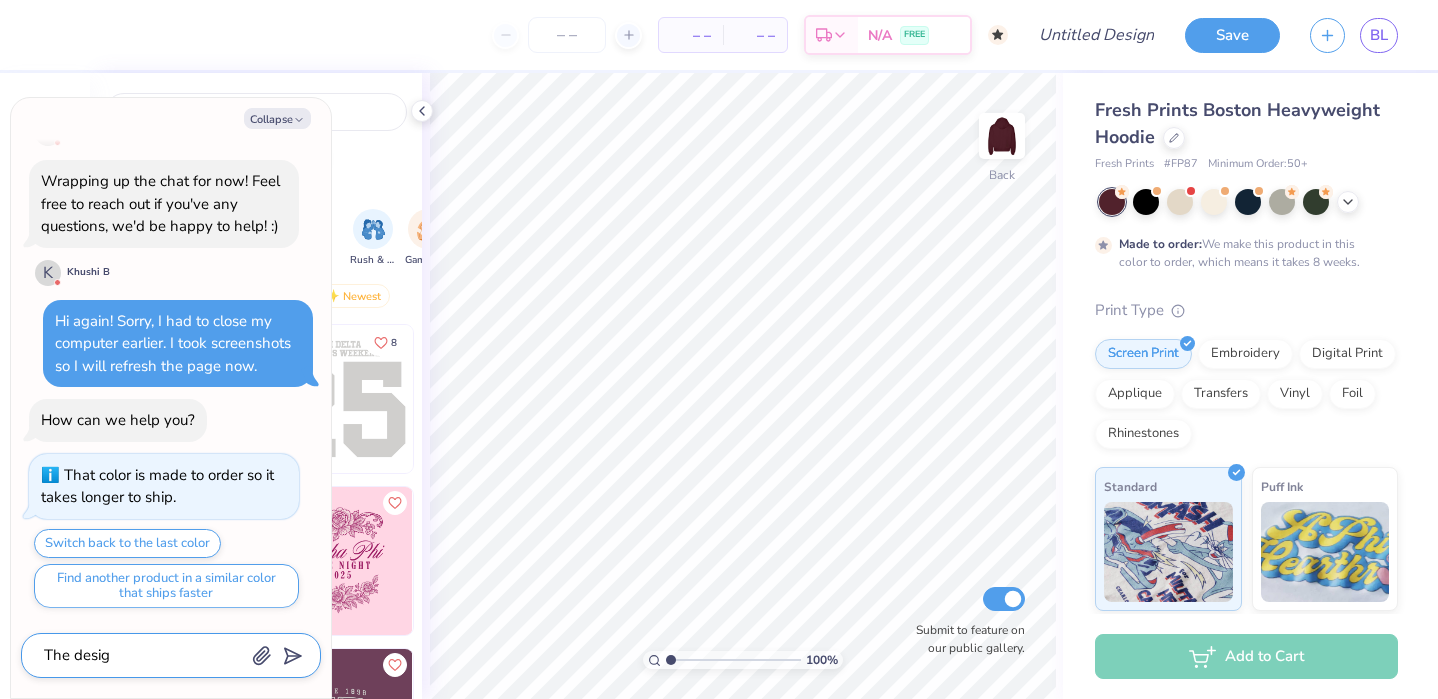 type on "x" 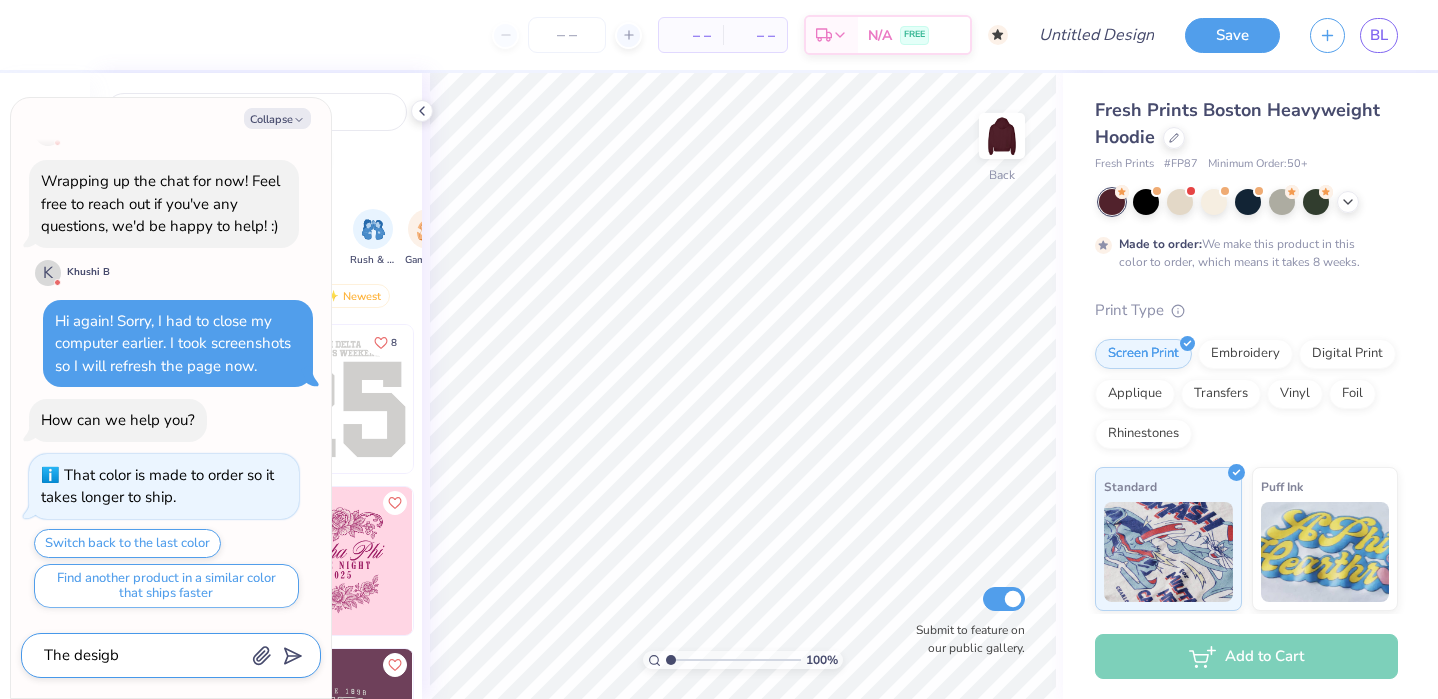 type on "The desigb" 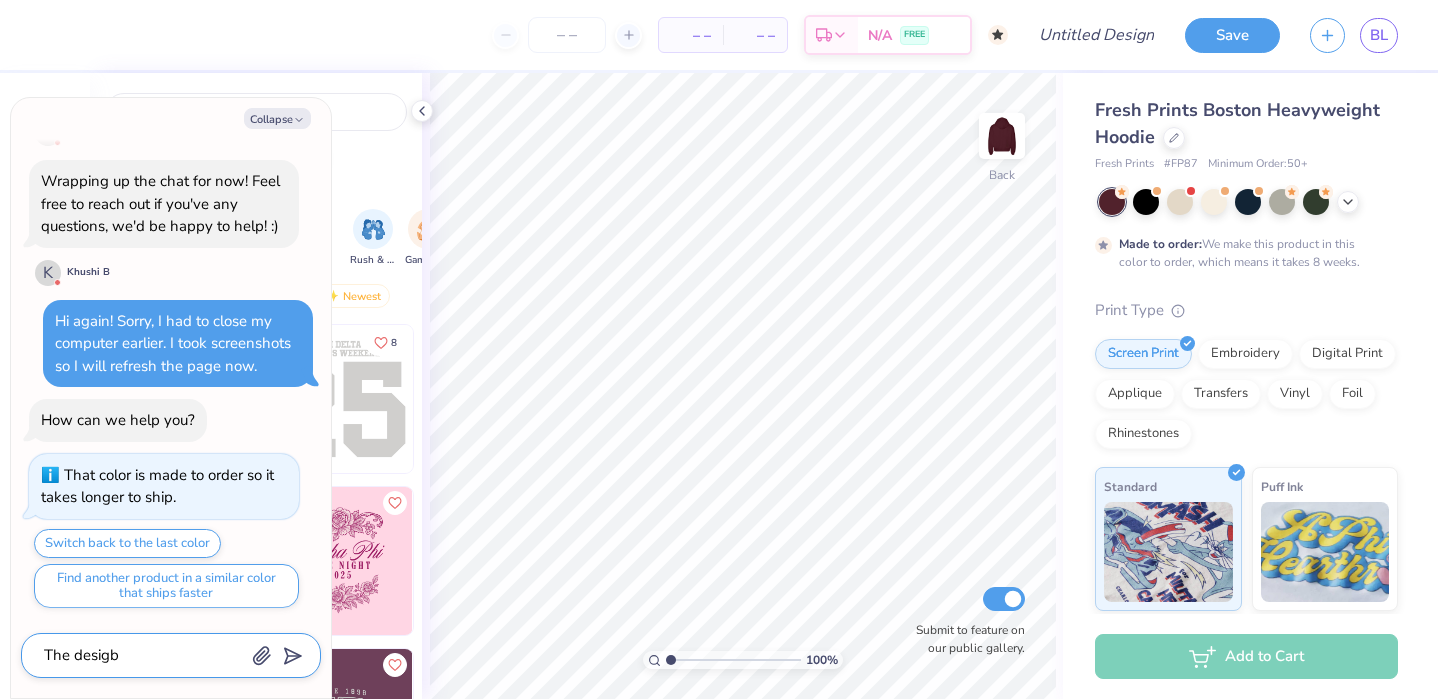 type on "x" 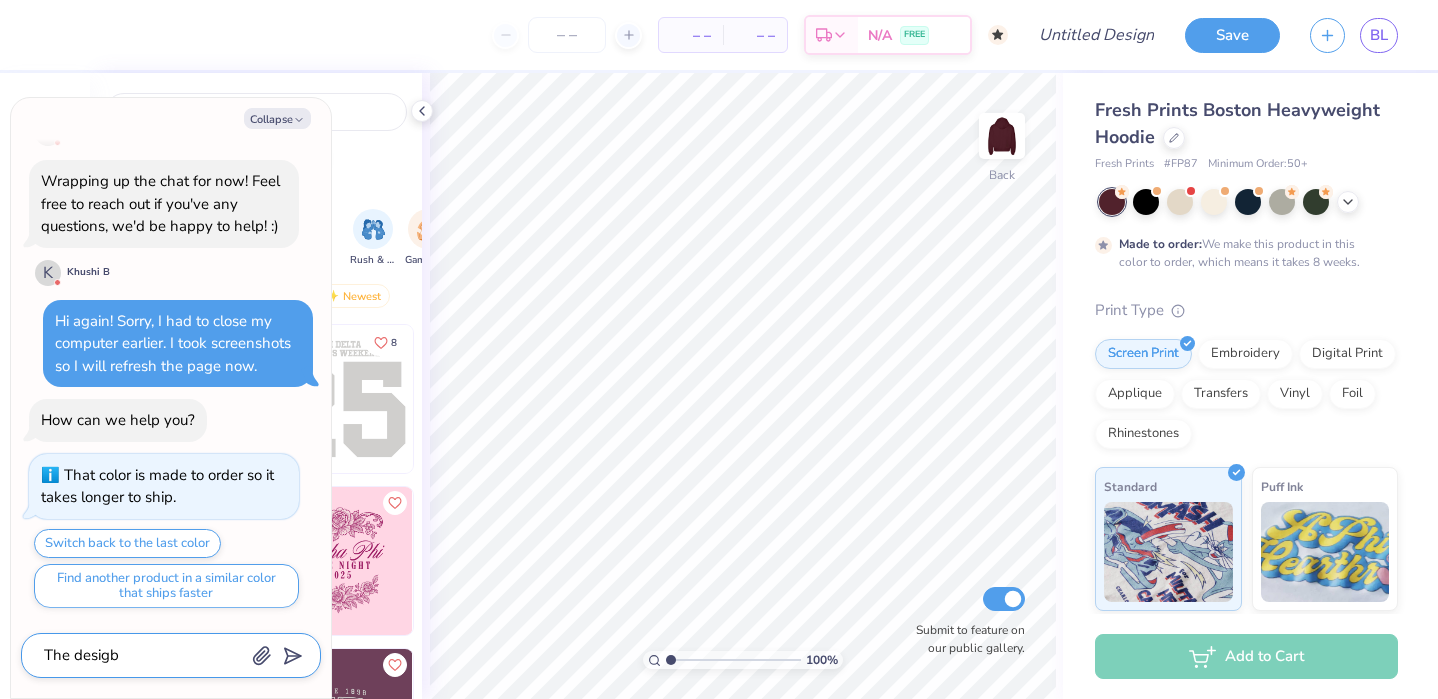 type on "The desigb" 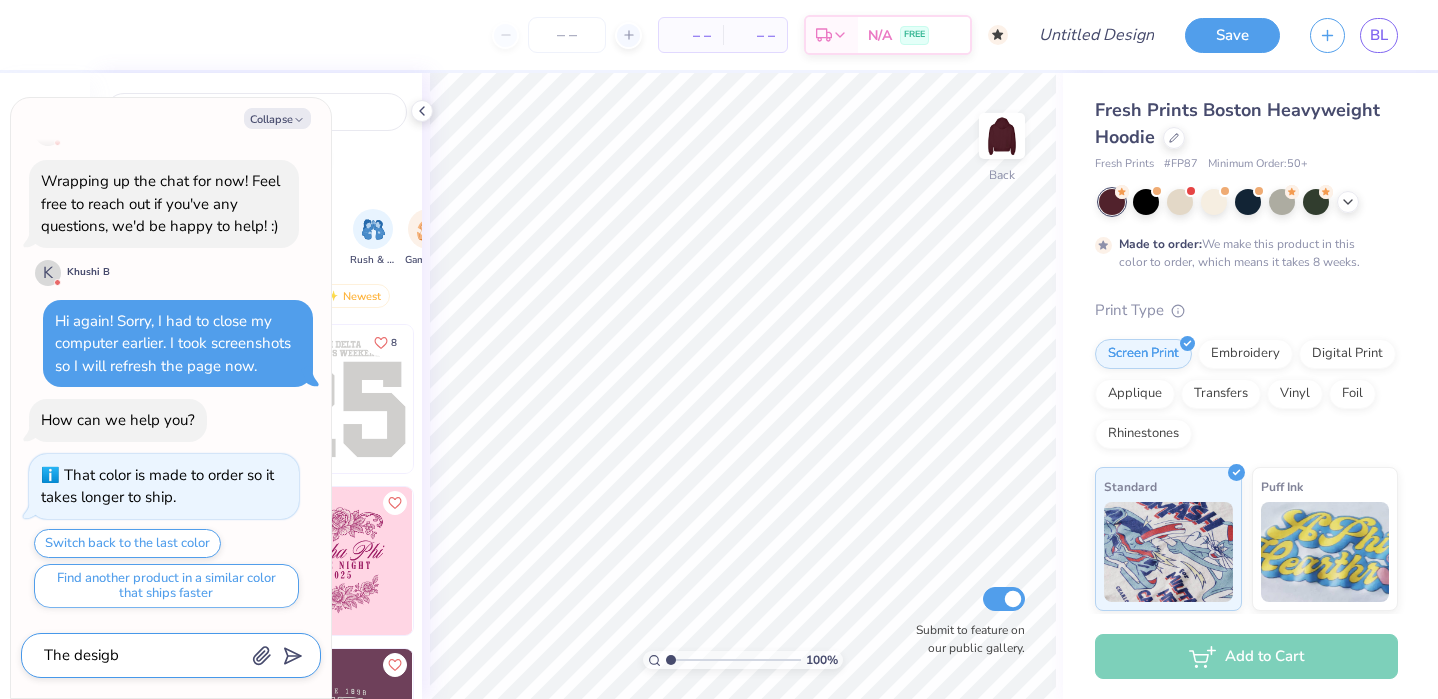 type on "x" 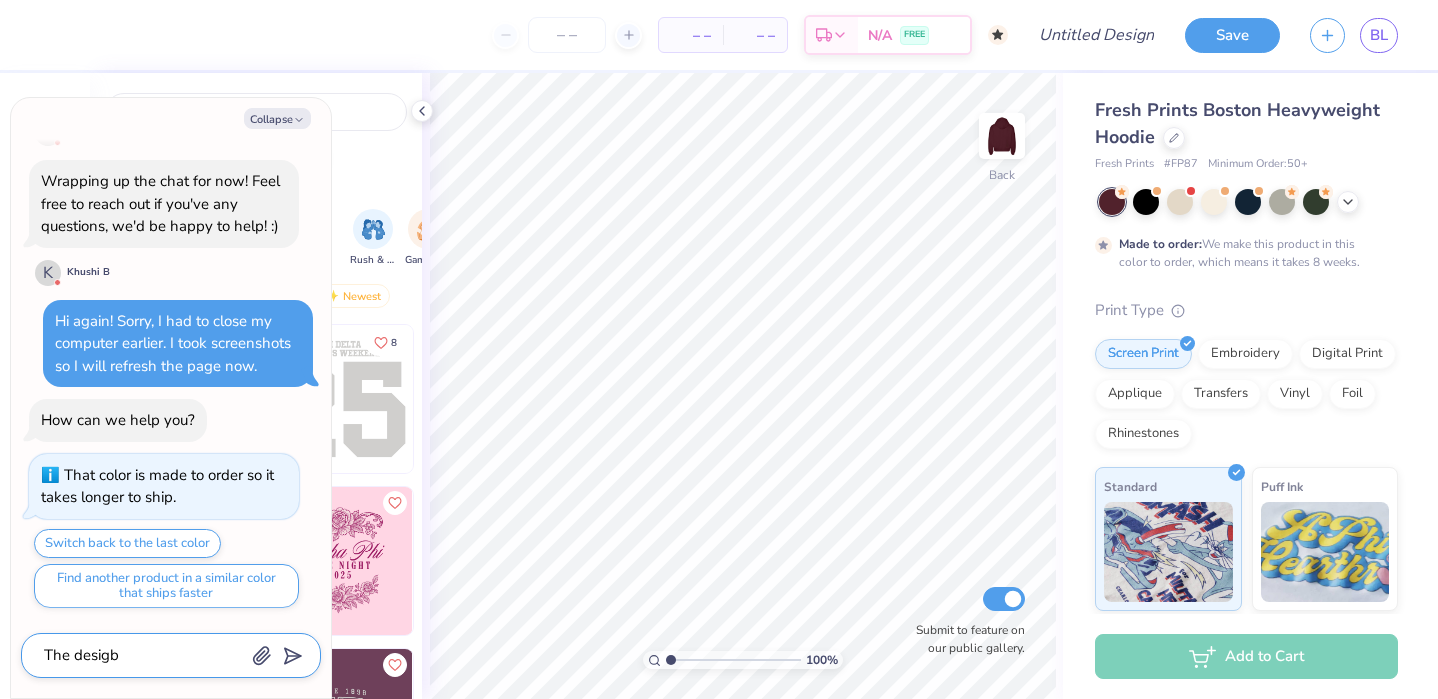 type on "The desig" 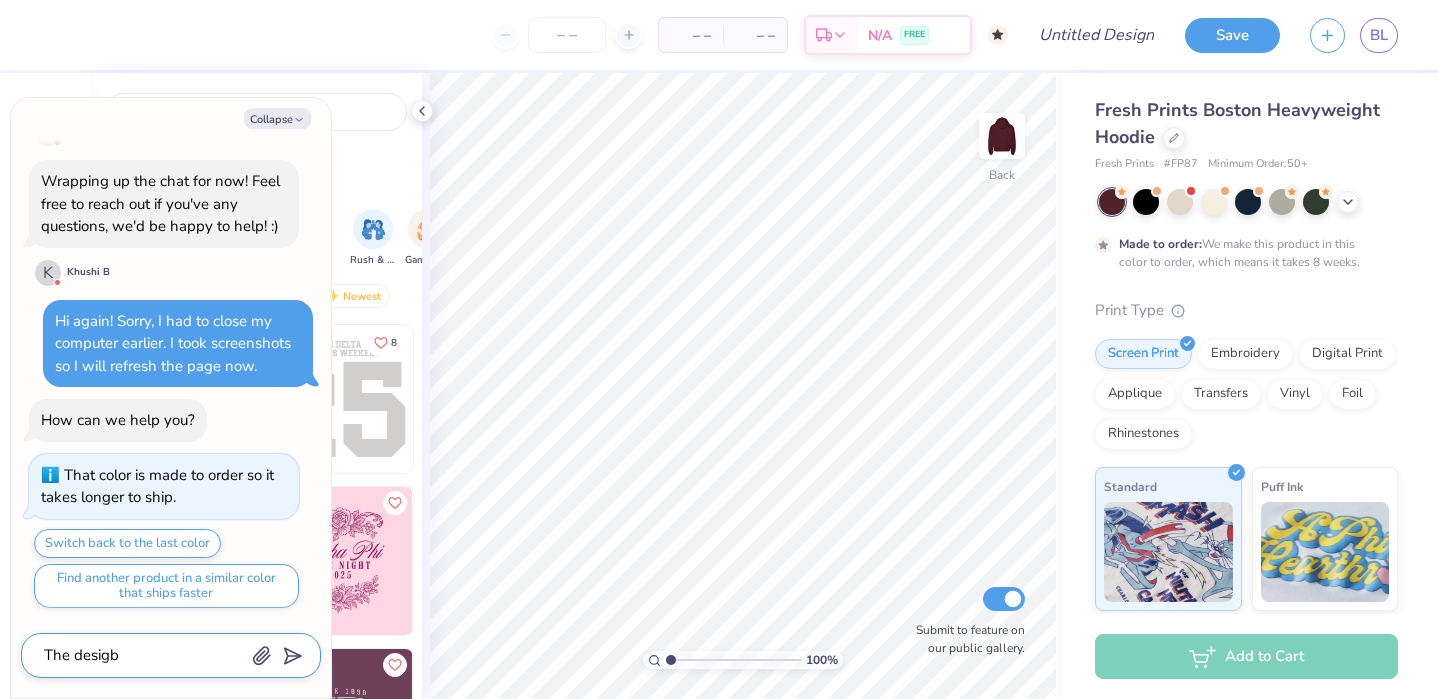 type on "x" 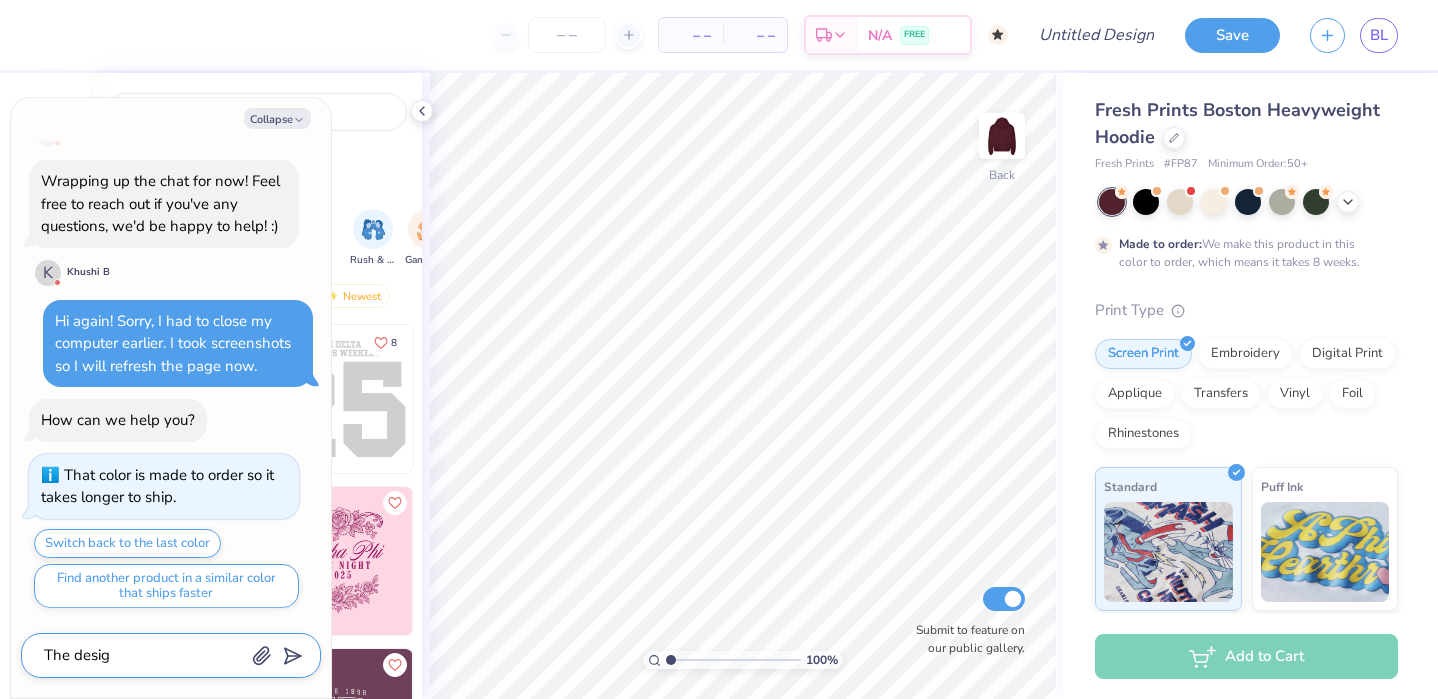 type on "The design" 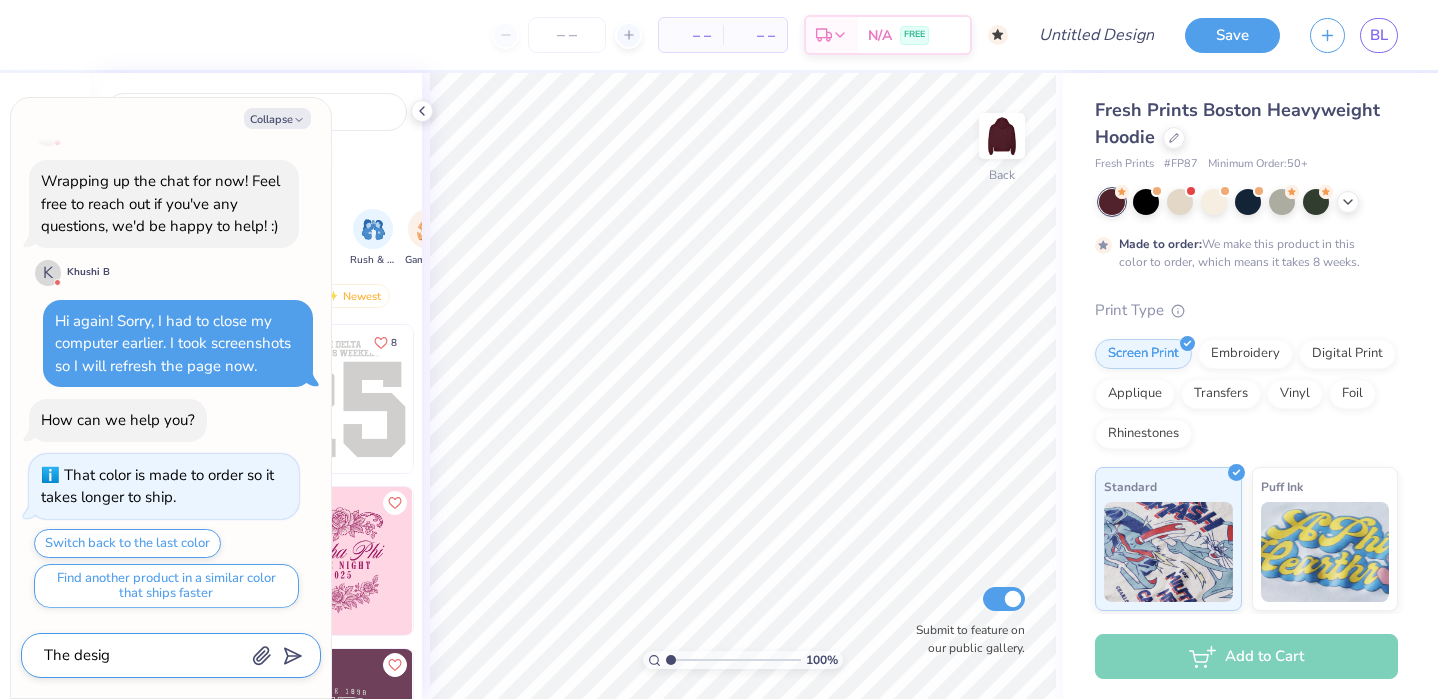 type on "x" 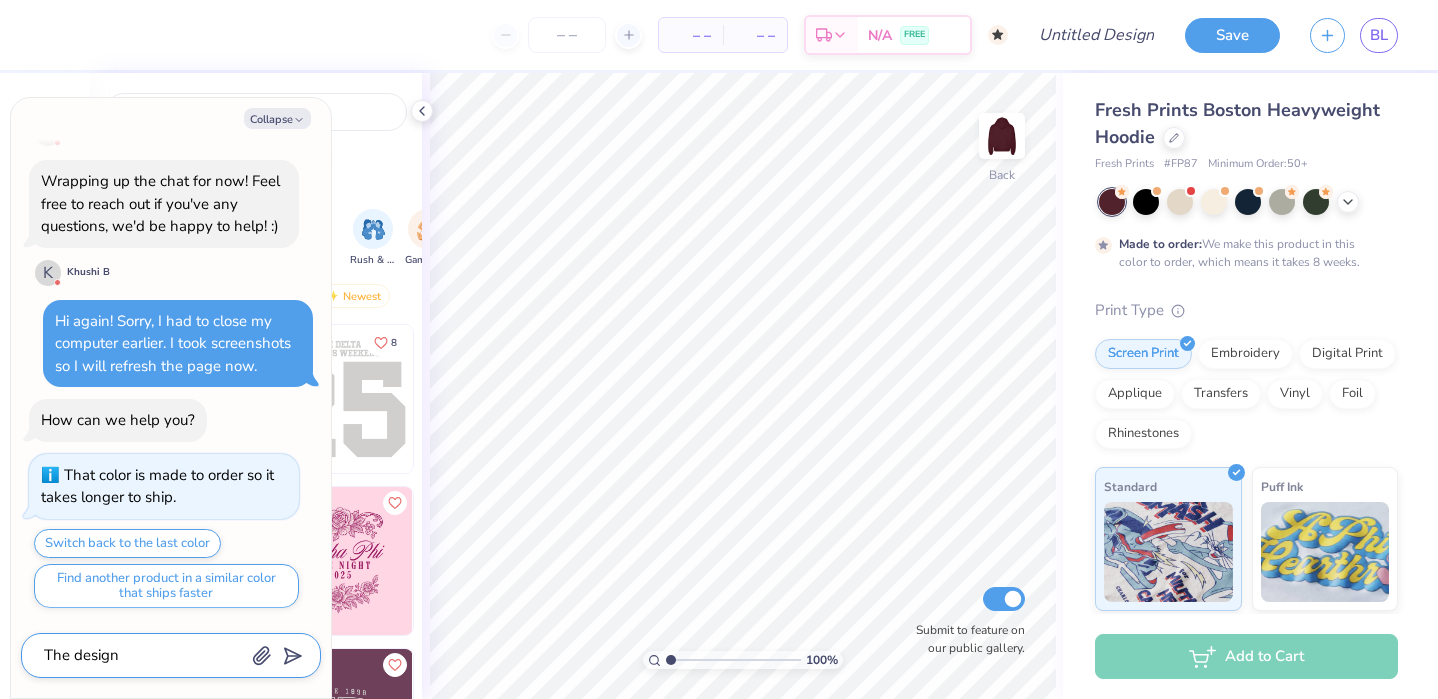 type on "The design" 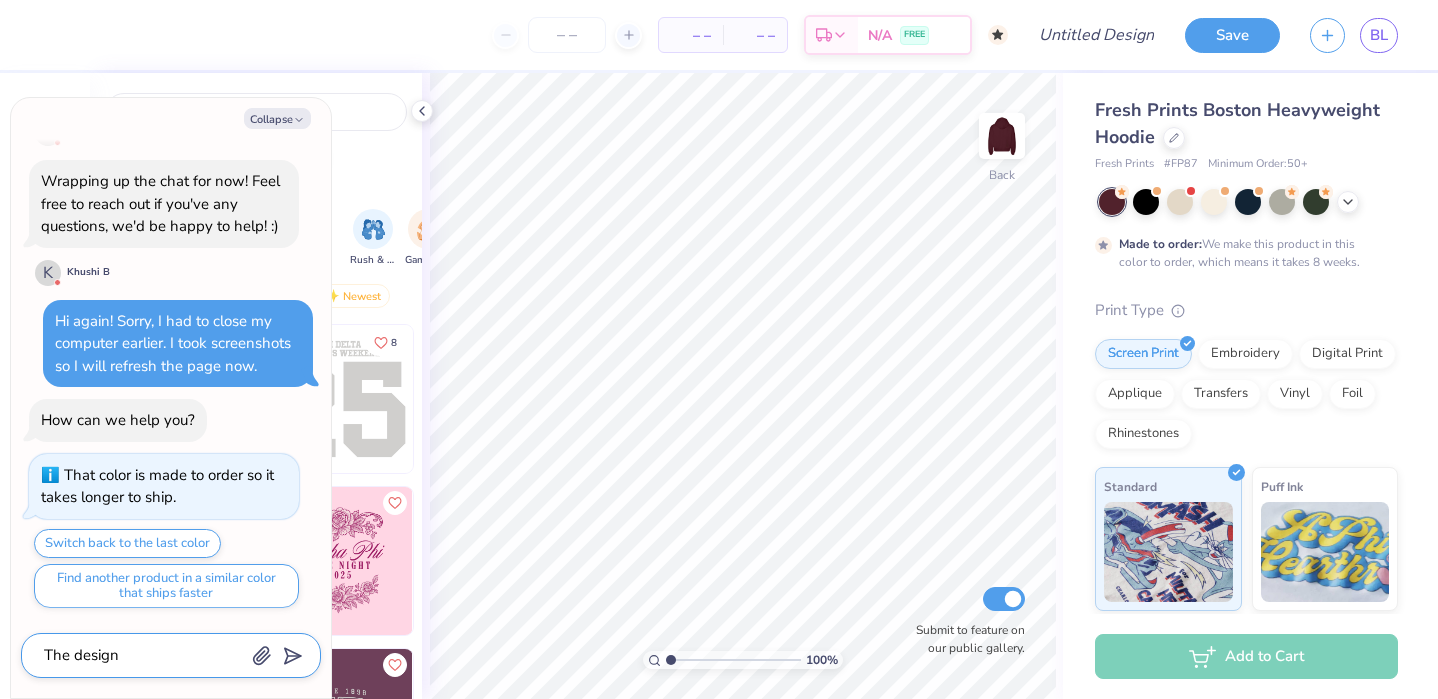 type on "x" 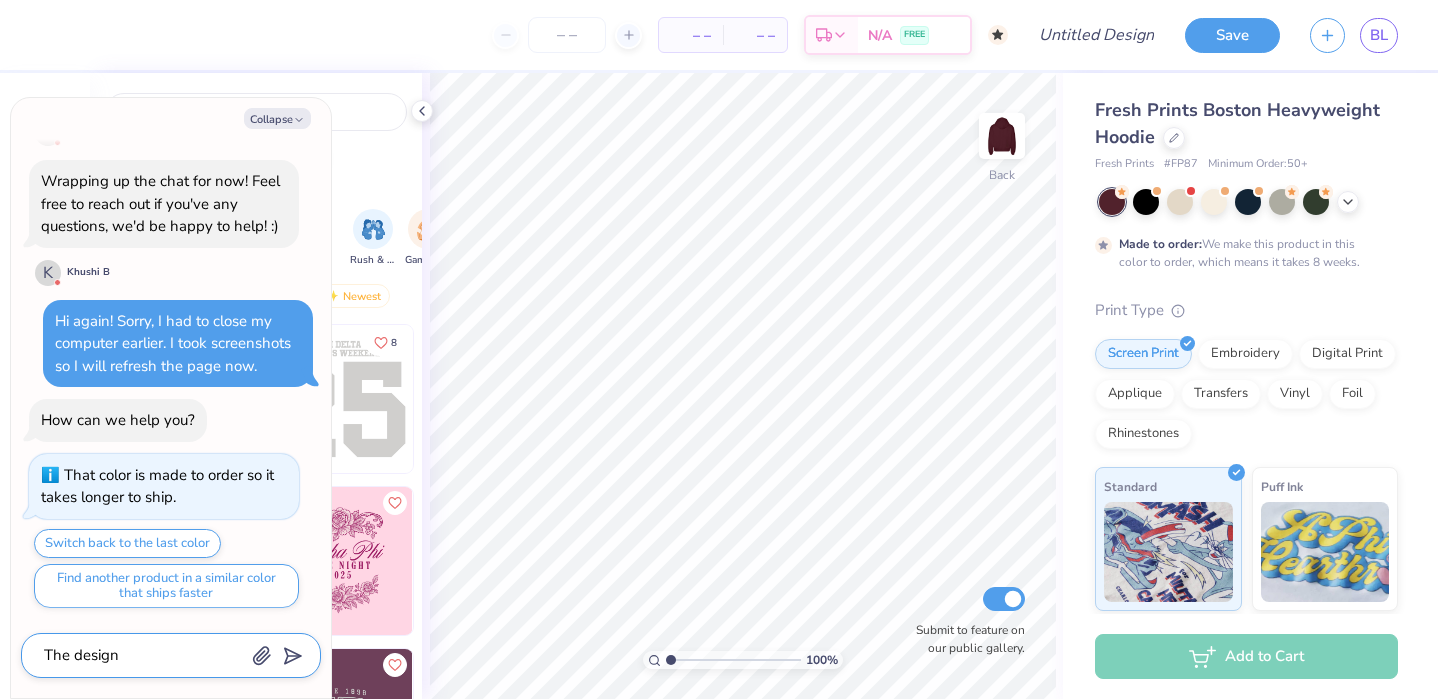 type on "The design d" 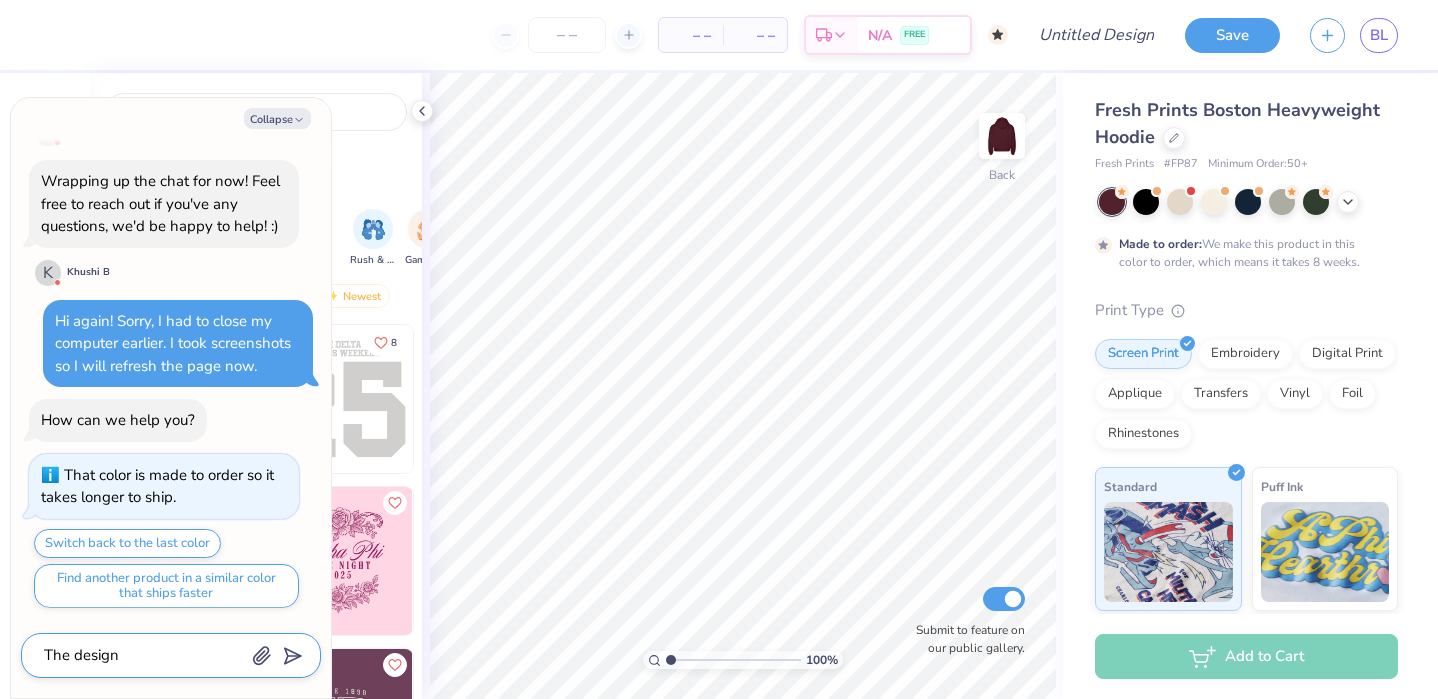 type on "x" 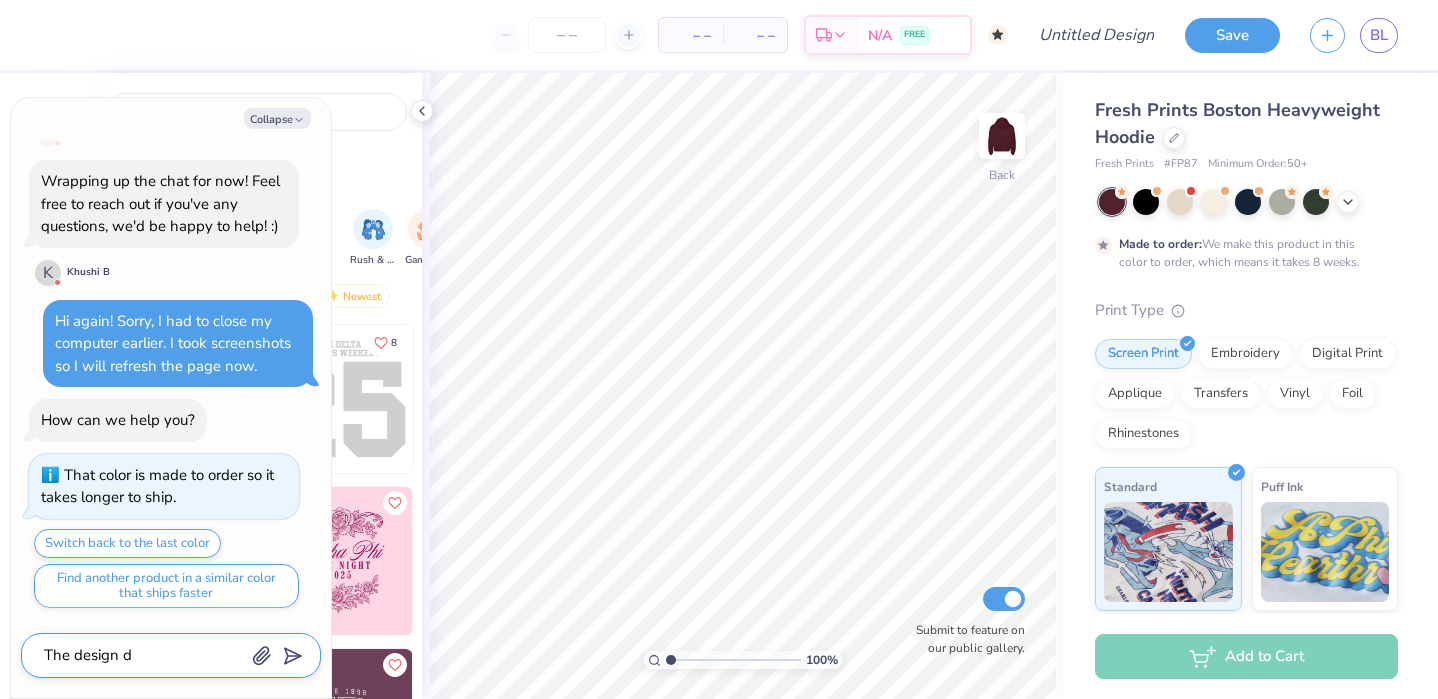 type on "The design di" 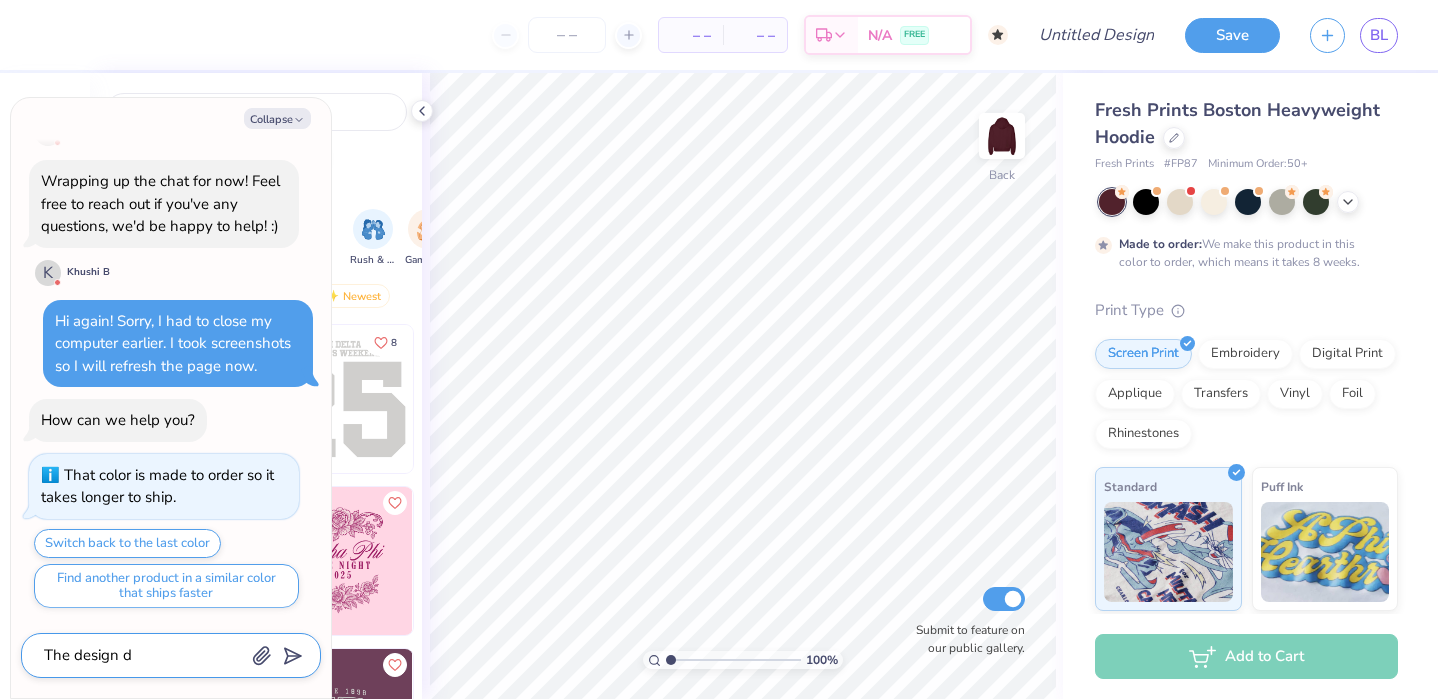 type on "x" 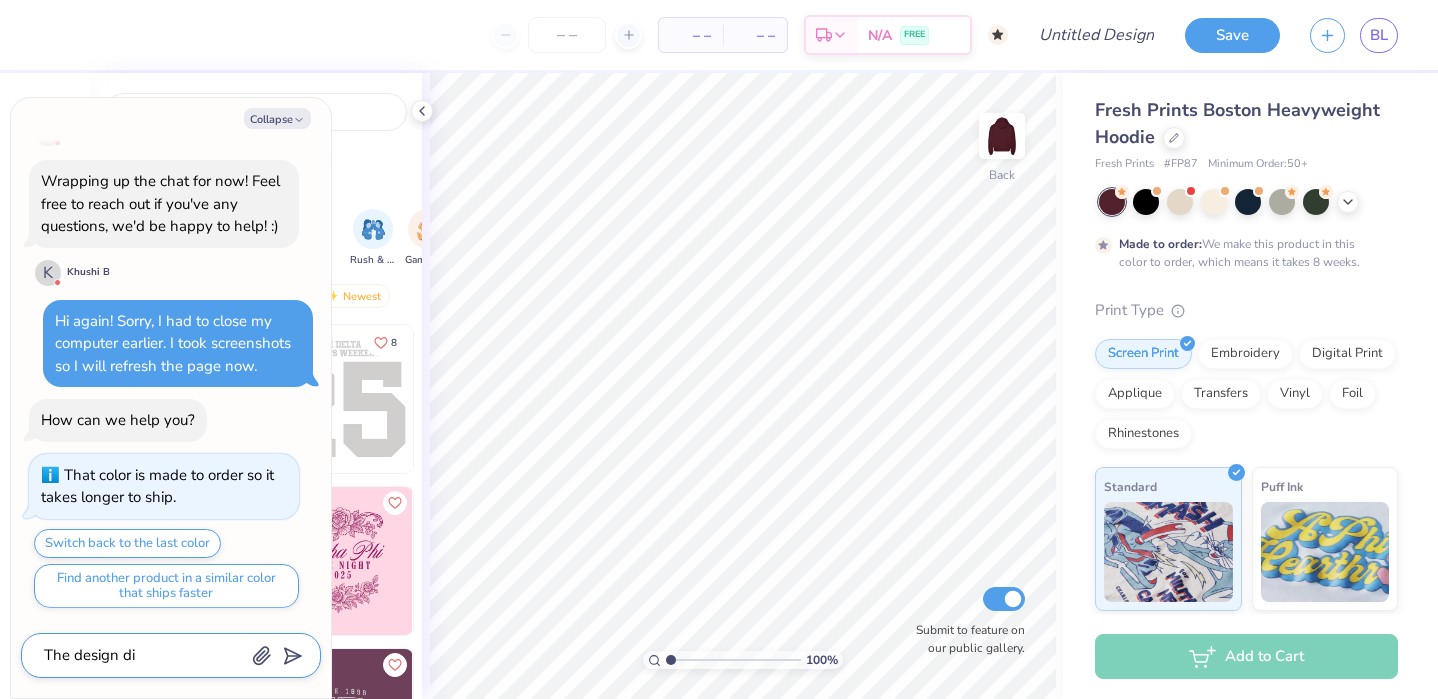 type on "The design did" 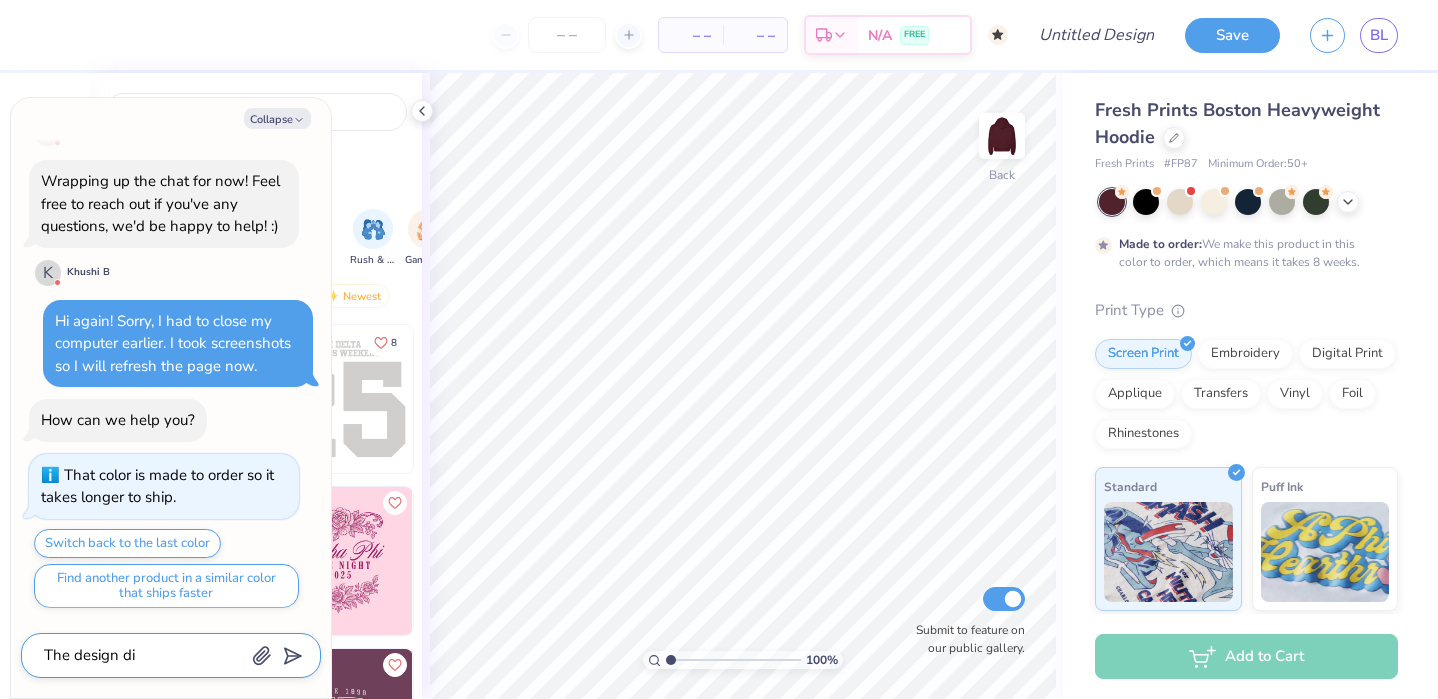 type on "x" 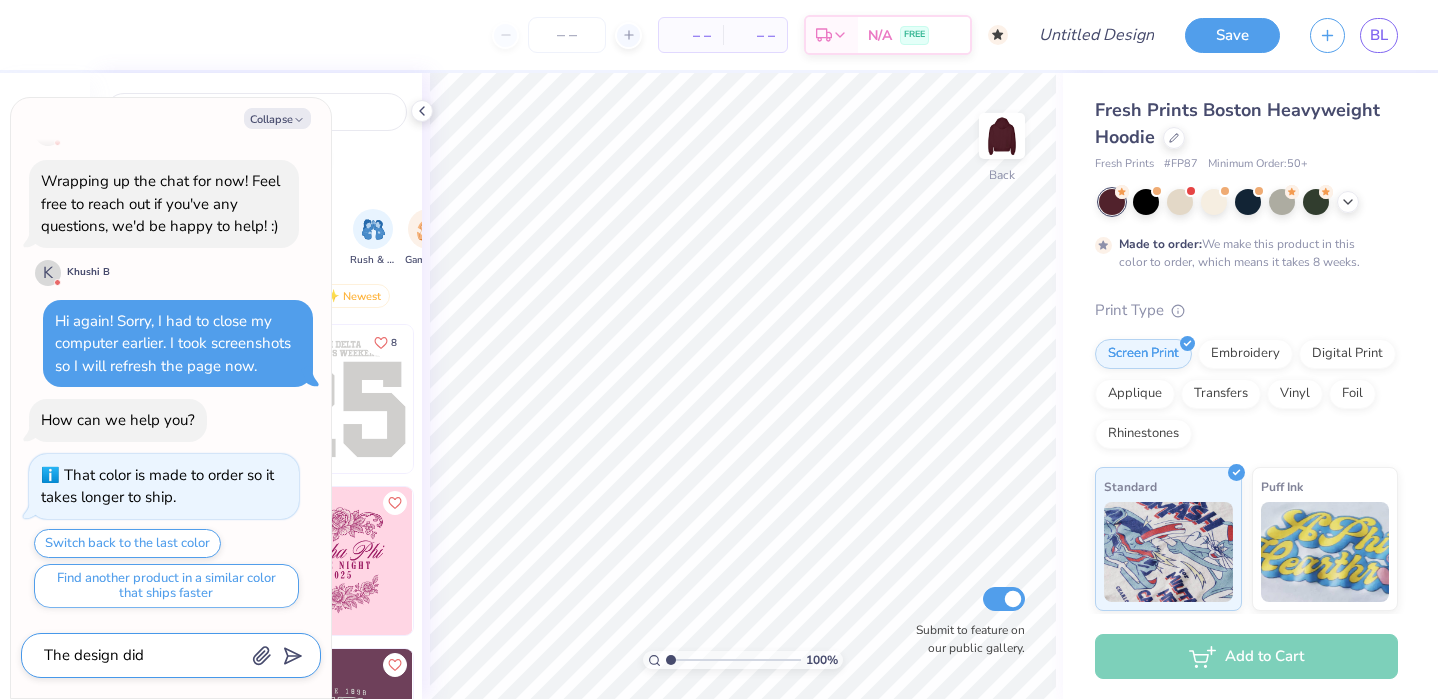 type on "The design didn" 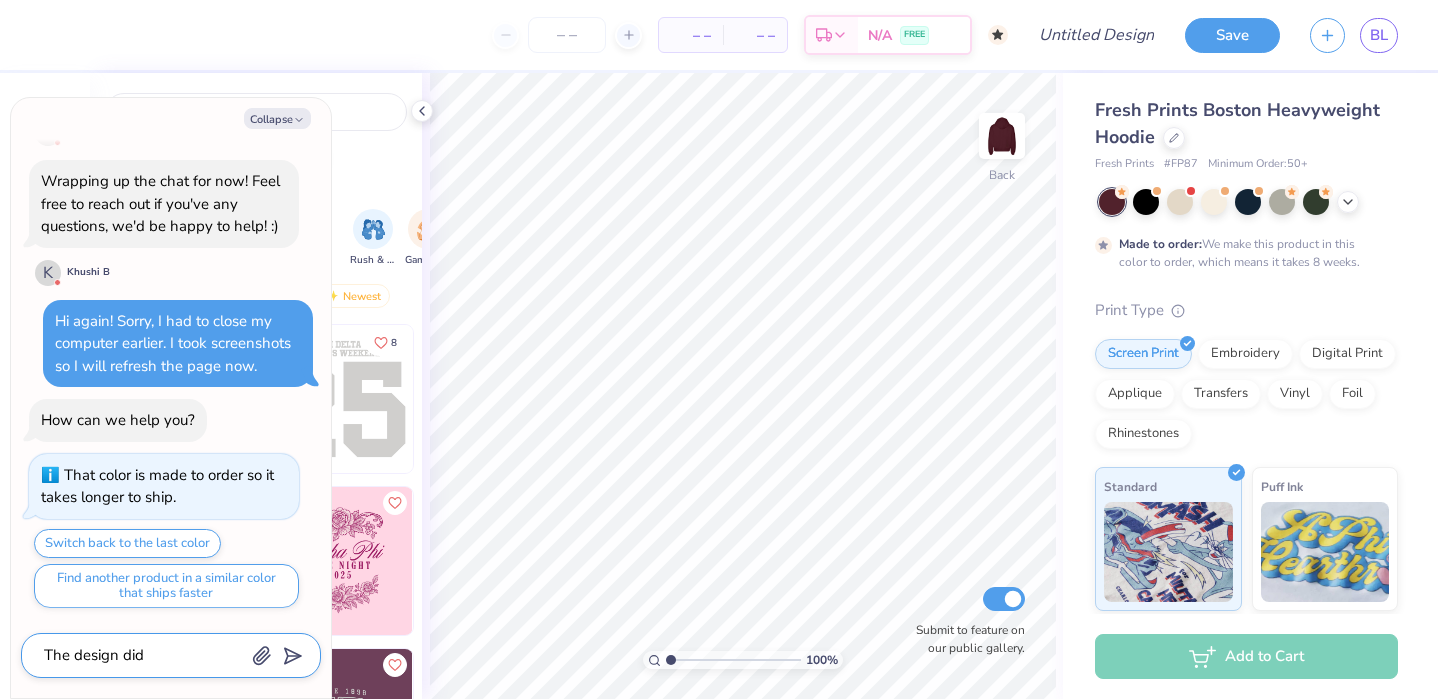 type on "x" 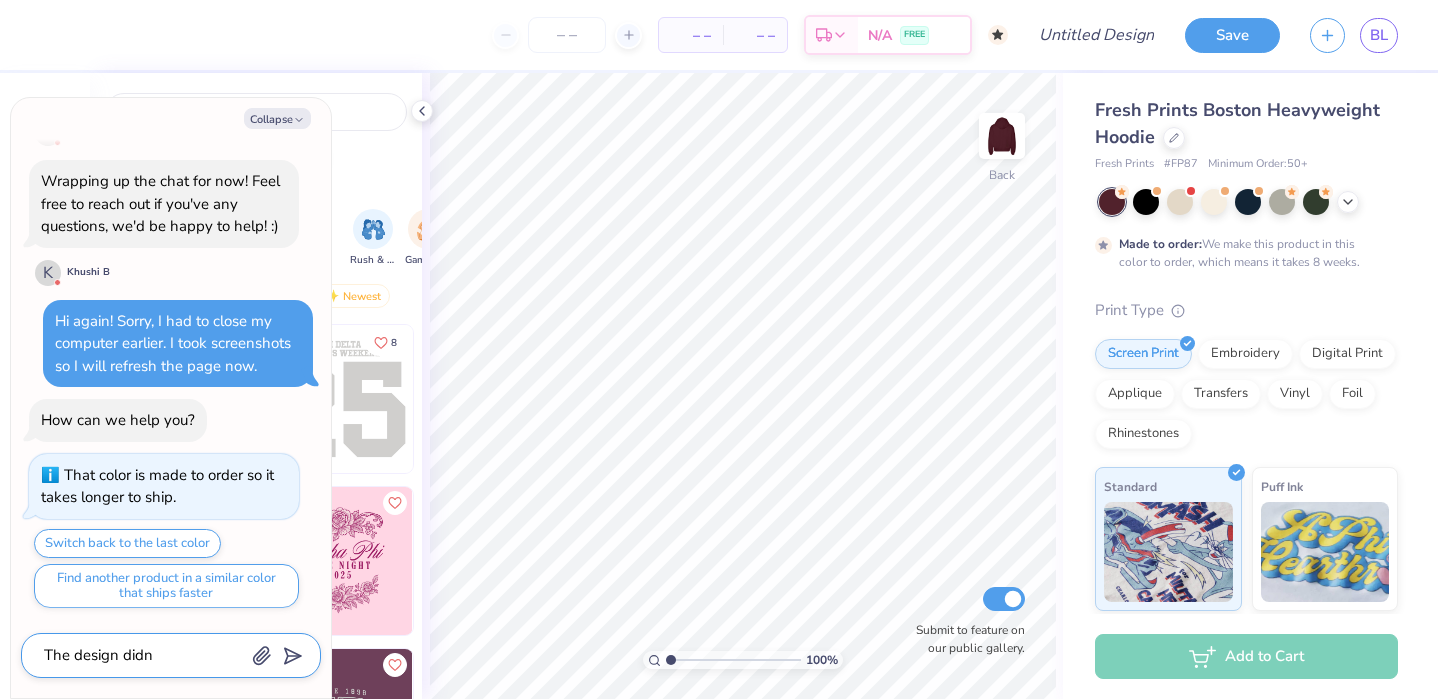 type on "The design didn'" 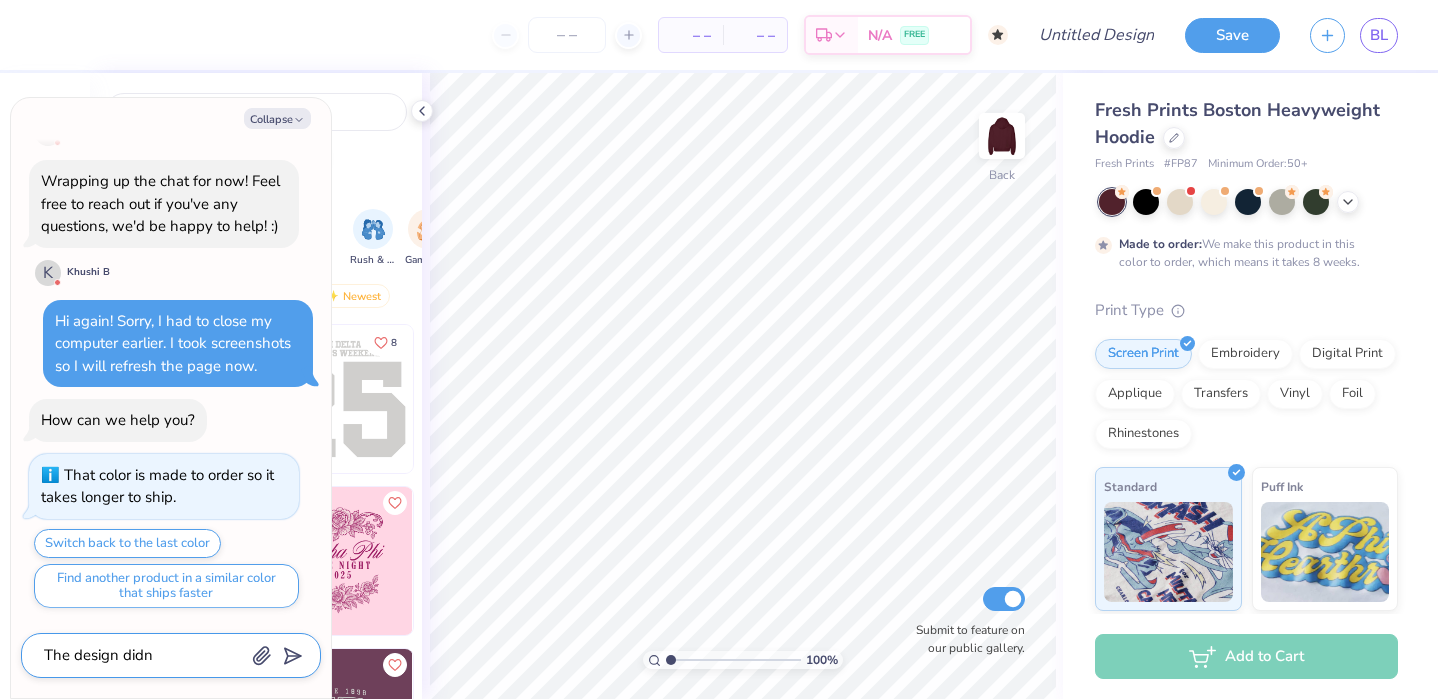 type on "x" 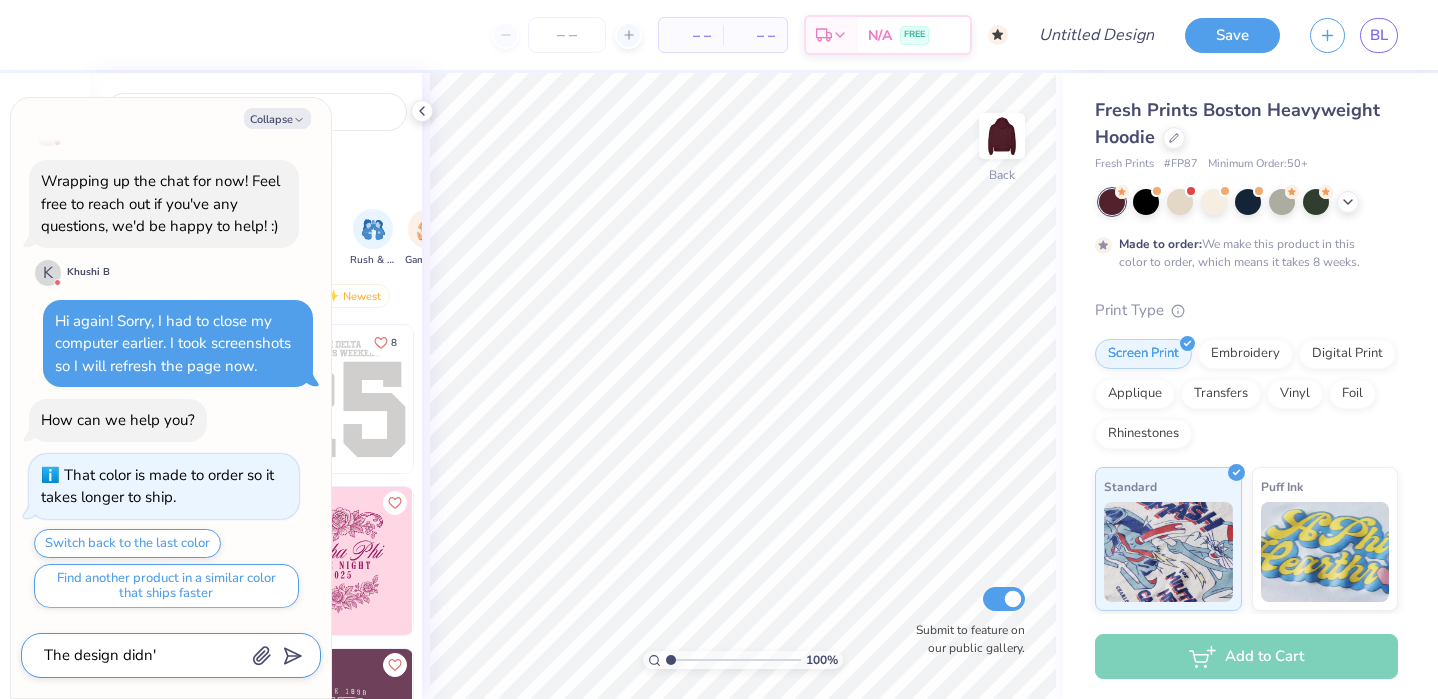type on "The design didn't" 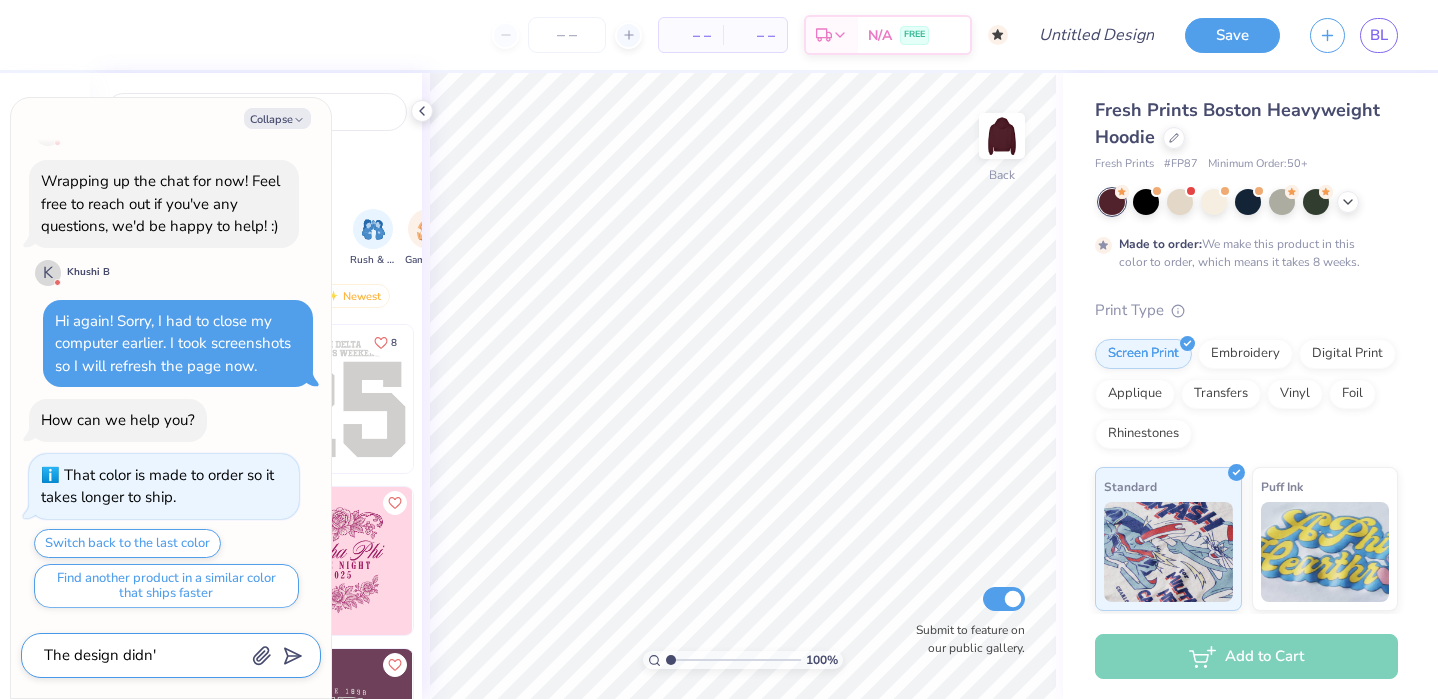 type on "x" 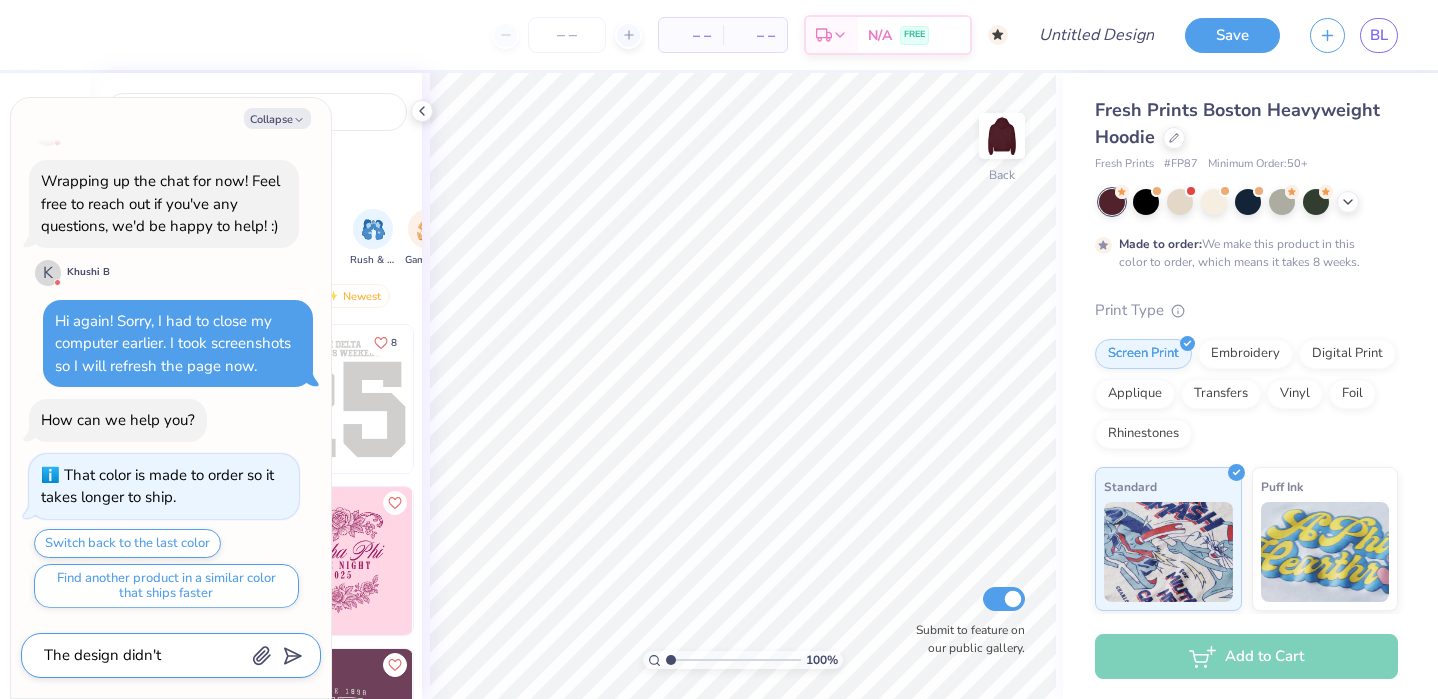 type on "The design didn't" 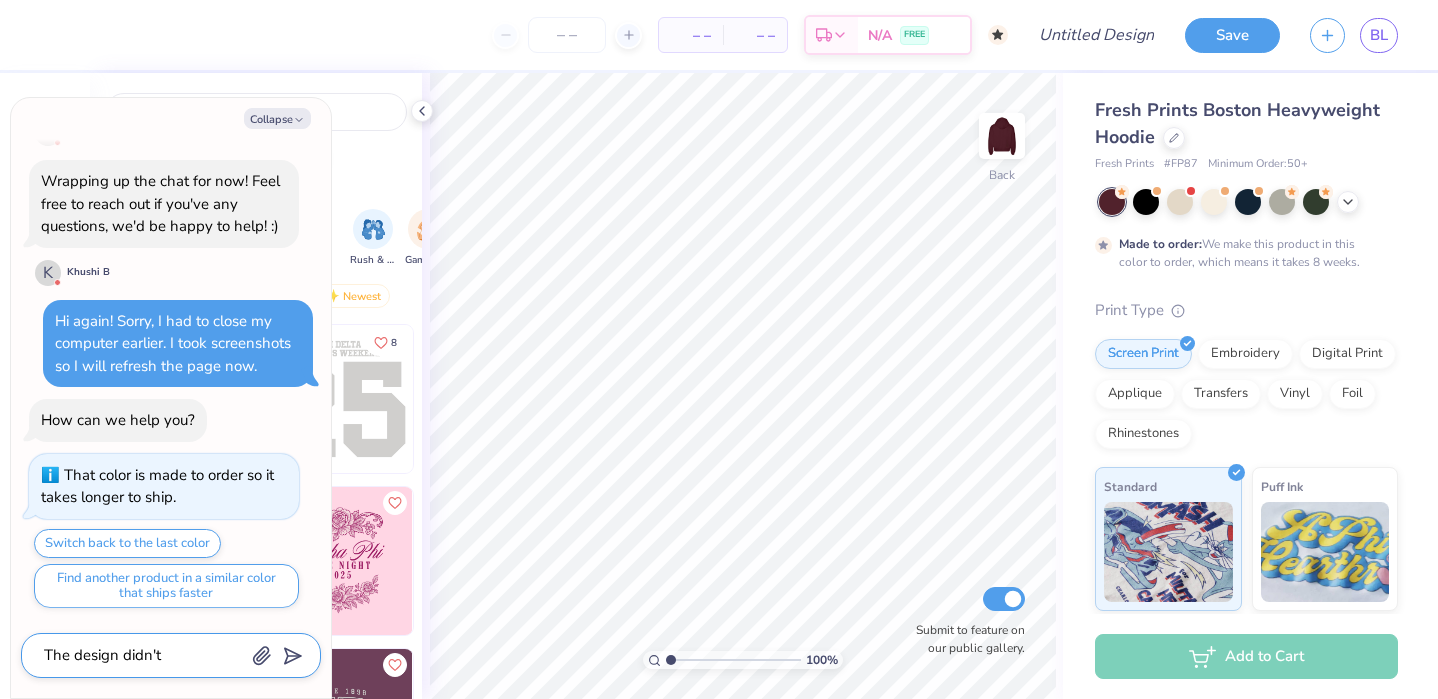 type on "x" 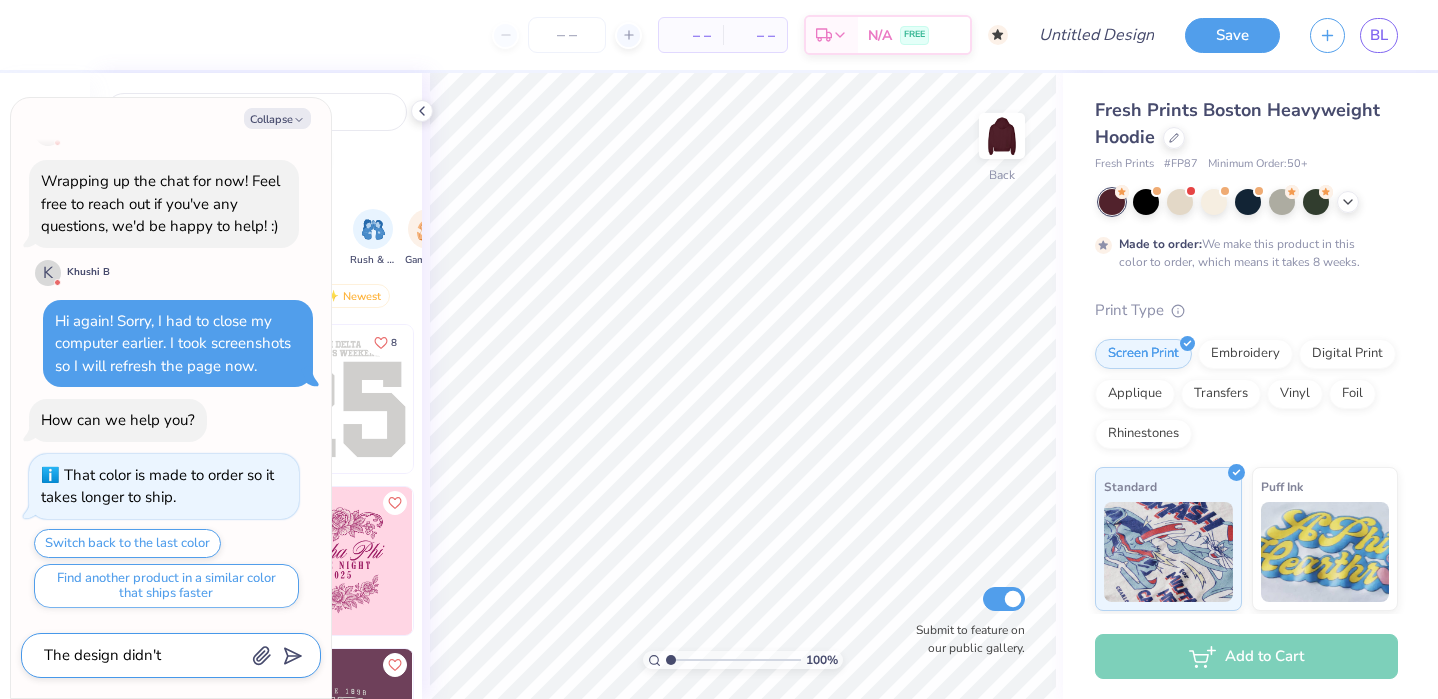 type on "The design didn't s" 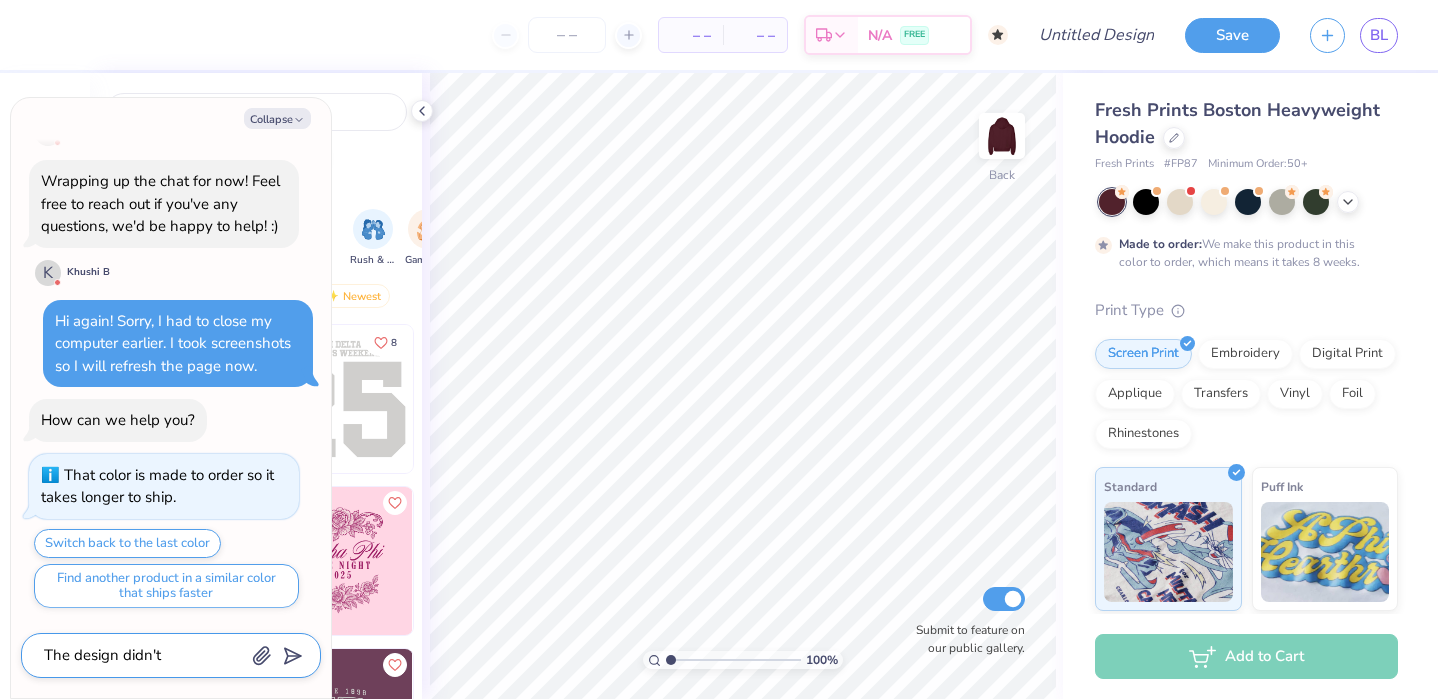 type on "x" 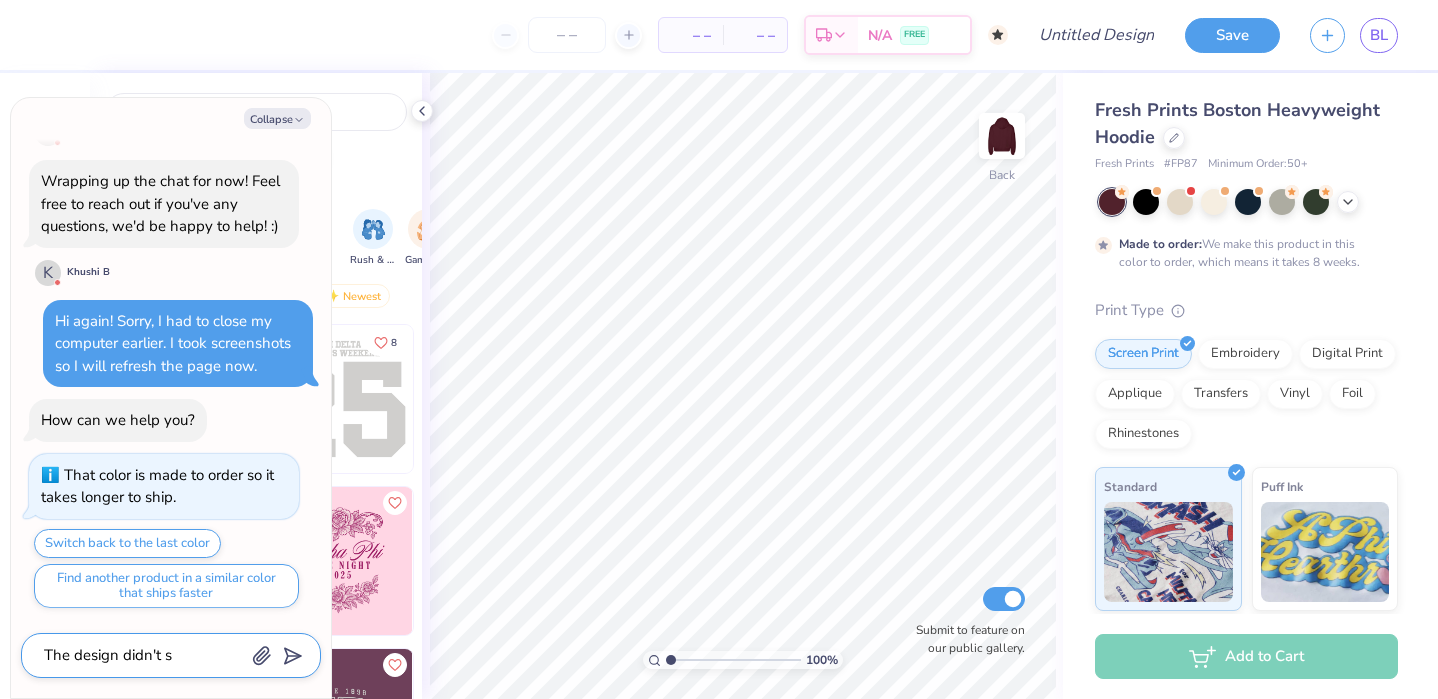 type on "The design didn't sa" 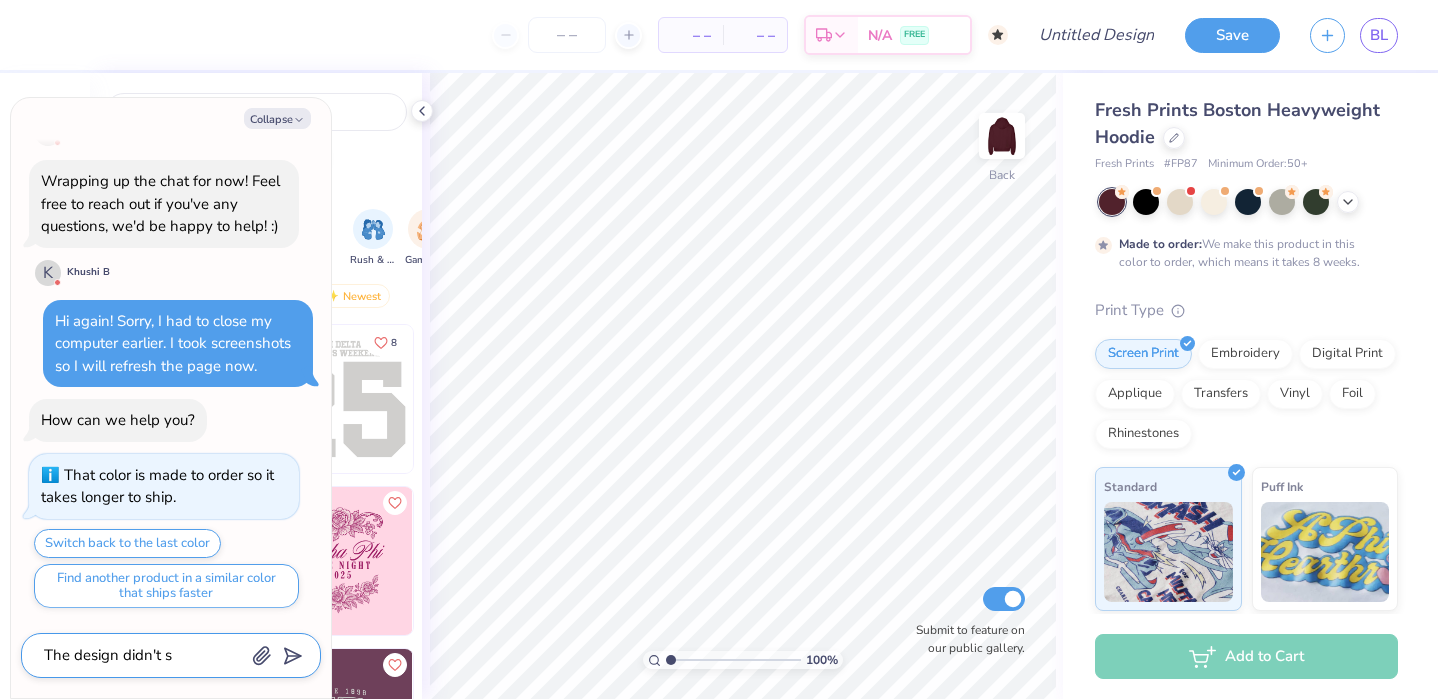 type on "x" 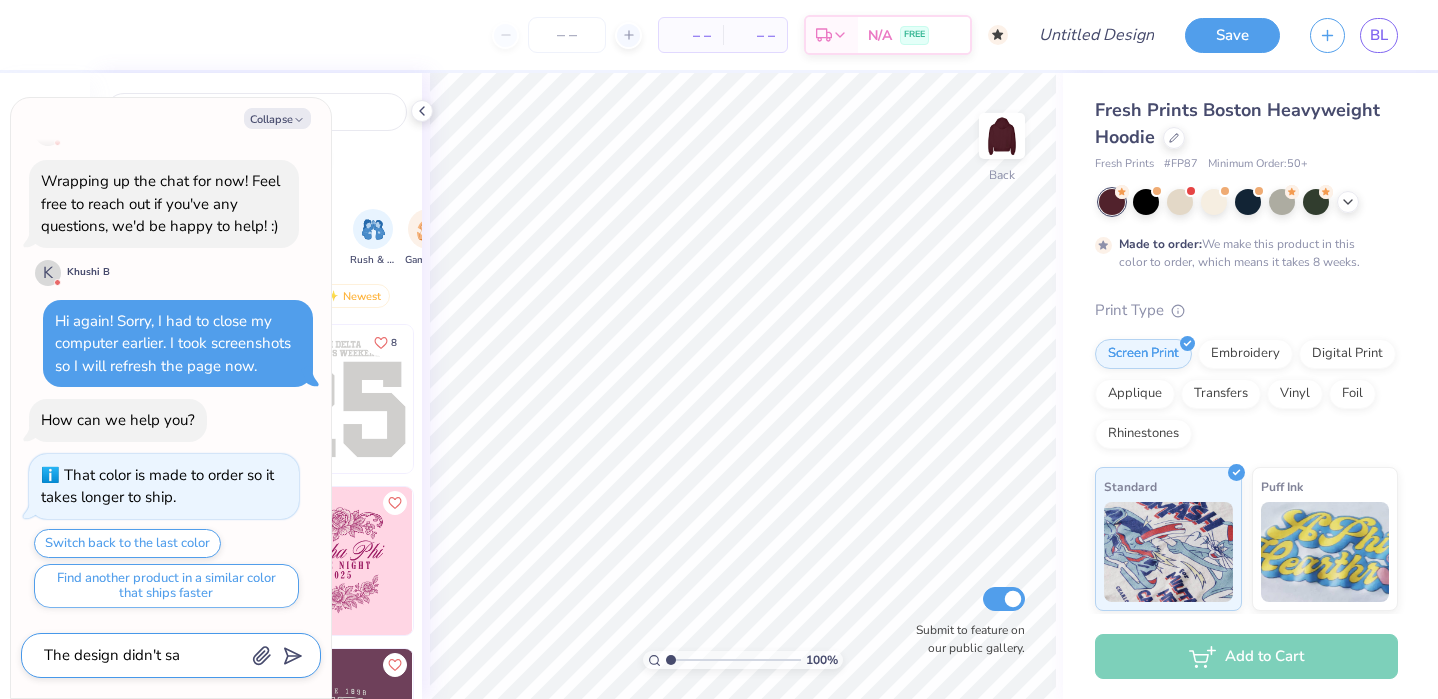 type on "The design didn't sav" 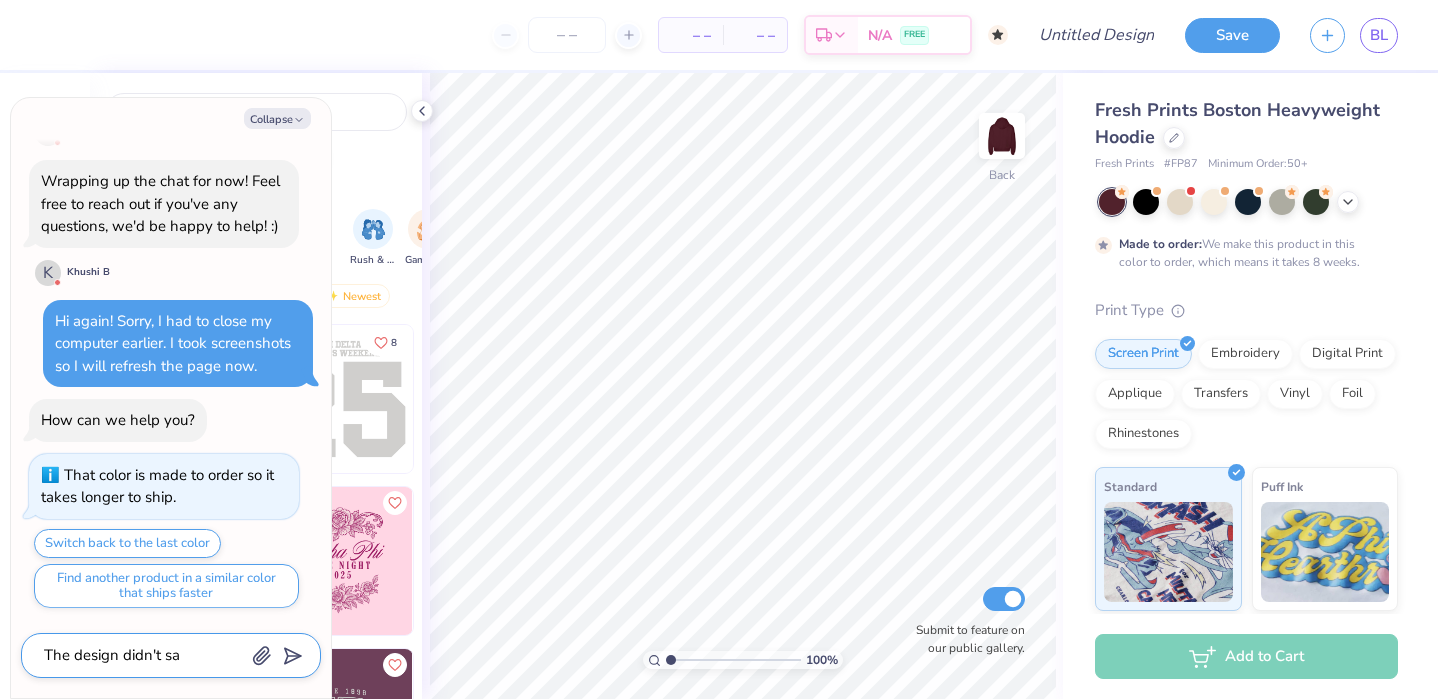 type on "x" 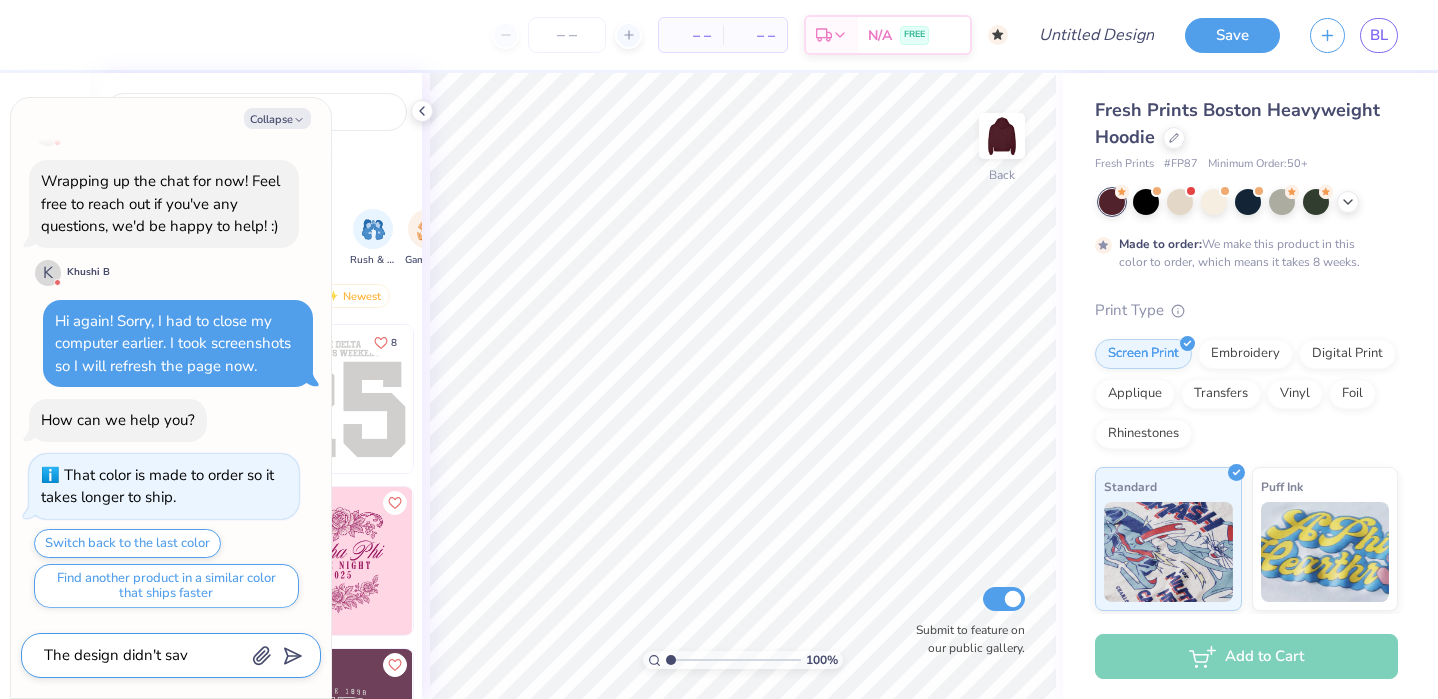 type on "The design didn't save" 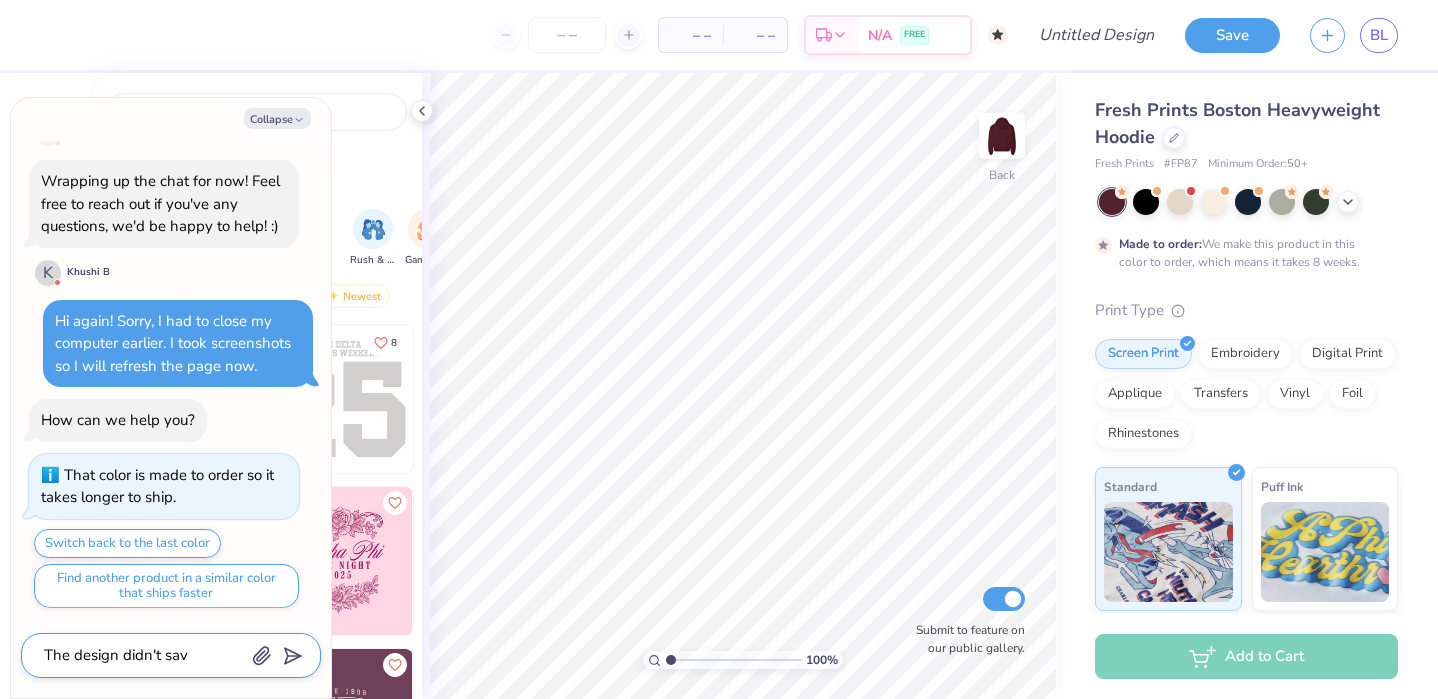 type on "x" 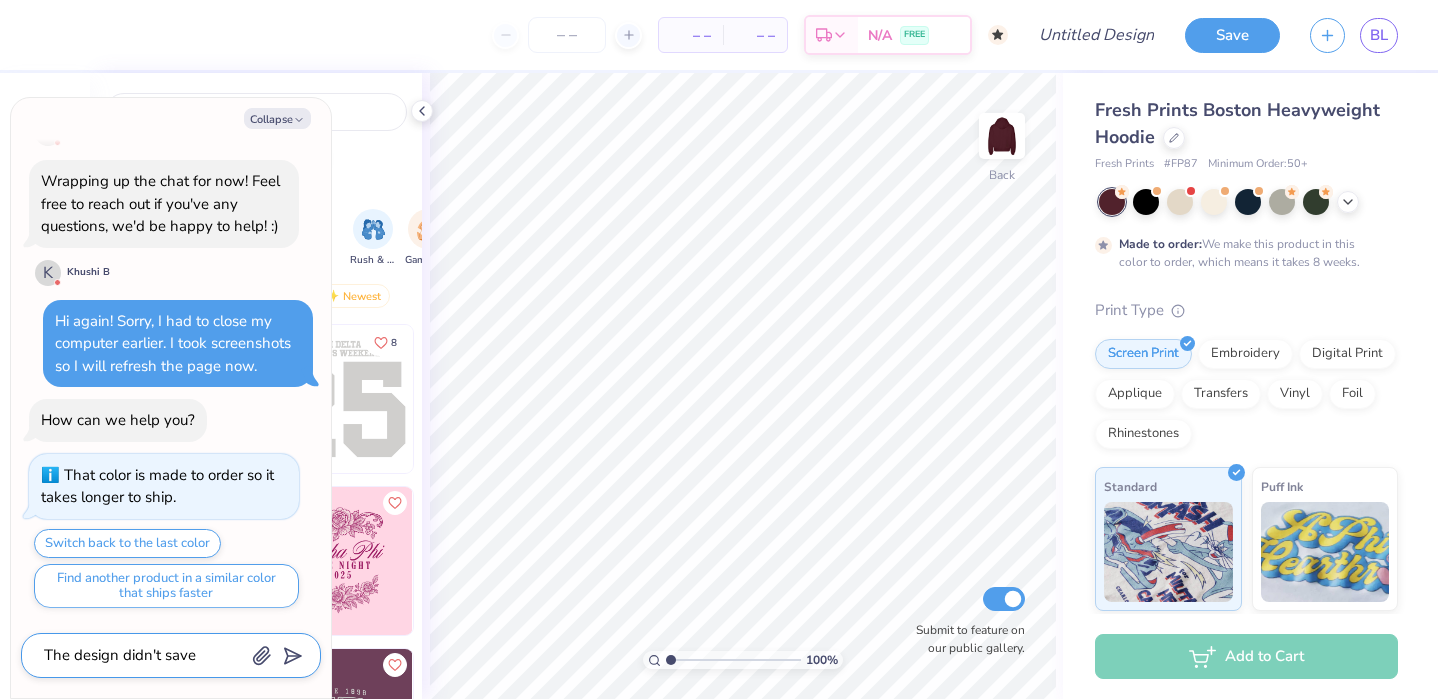 type on "The design didn't save." 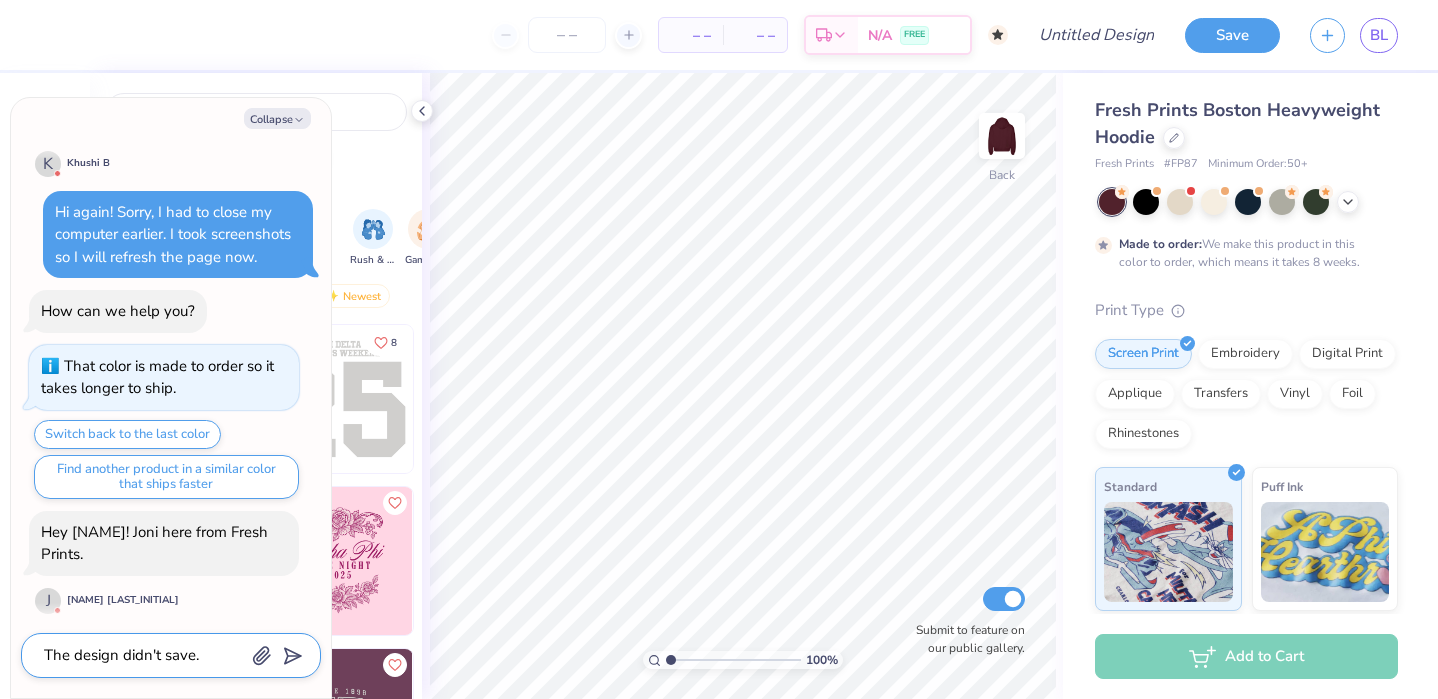 scroll, scrollTop: 1675, scrollLeft: 0, axis: vertical 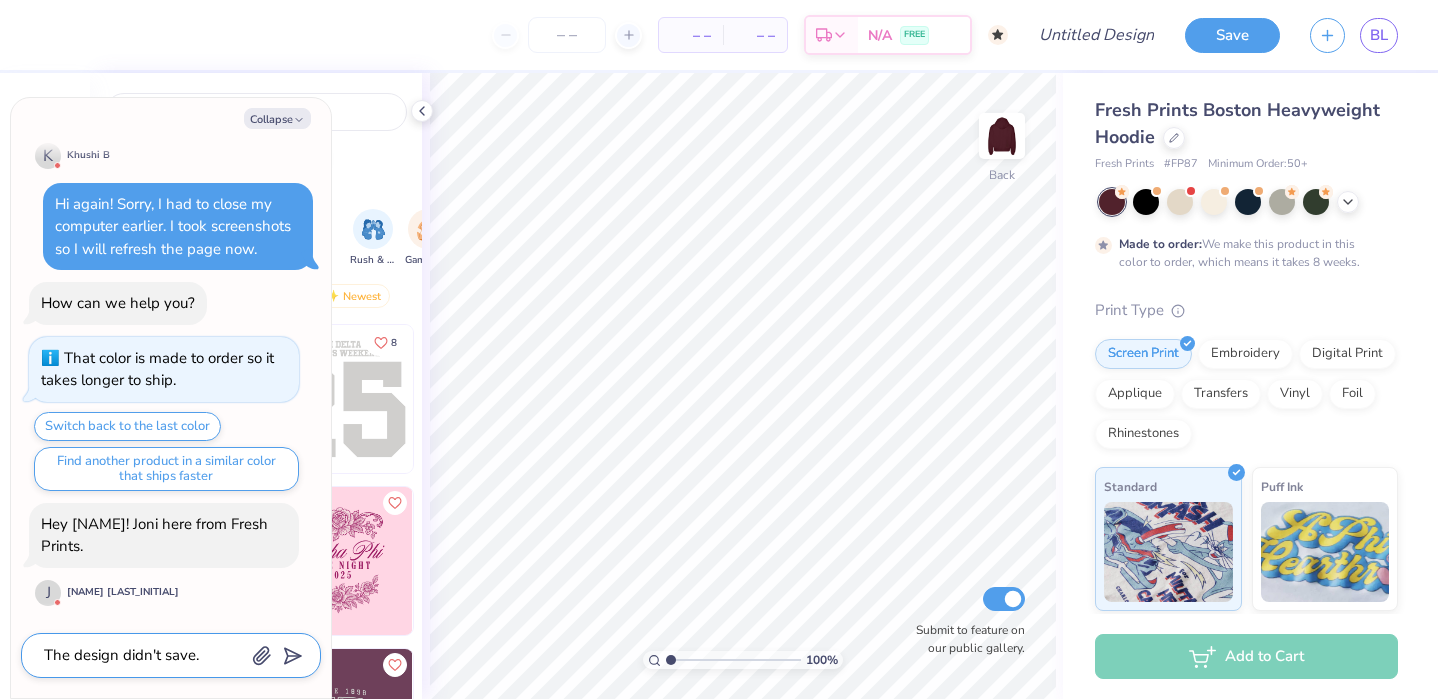 type on "x" 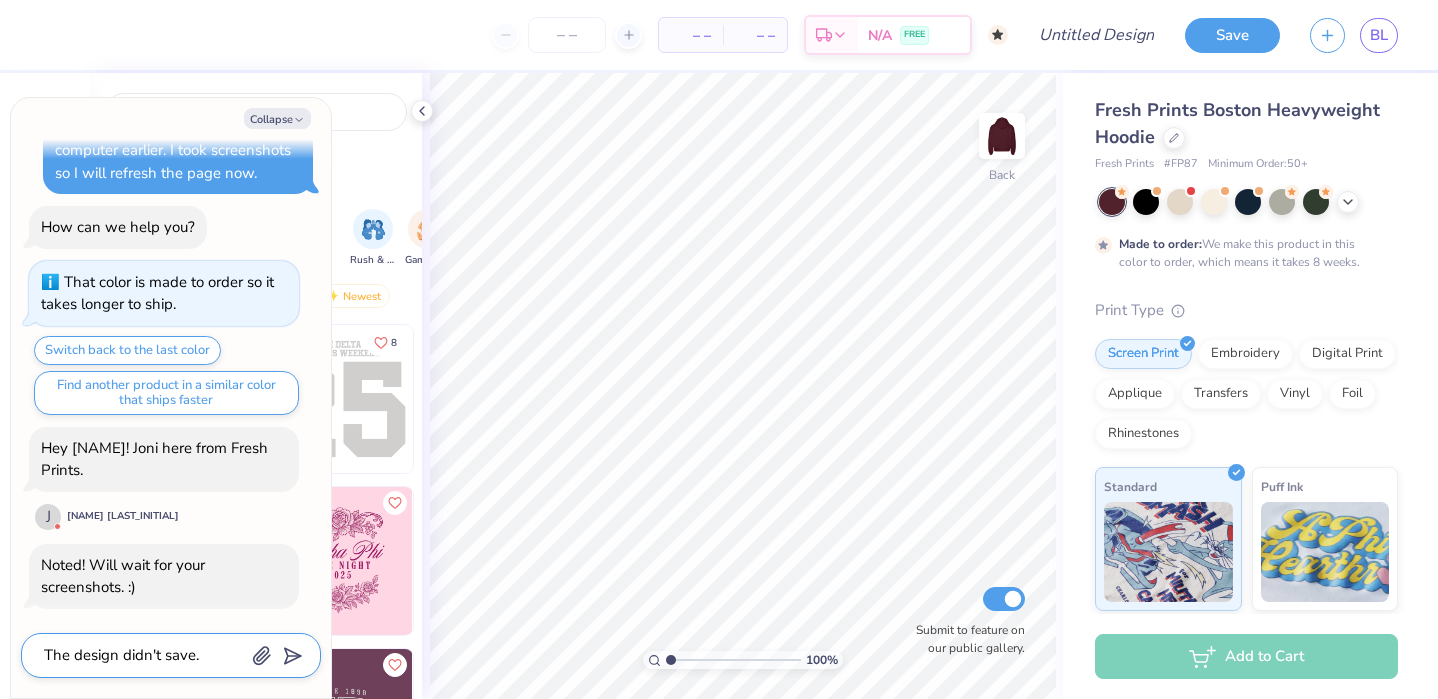 scroll, scrollTop: 1792, scrollLeft: 0, axis: vertical 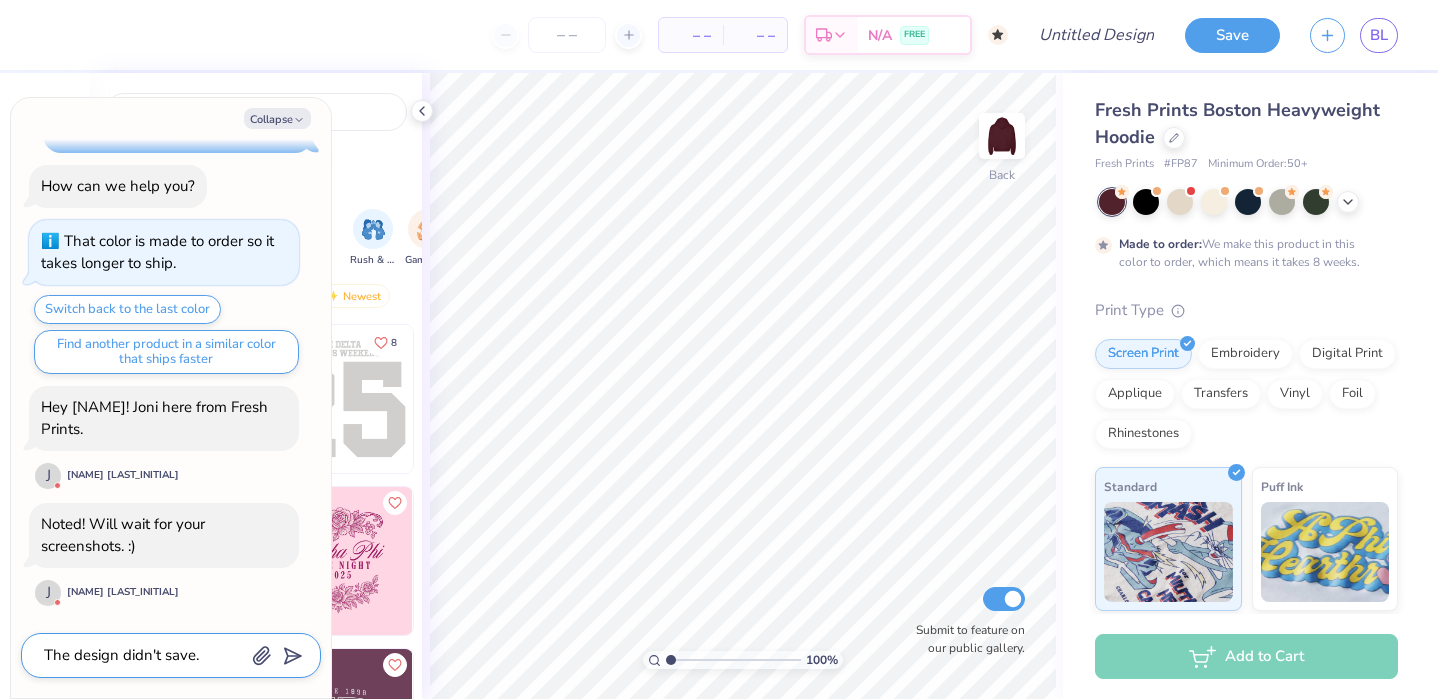 drag, startPoint x: 200, startPoint y: 656, endPoint x: -1, endPoint y: 655, distance: 201.00249 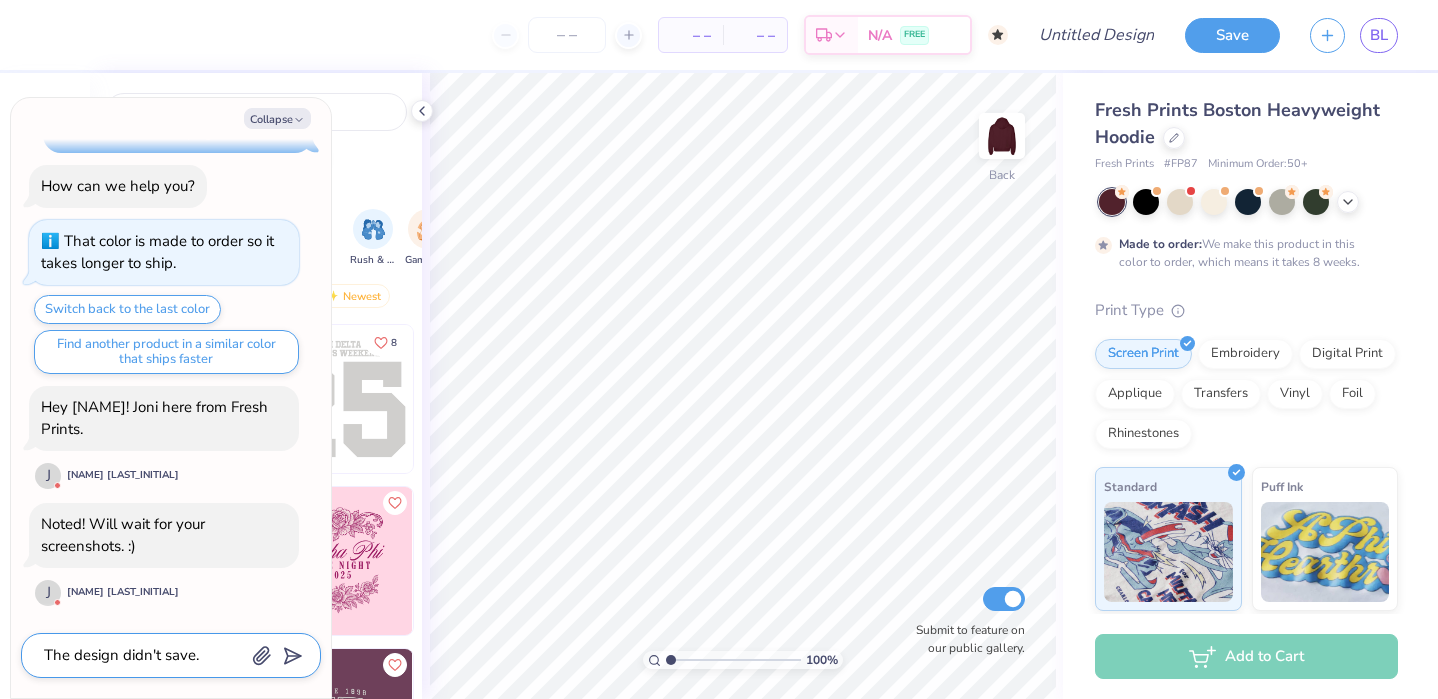click on "– – Per Item – – Total Est.  Delivery N/A FREE Design Title Save BL Image AI Designs Add Text Upload Greek Clipart & logos Decorate golf football star Orgs Events Styles Print Types Fraternity Sorority Club Sports Rush & Bid Game Day Parent's Weekend PR & General Big Little Reveal Philanthropy Date Parties & Socials Holidays Greek Week Retreat Formal & Semi Spring Break Founder’s Day Graduation Classic Minimalist Y2K Varsity Typography Cartoons Handdrawn 80s & 90s Grunge 60s & 70s Embroidery Screen Print Digital Print Patches Transfers Vinyl Applique Trending Most Favorited Newest Brooke Harris Phi Mu, Texas Christian University 8 Jocelyn Chavkin Gamma Phi Beta, University Of Alabama Jack Doucette Sigma Chi, University of New Hampshire 100  % Back Submit to feature on our public gallery. Fresh Prints Boston Heavyweight Hoodie Fresh Prints # FP87 Minimum Order:  50 +   Made to order:  We make this product in this color to order, which means it takes 8 weeks. Print Type" at bounding box center (719, 349) 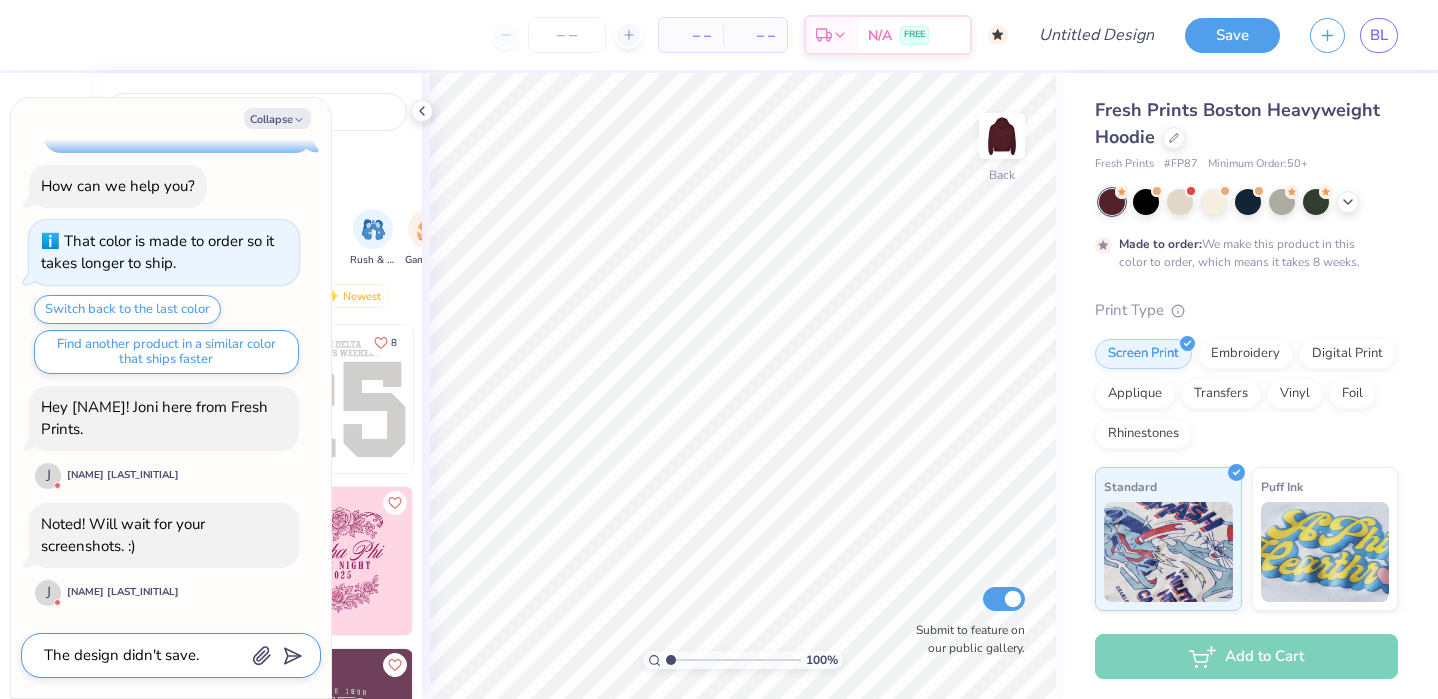 type 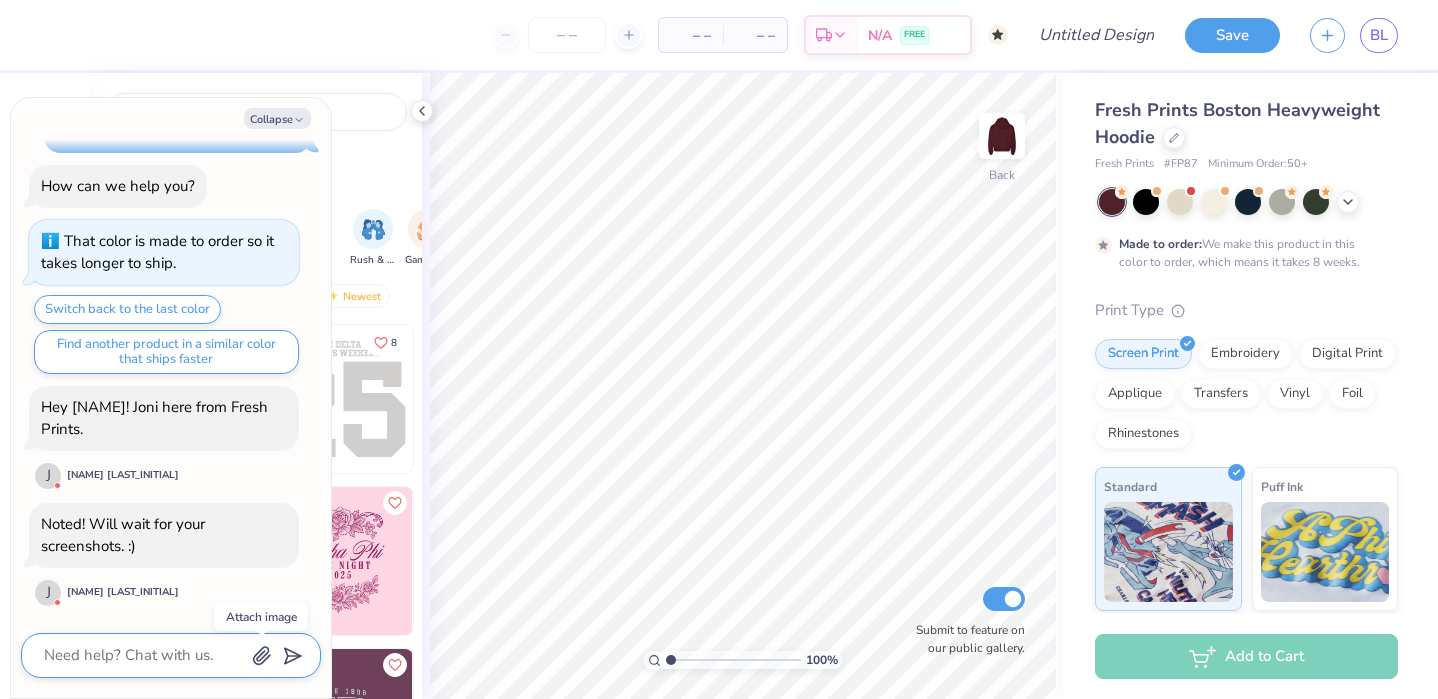 click 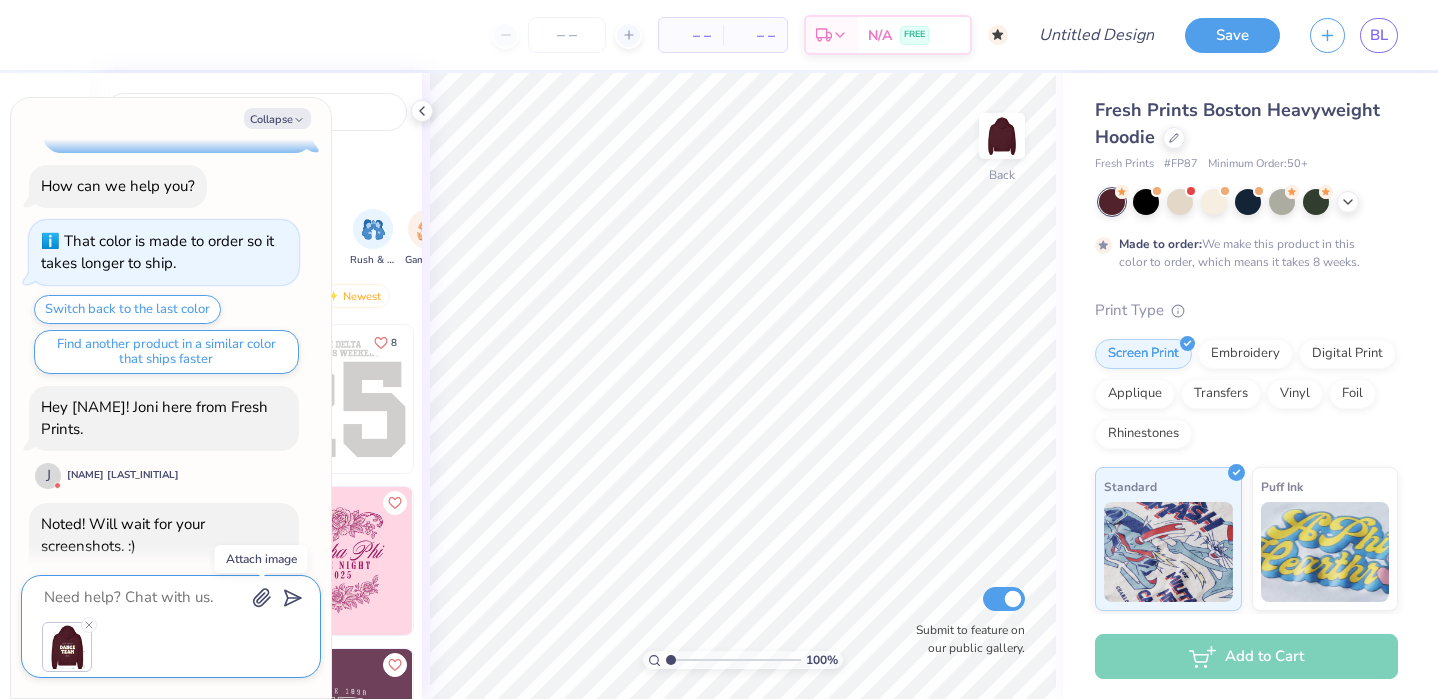 click 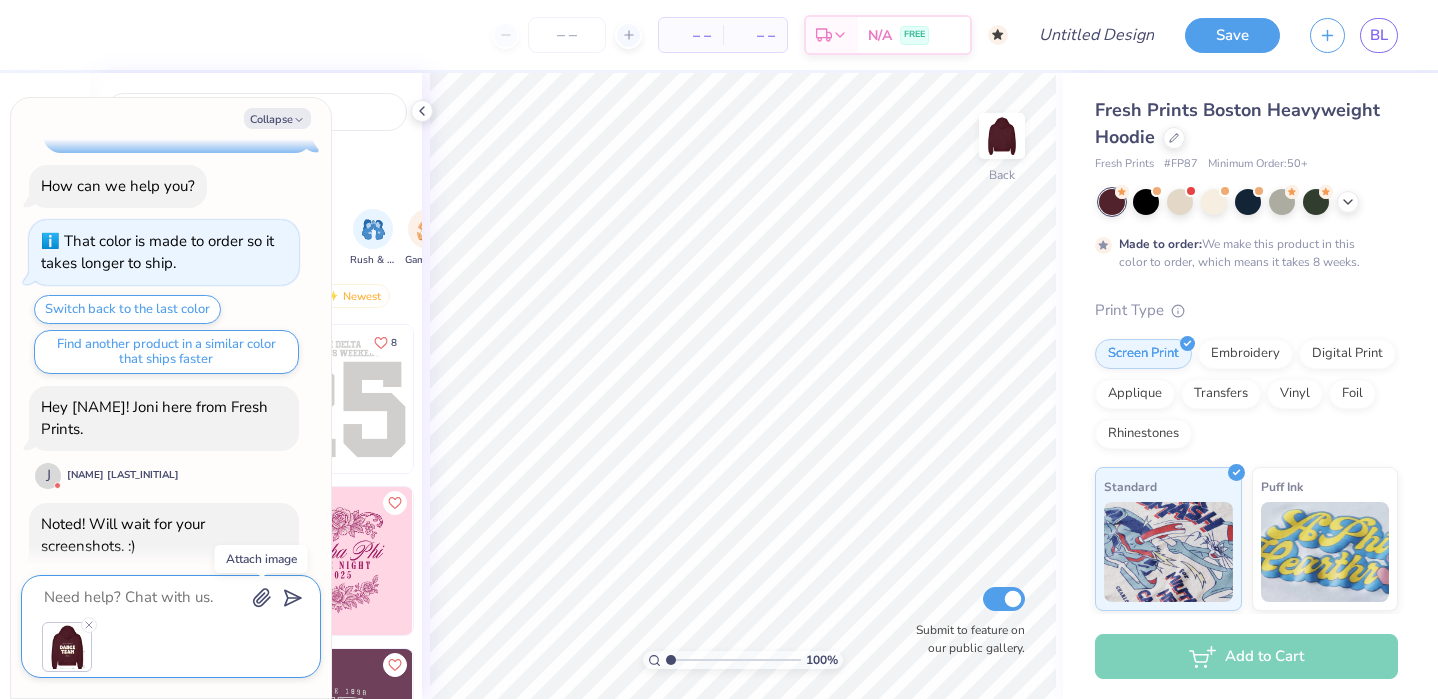 type on "x" 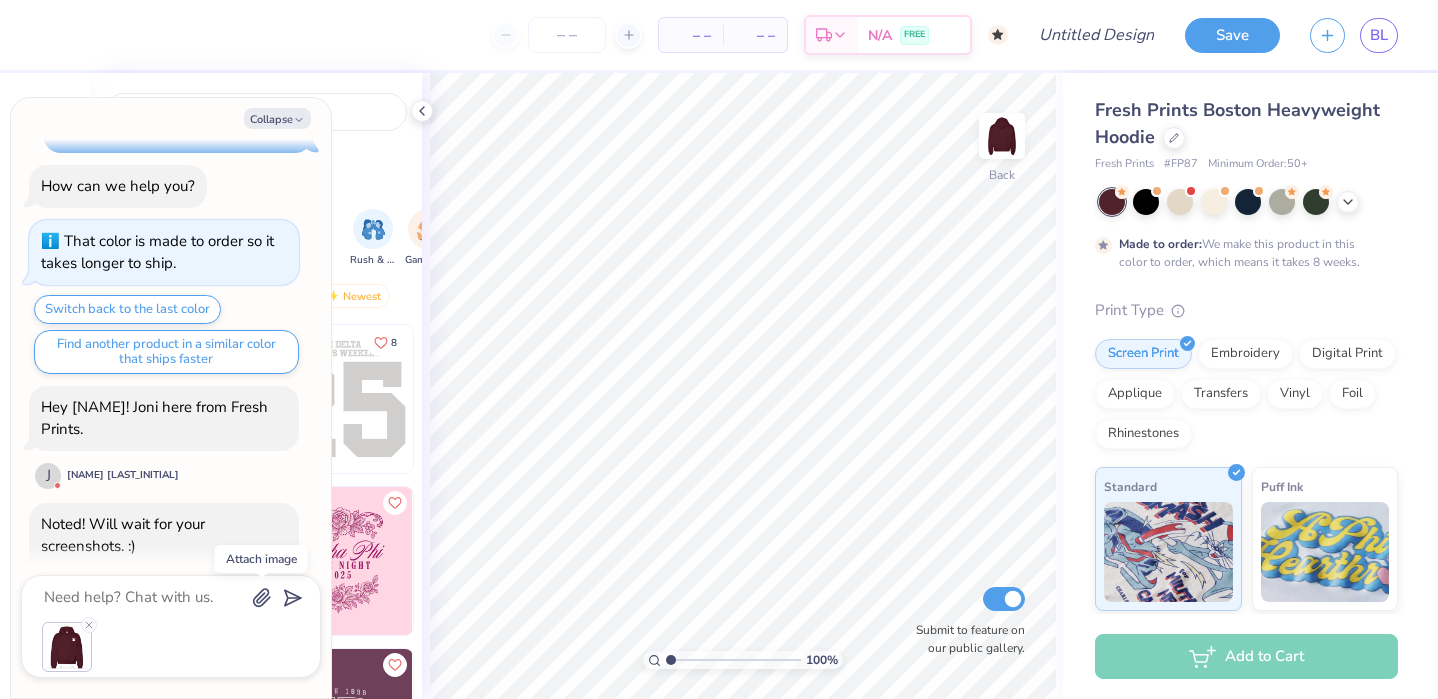click at bounding box center (171, 647) 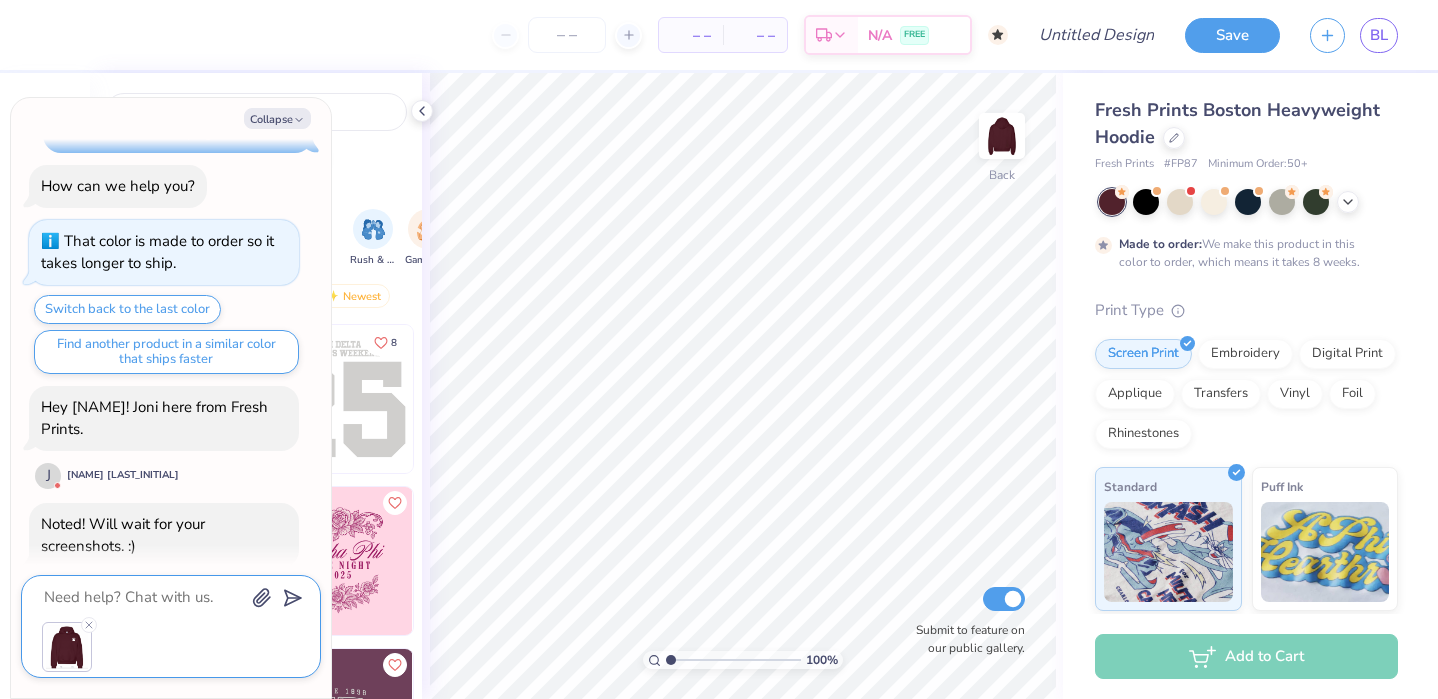 click at bounding box center (143, 597) 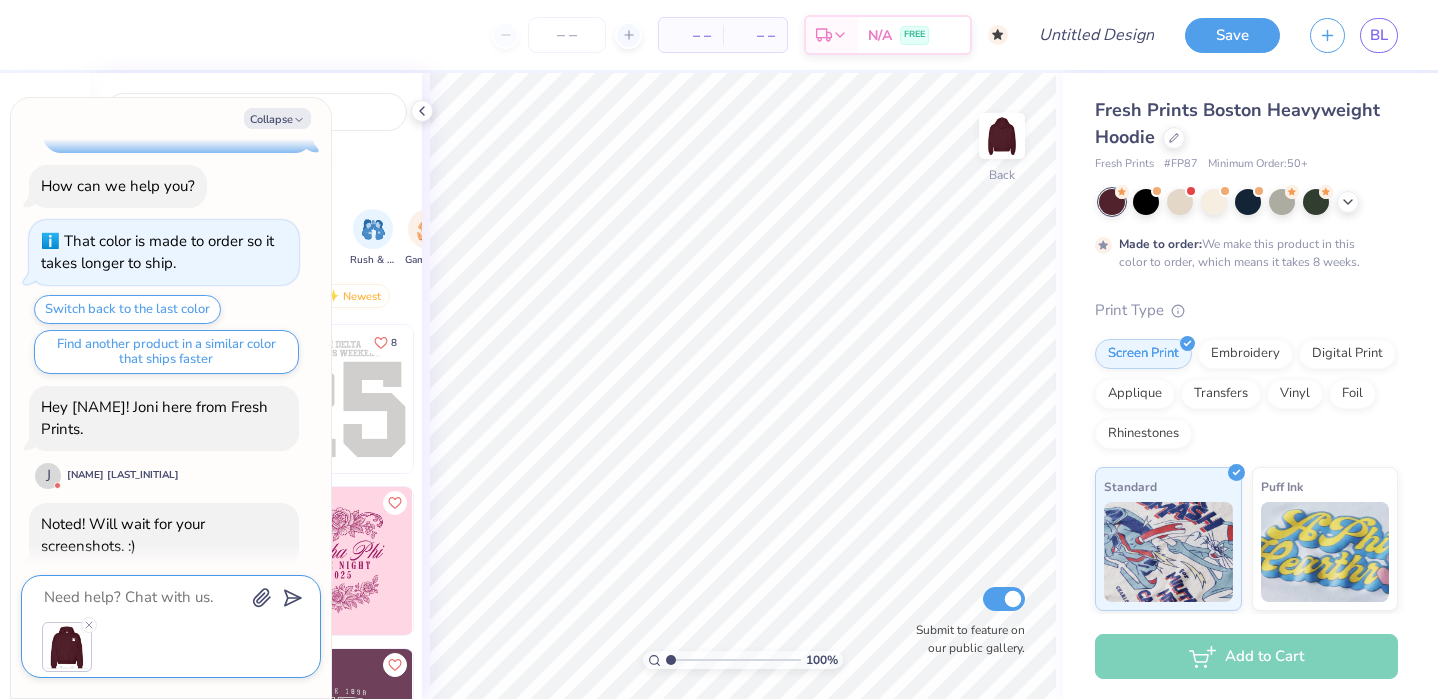 type on "T" 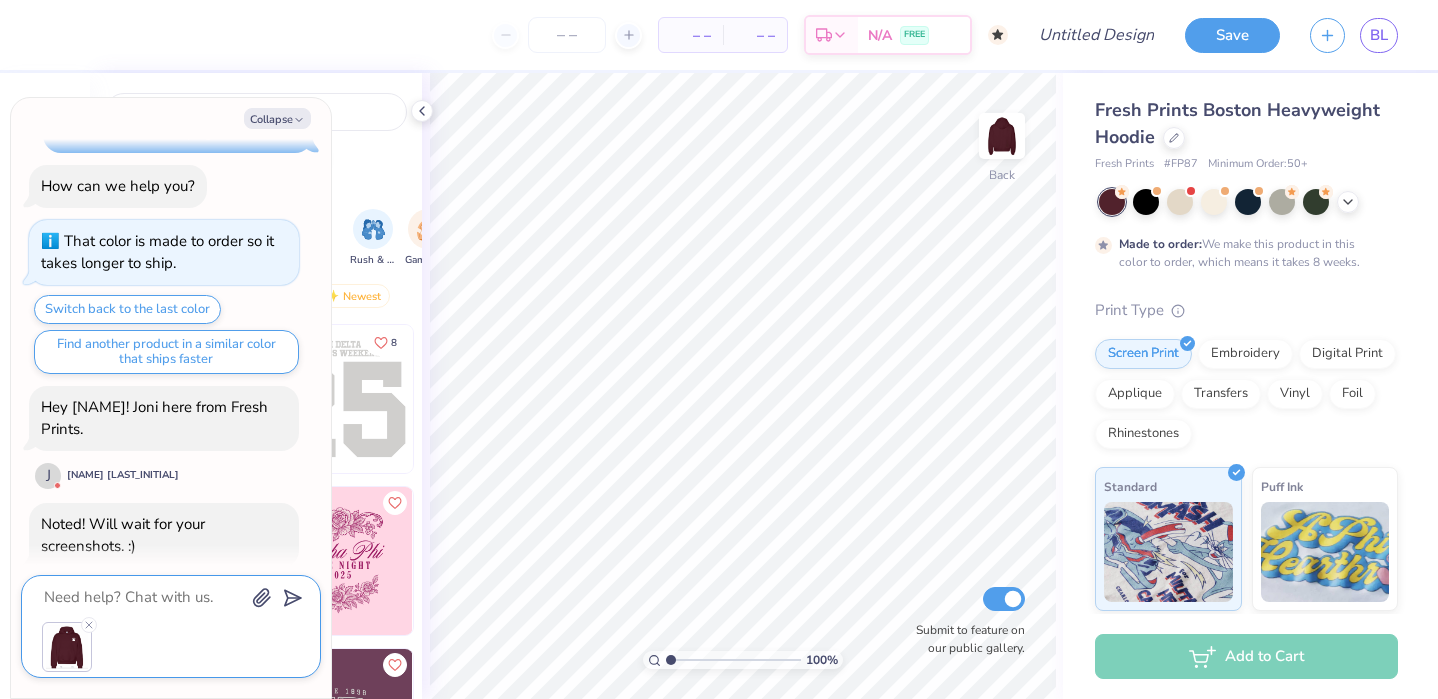 type on "x" 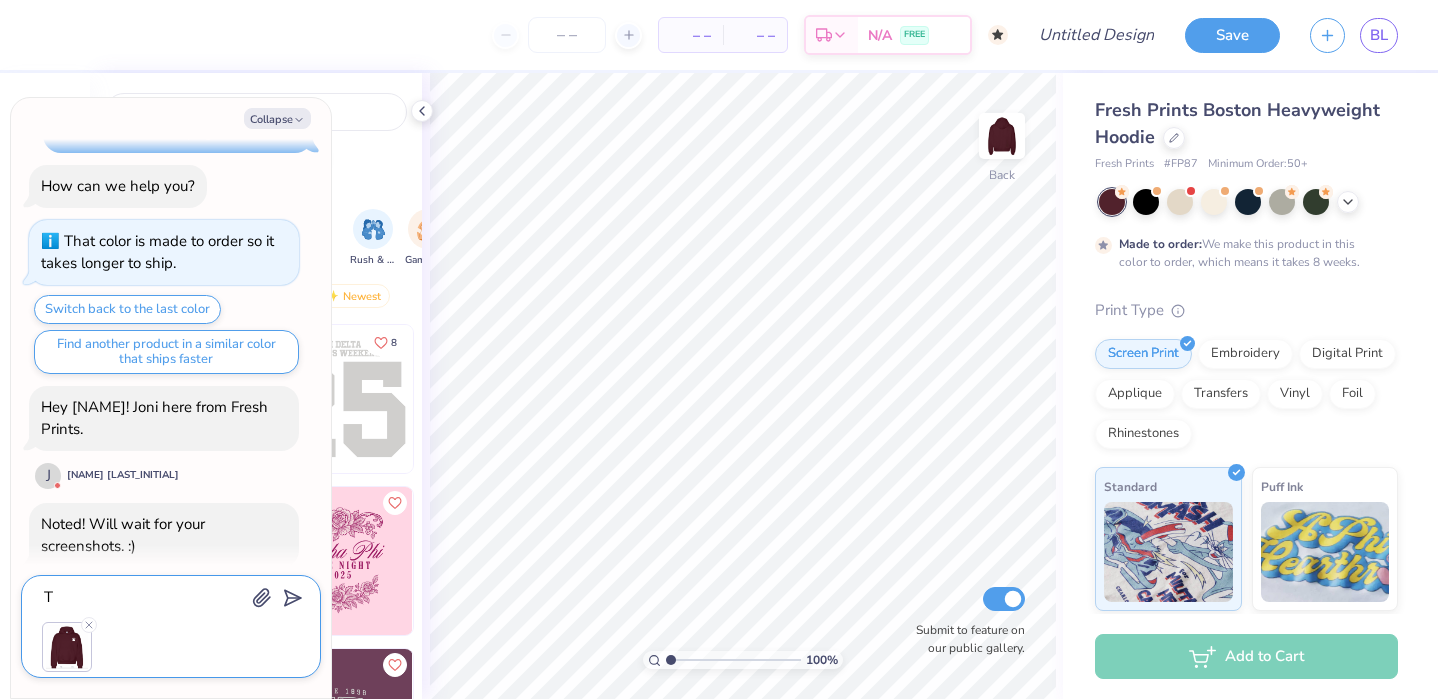 type on "Th" 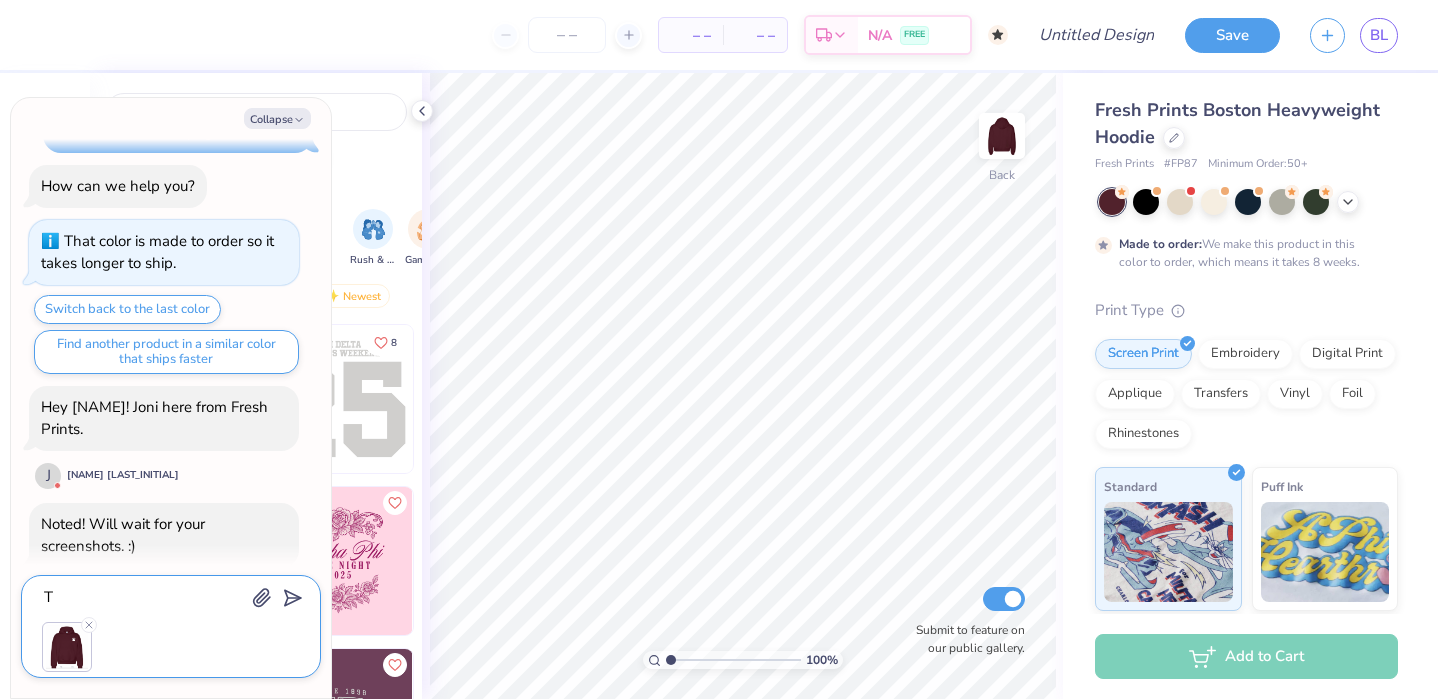 type on "x" 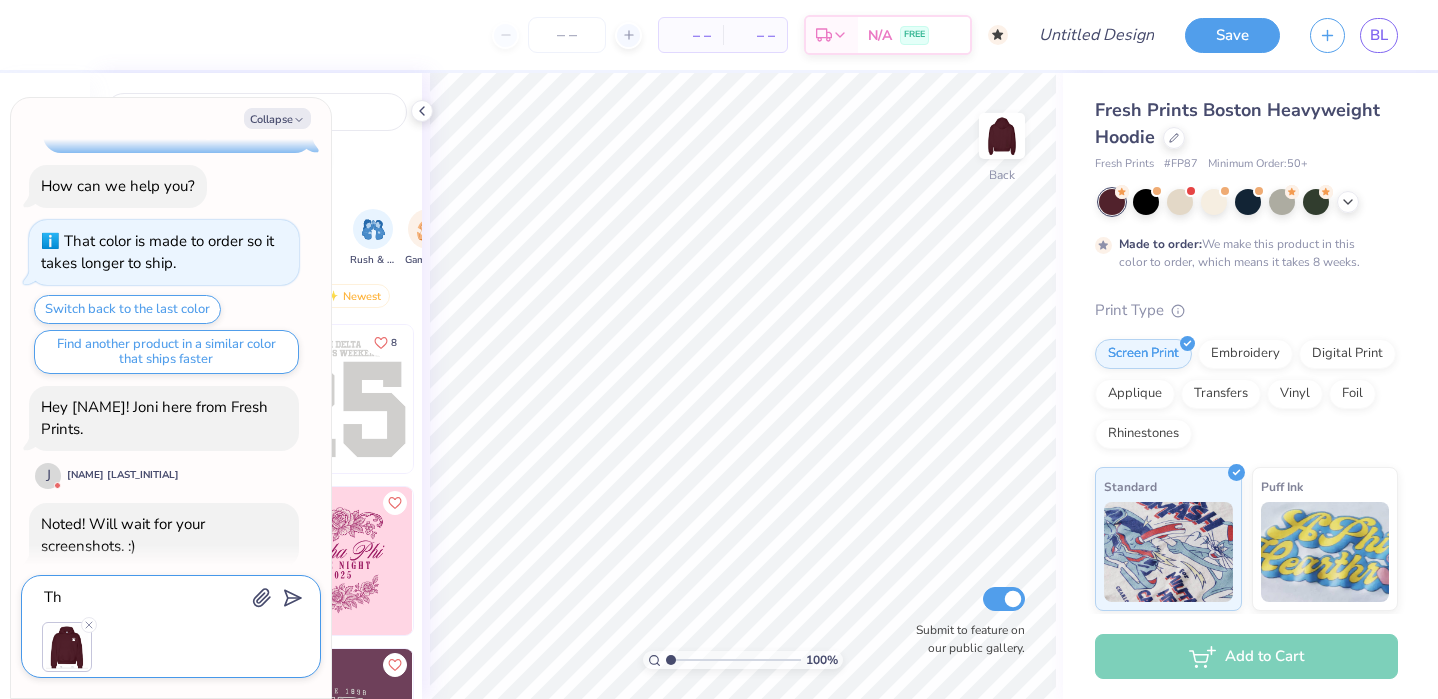 type on "Thi" 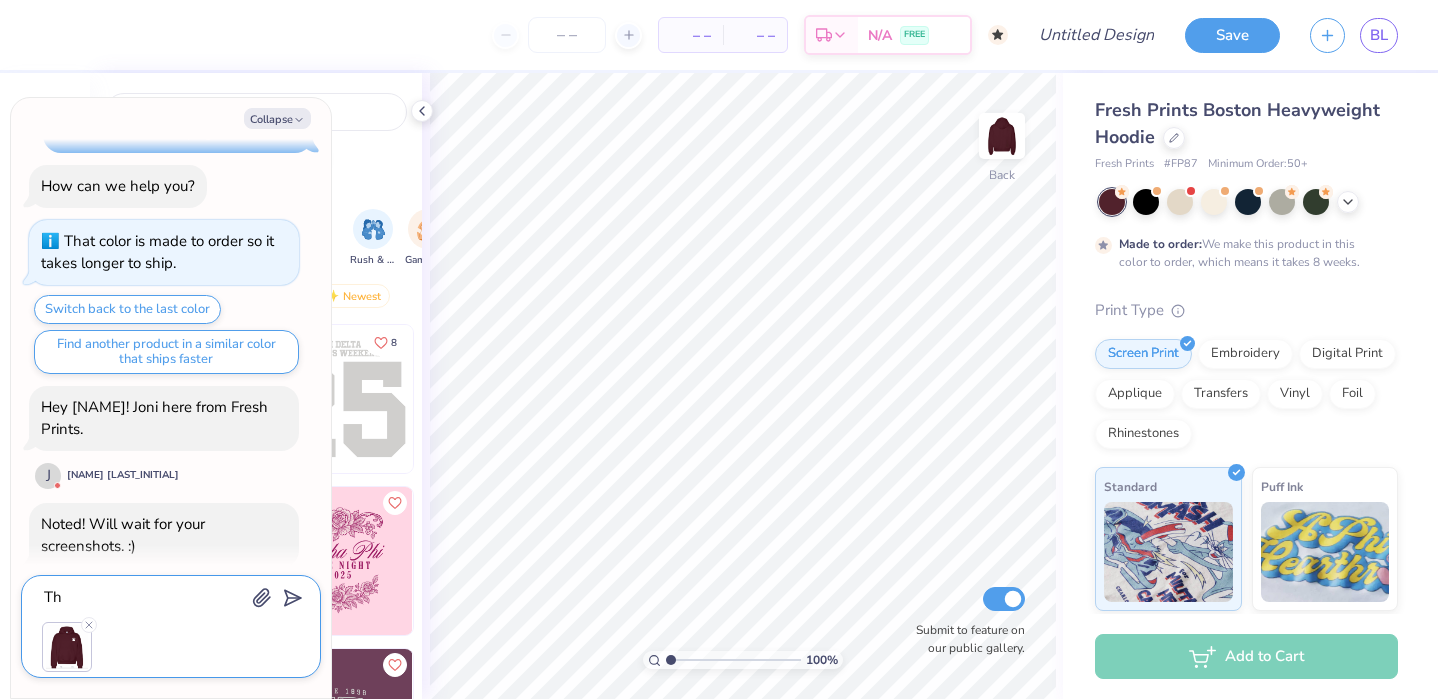 type on "x" 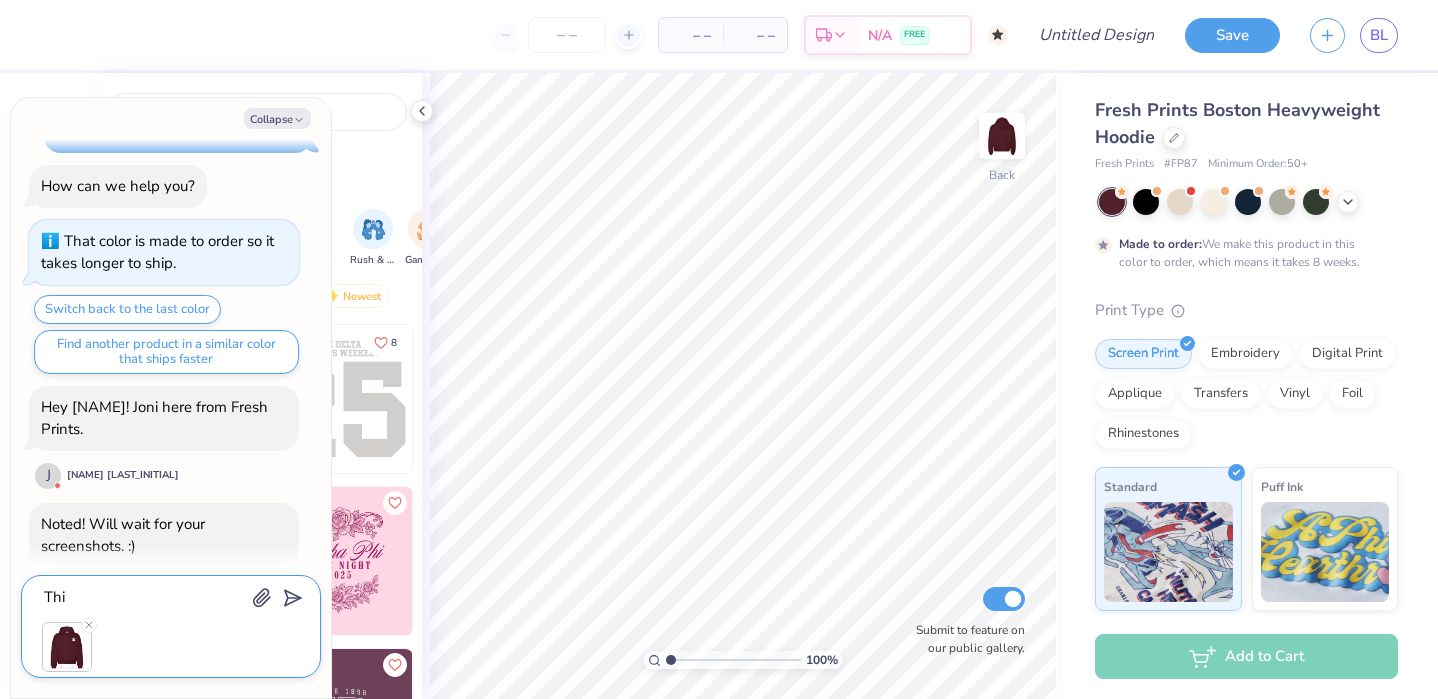 type on "This" 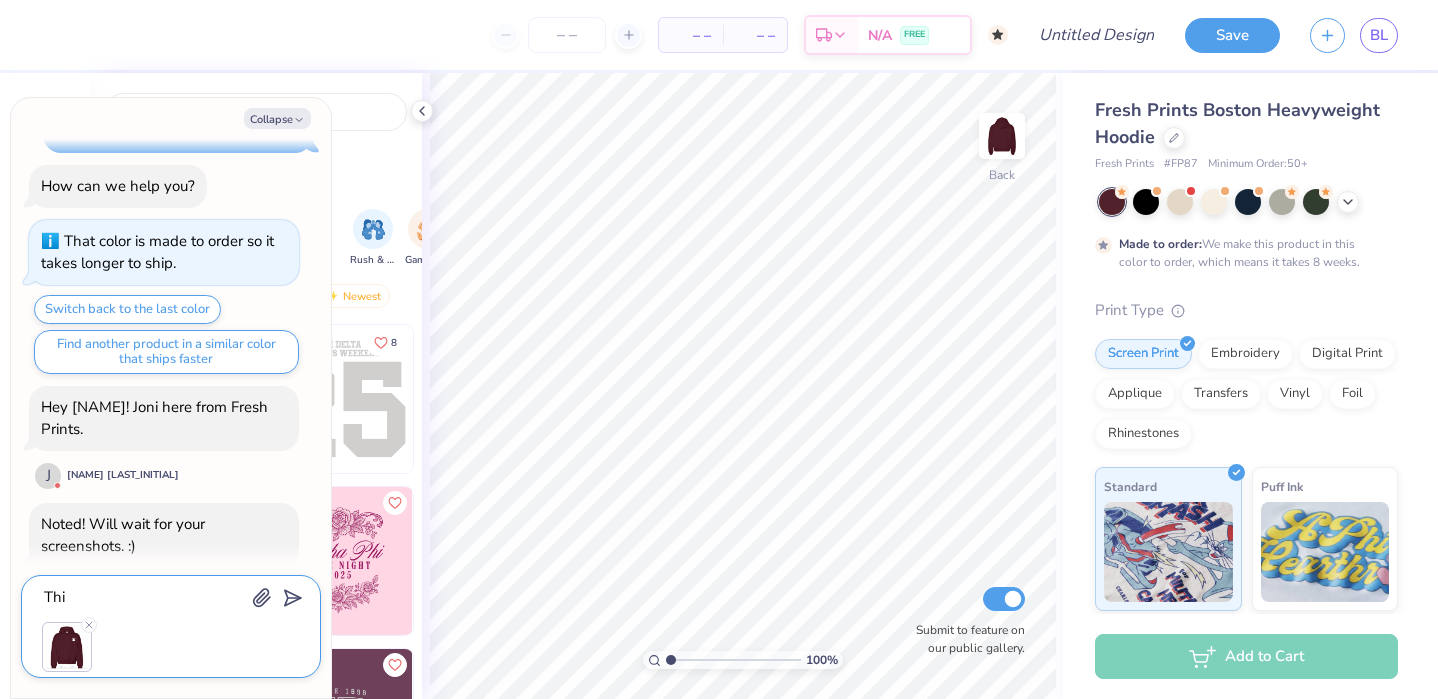 type on "x" 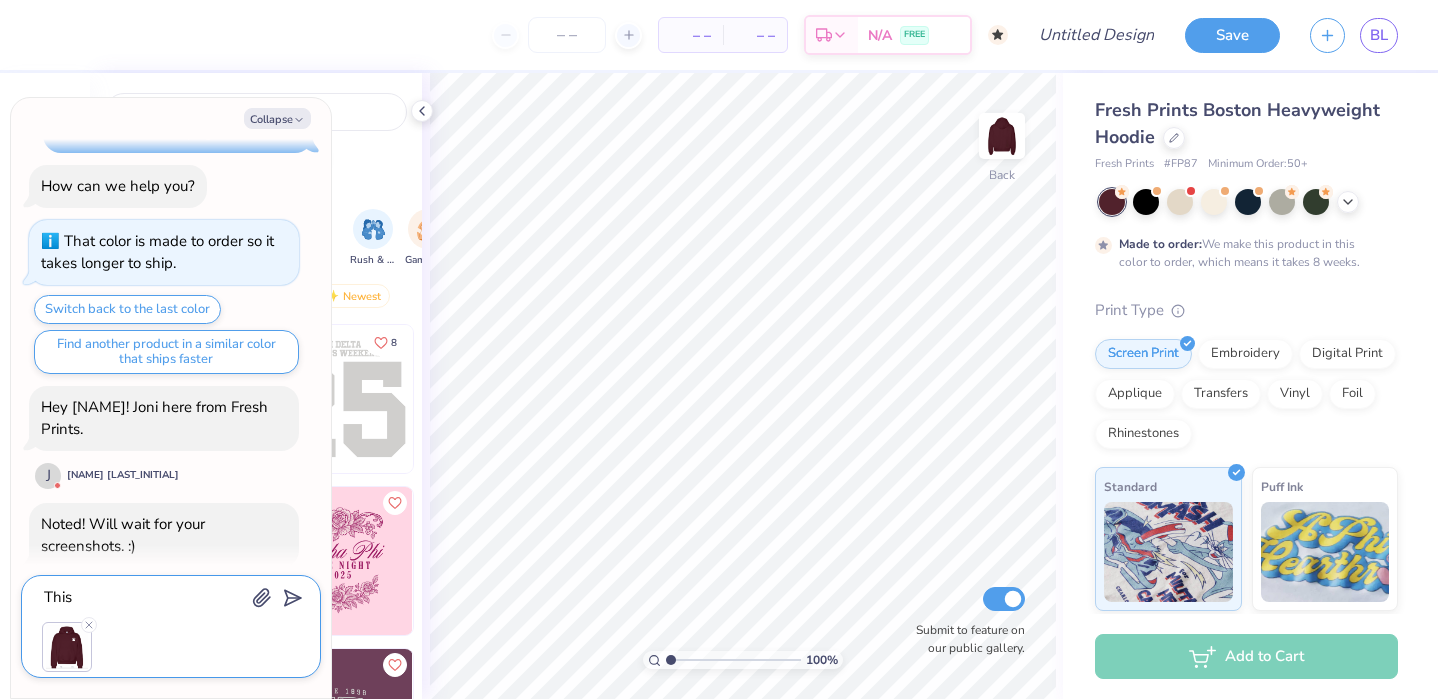 type on "This" 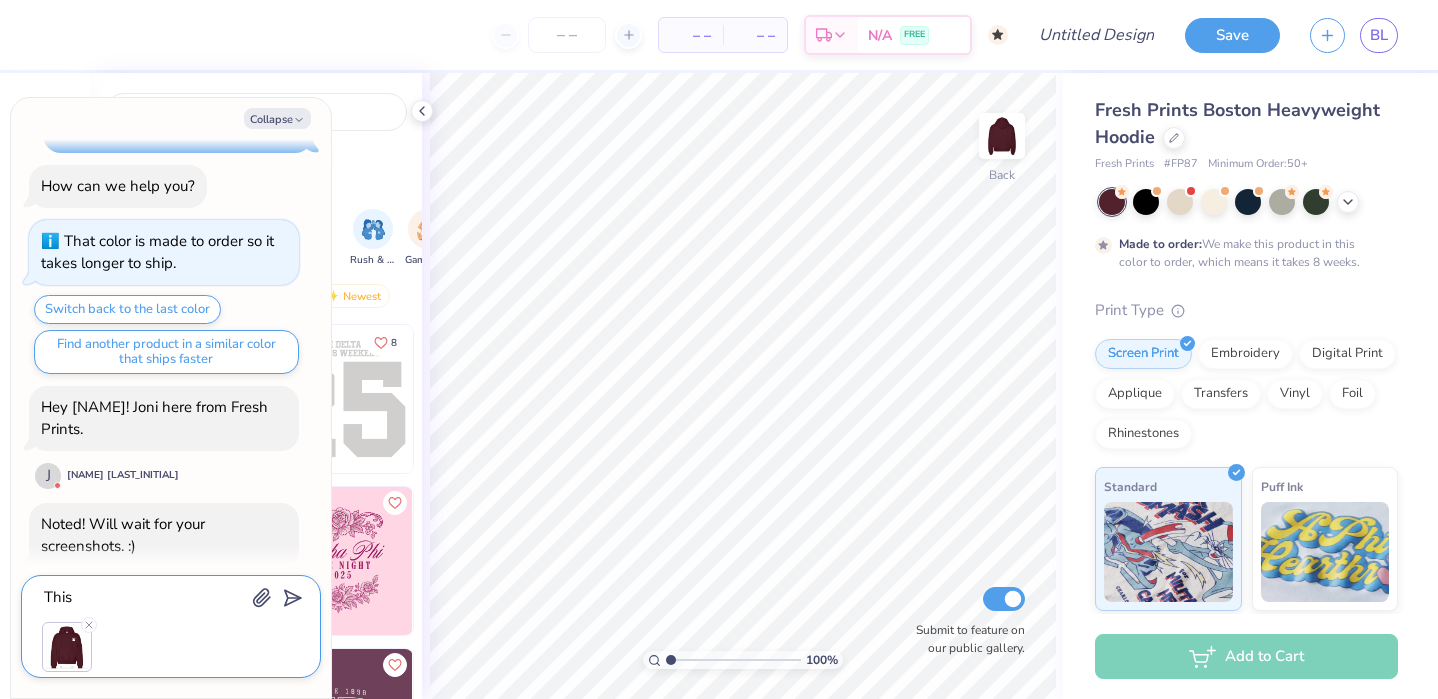 type on "x" 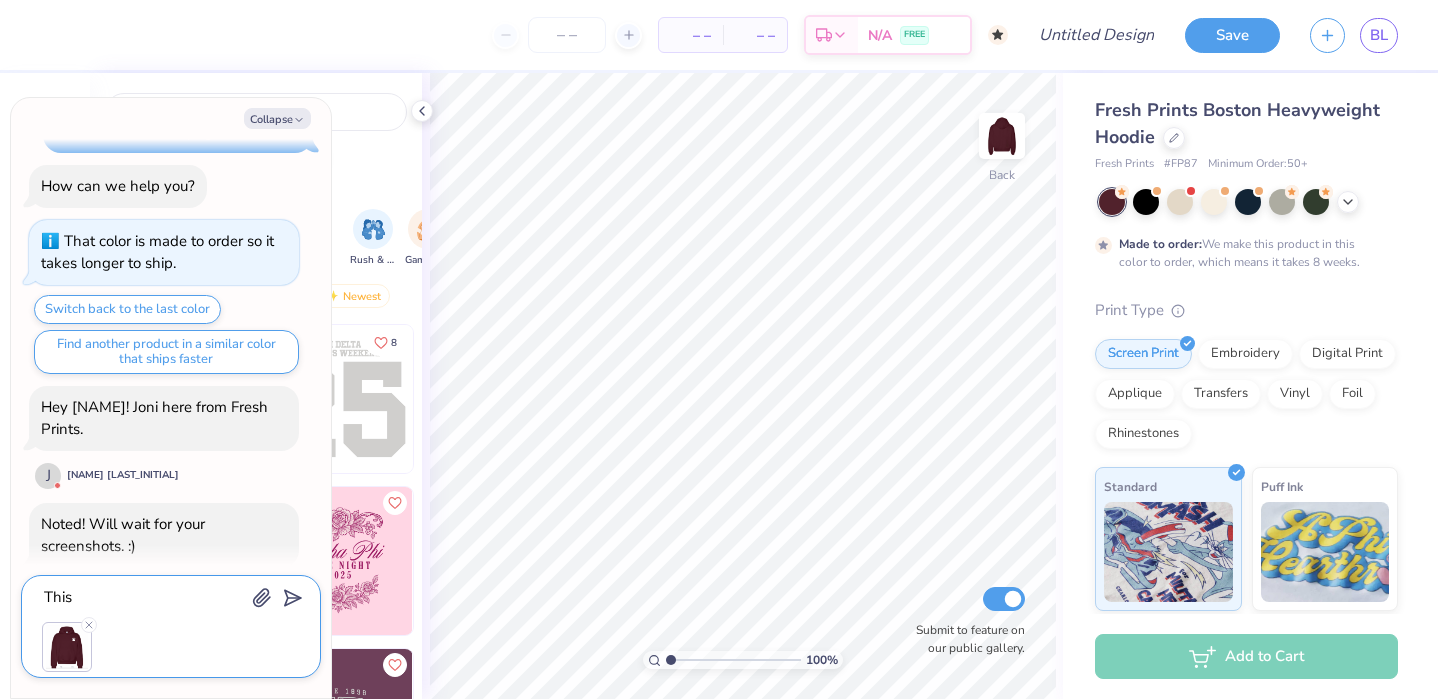 type on "This i" 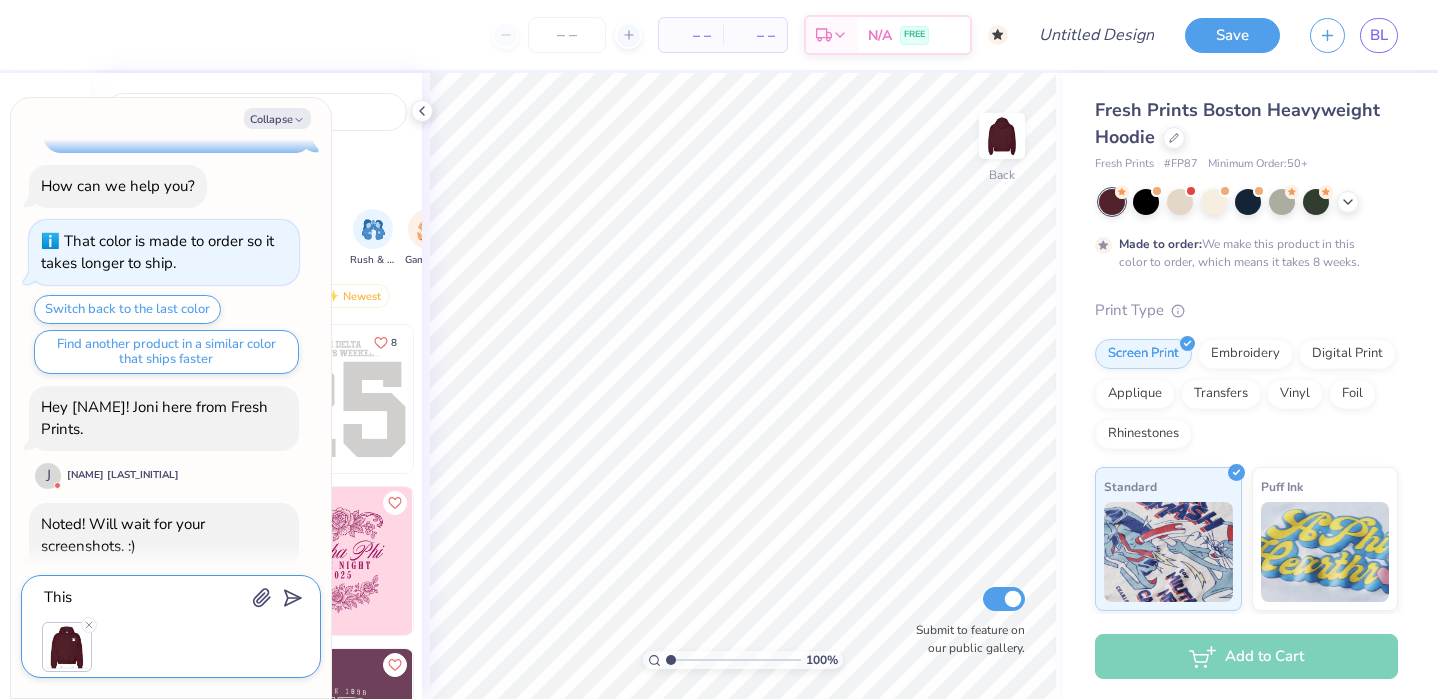 type on "x" 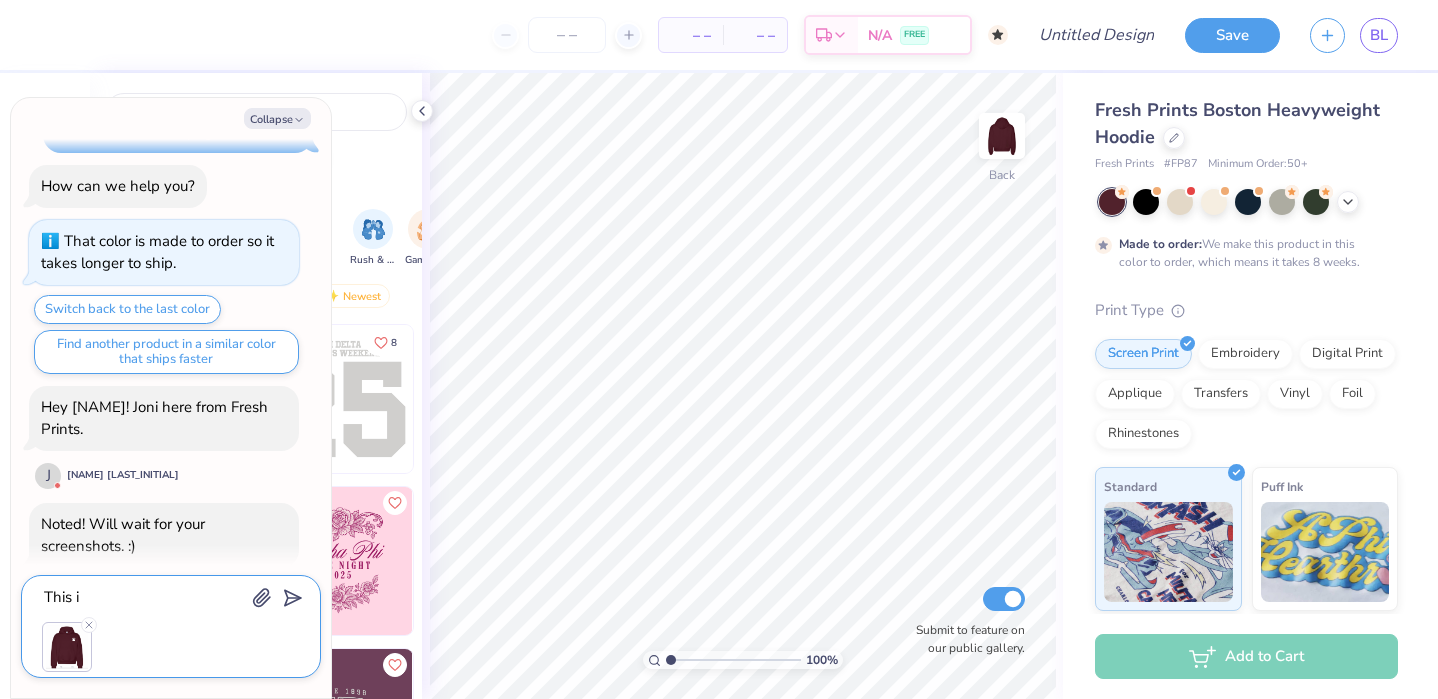 type on "This is" 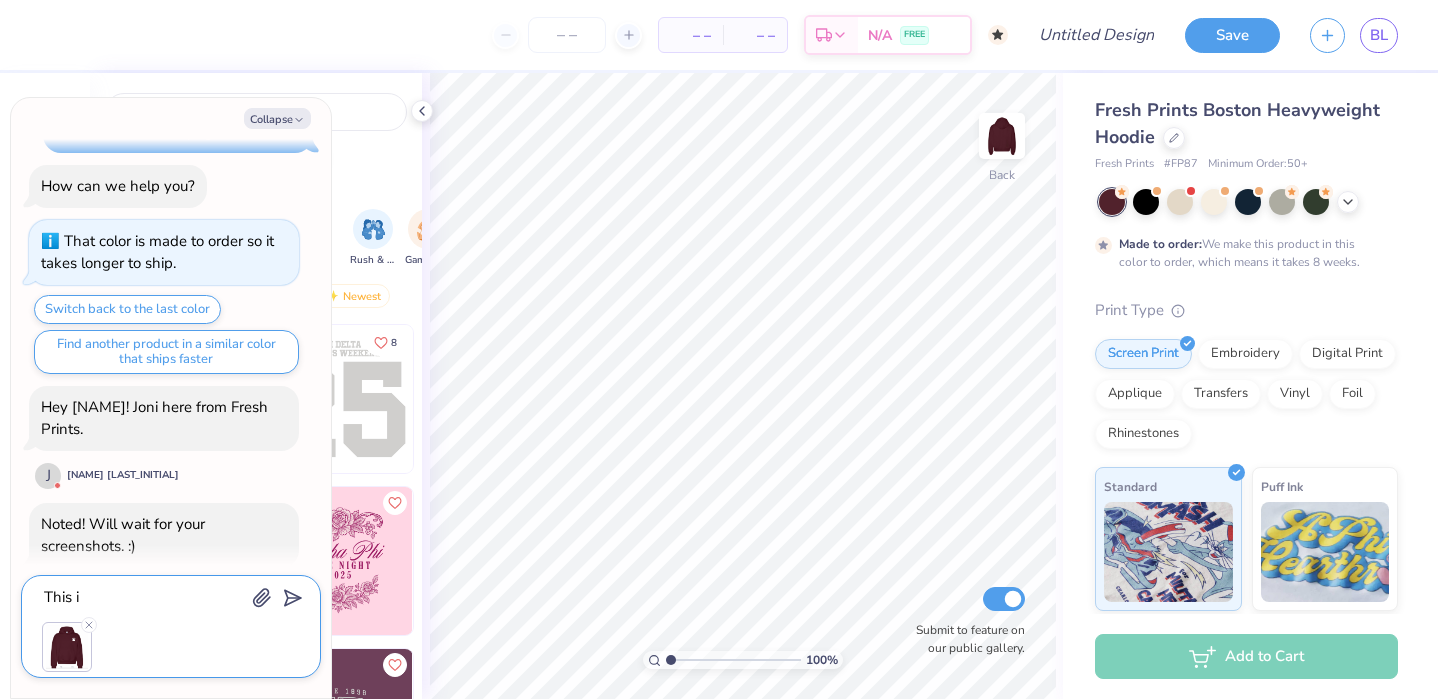 type on "x" 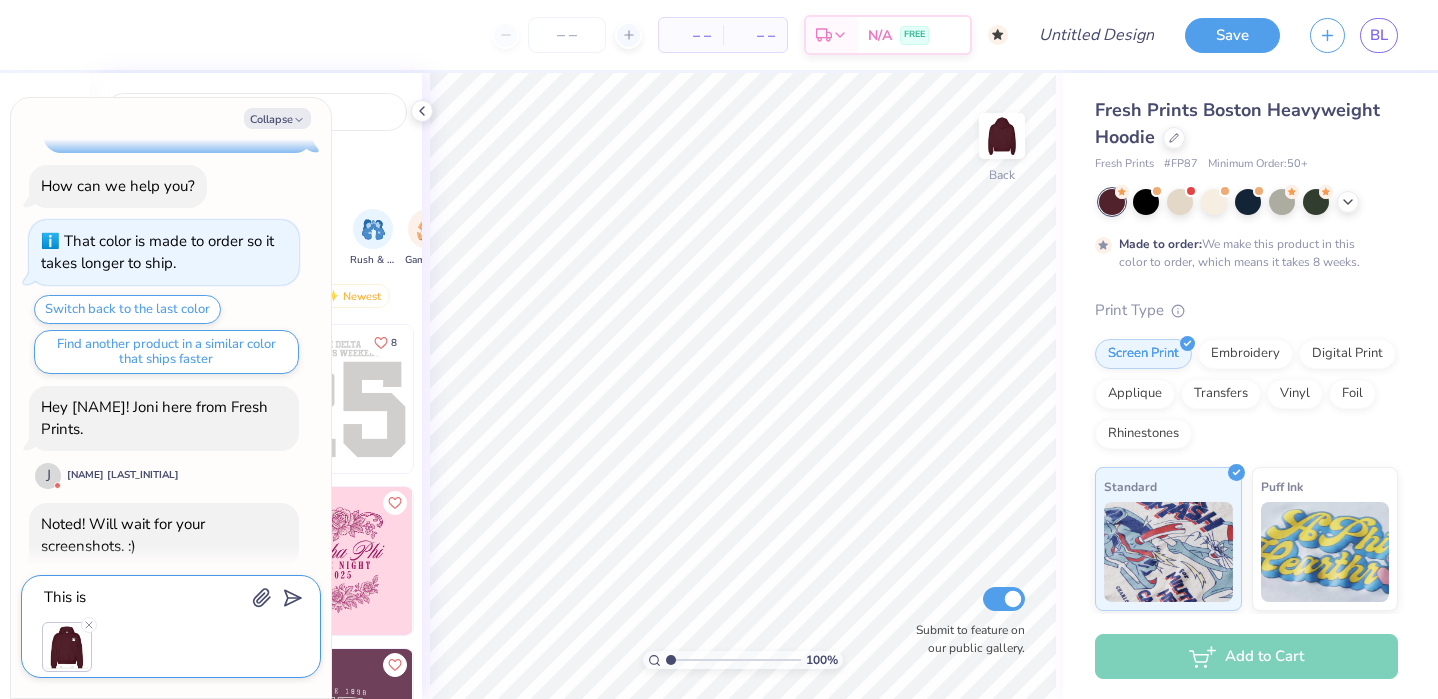type on "This is" 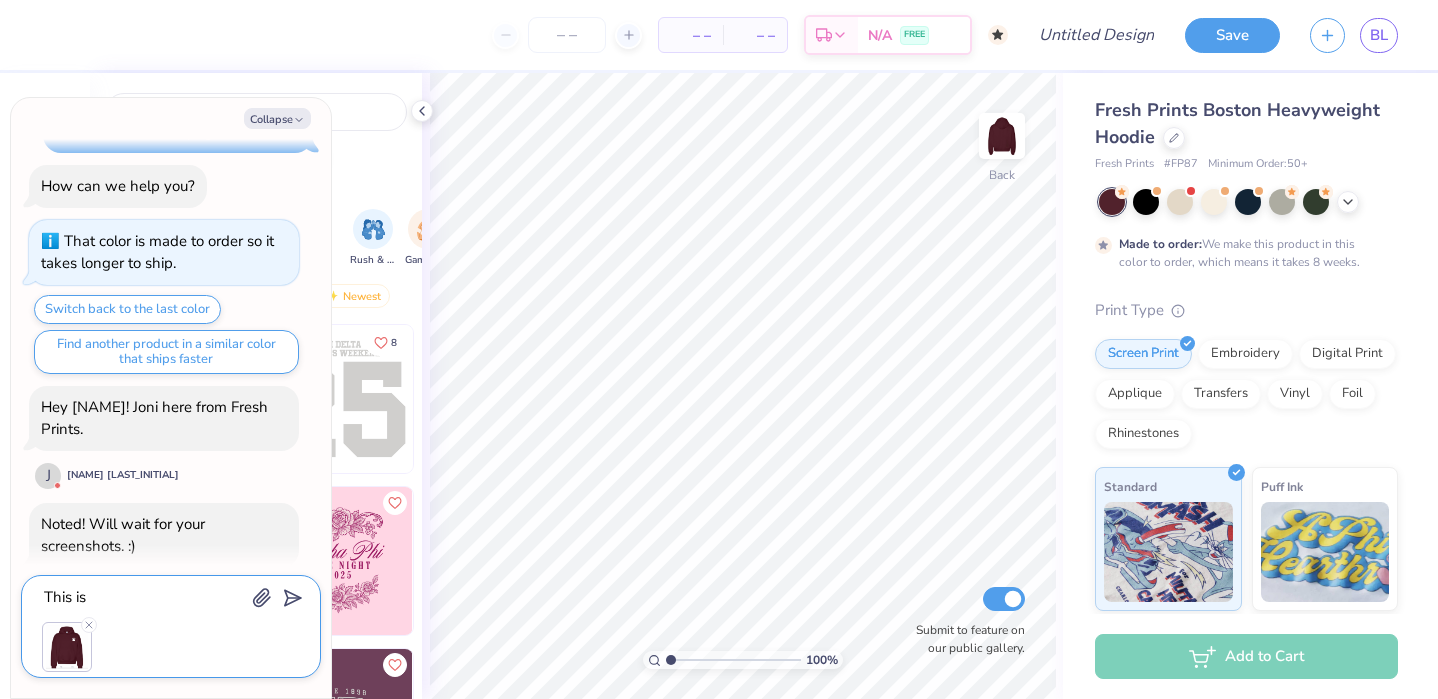 type on "x" 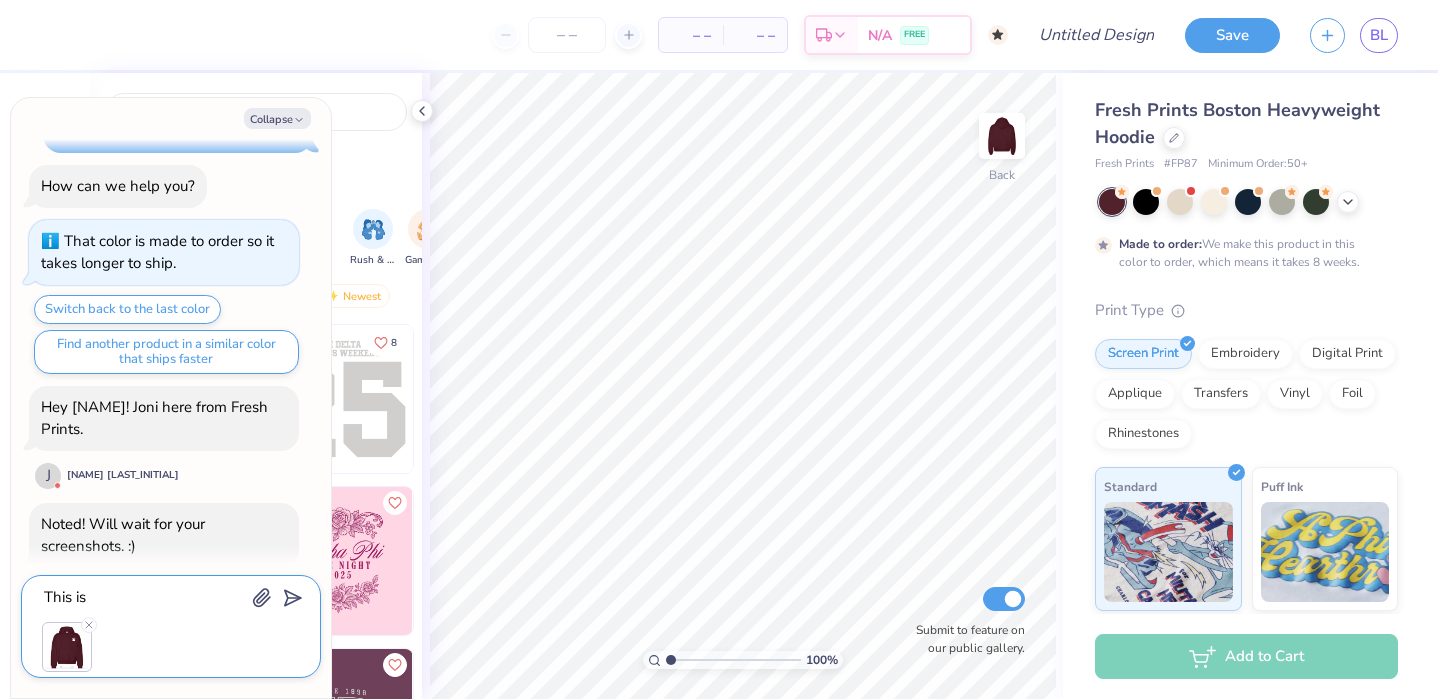type on "This is t" 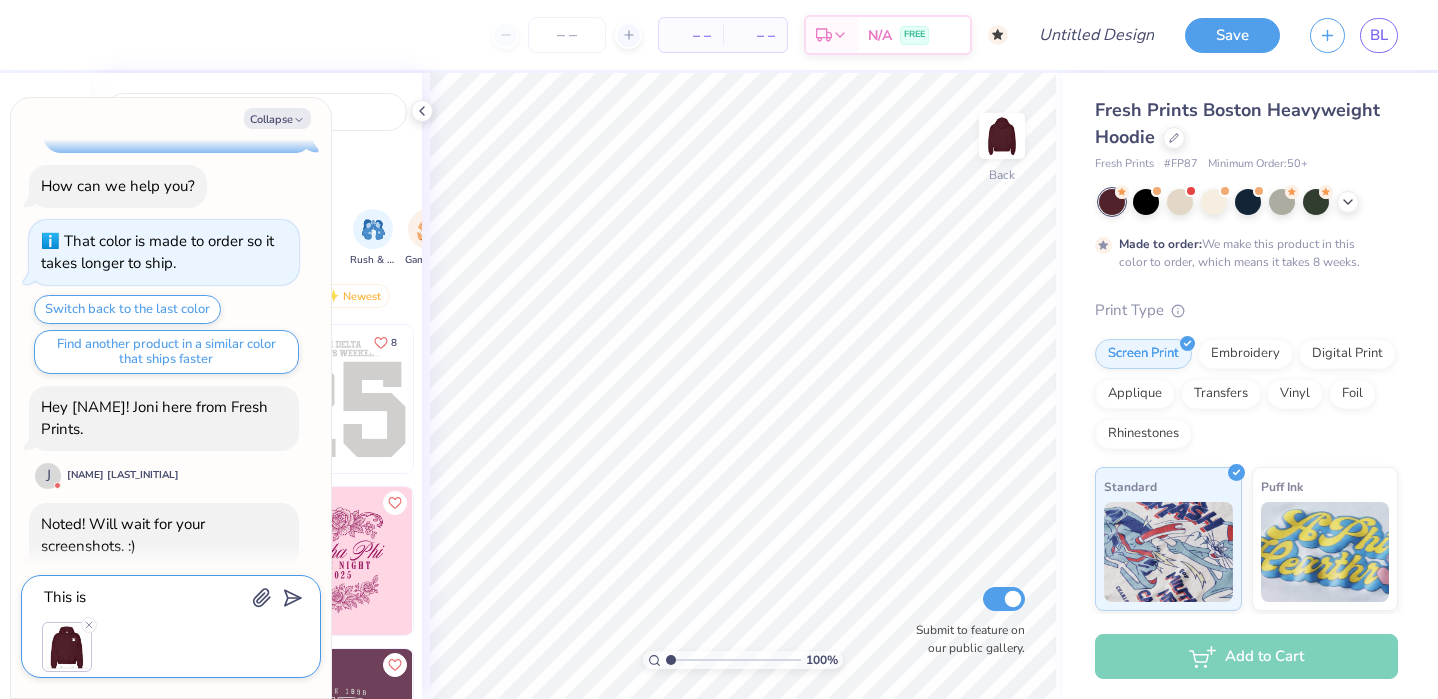 type on "x" 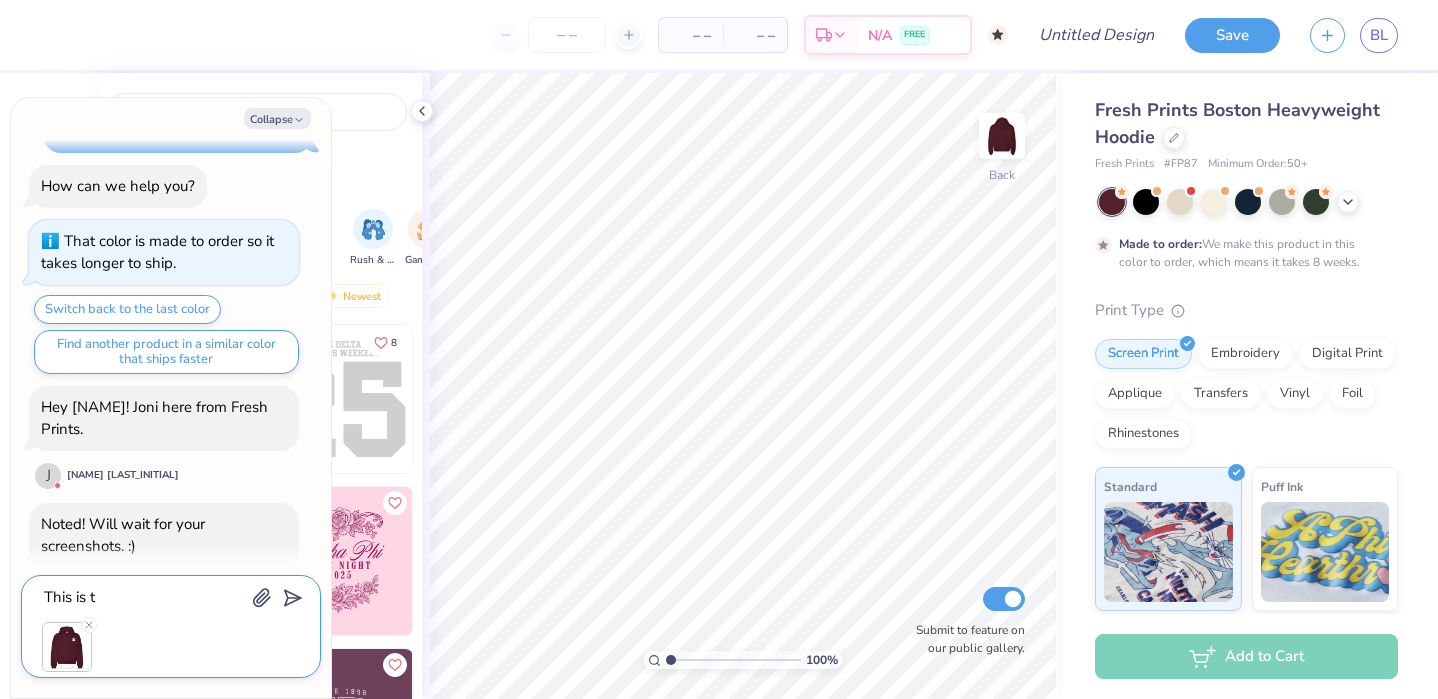 type on "This is th" 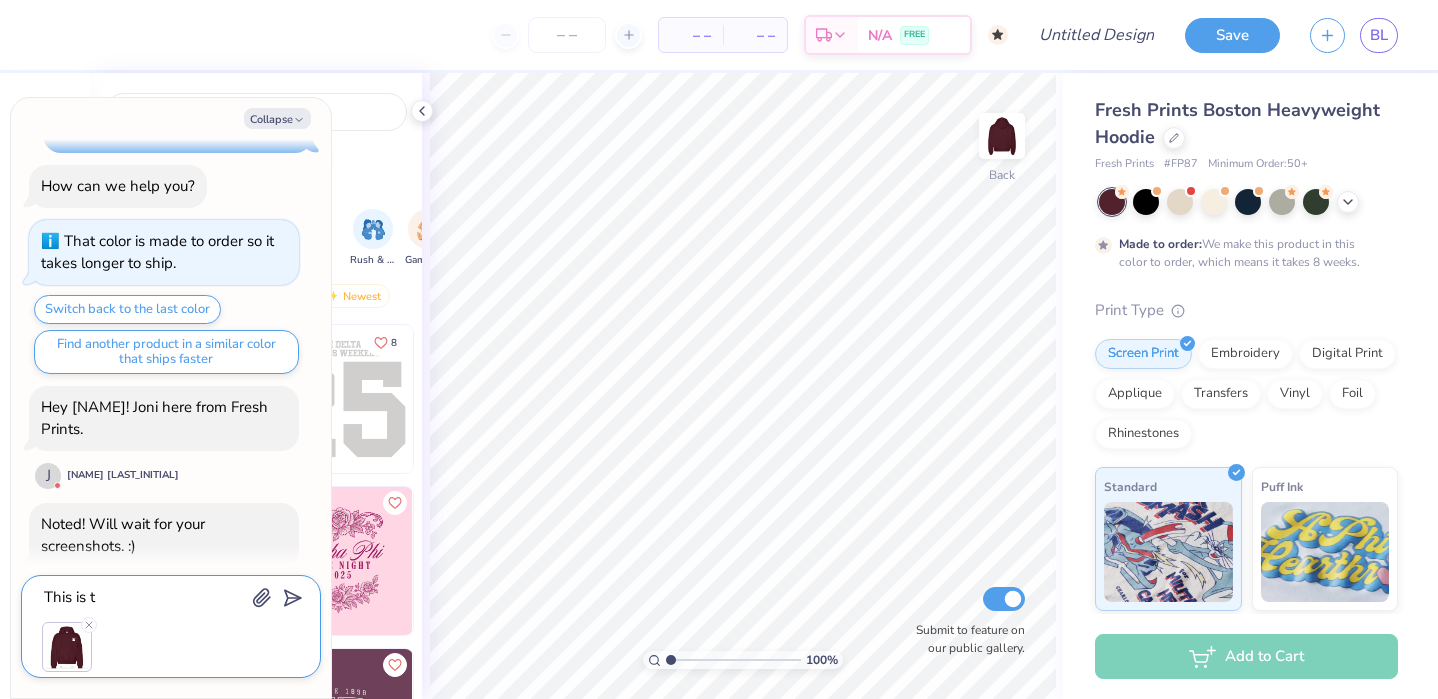 type on "x" 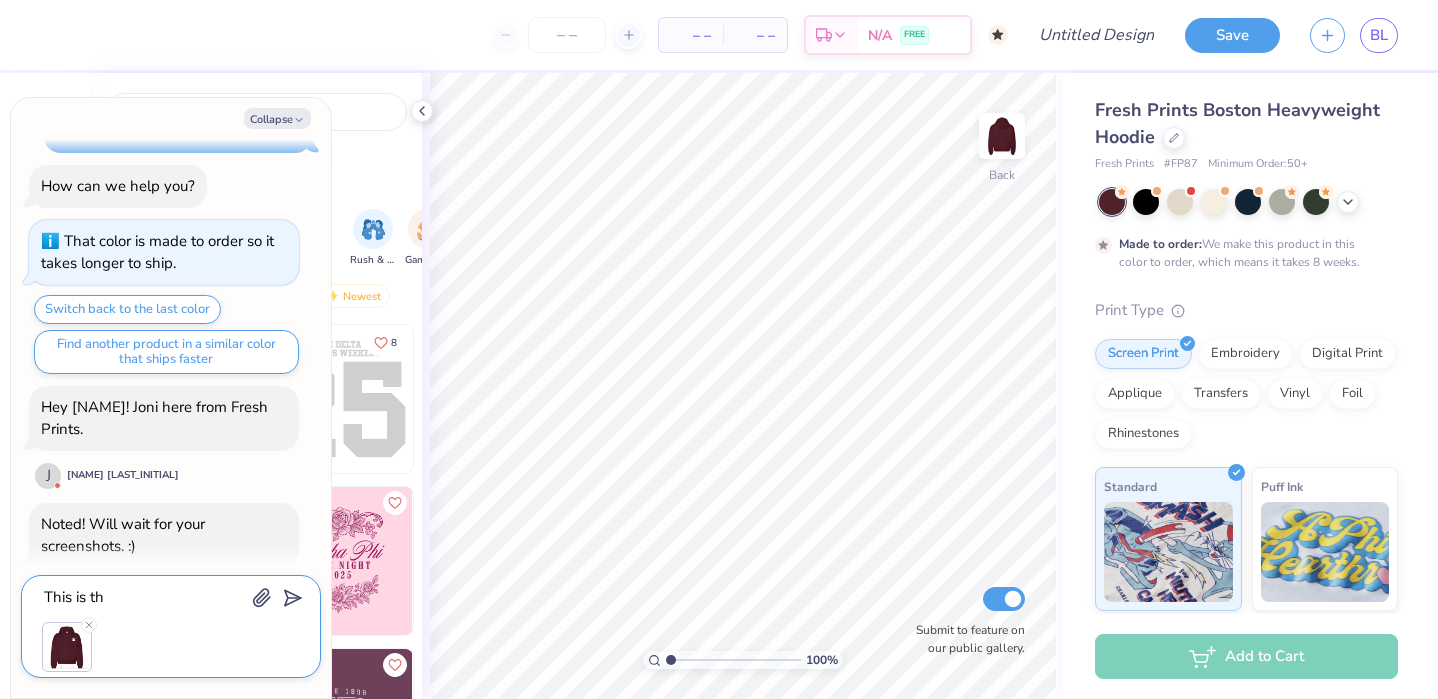 type on "This is the" 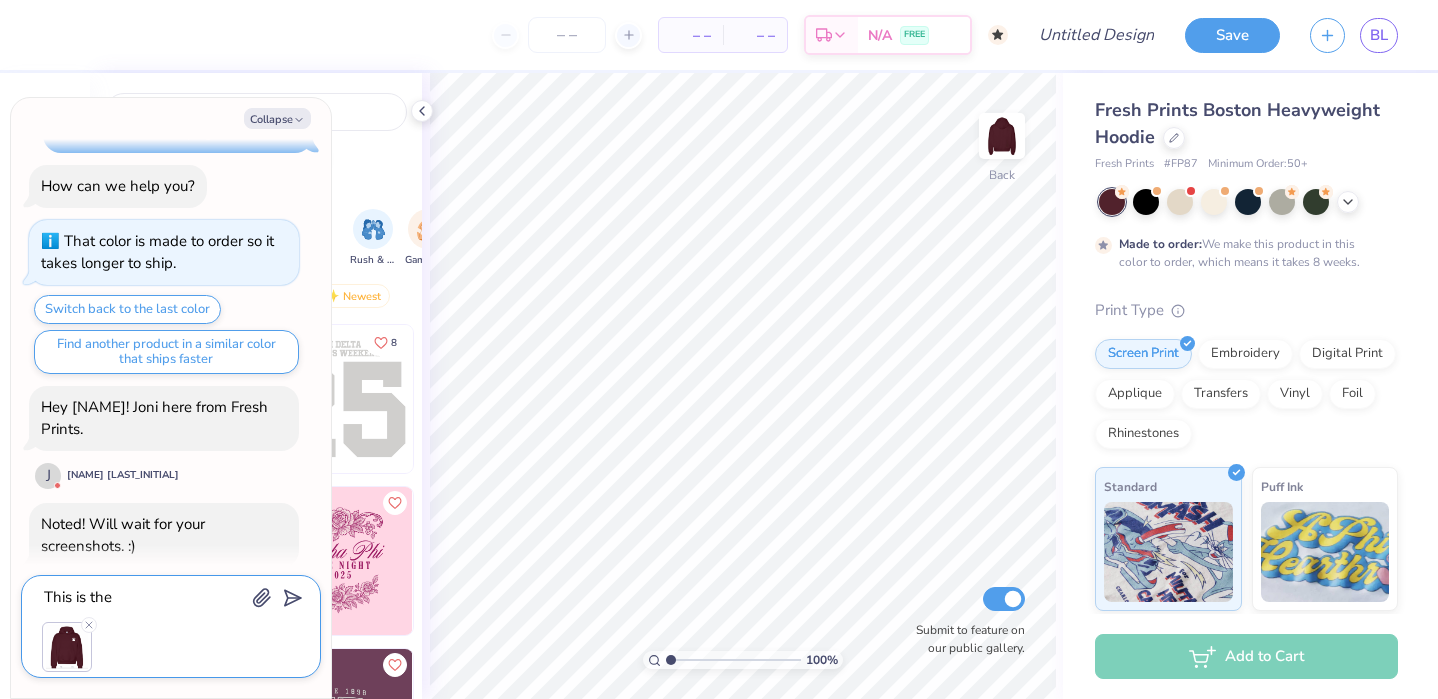 type on "x" 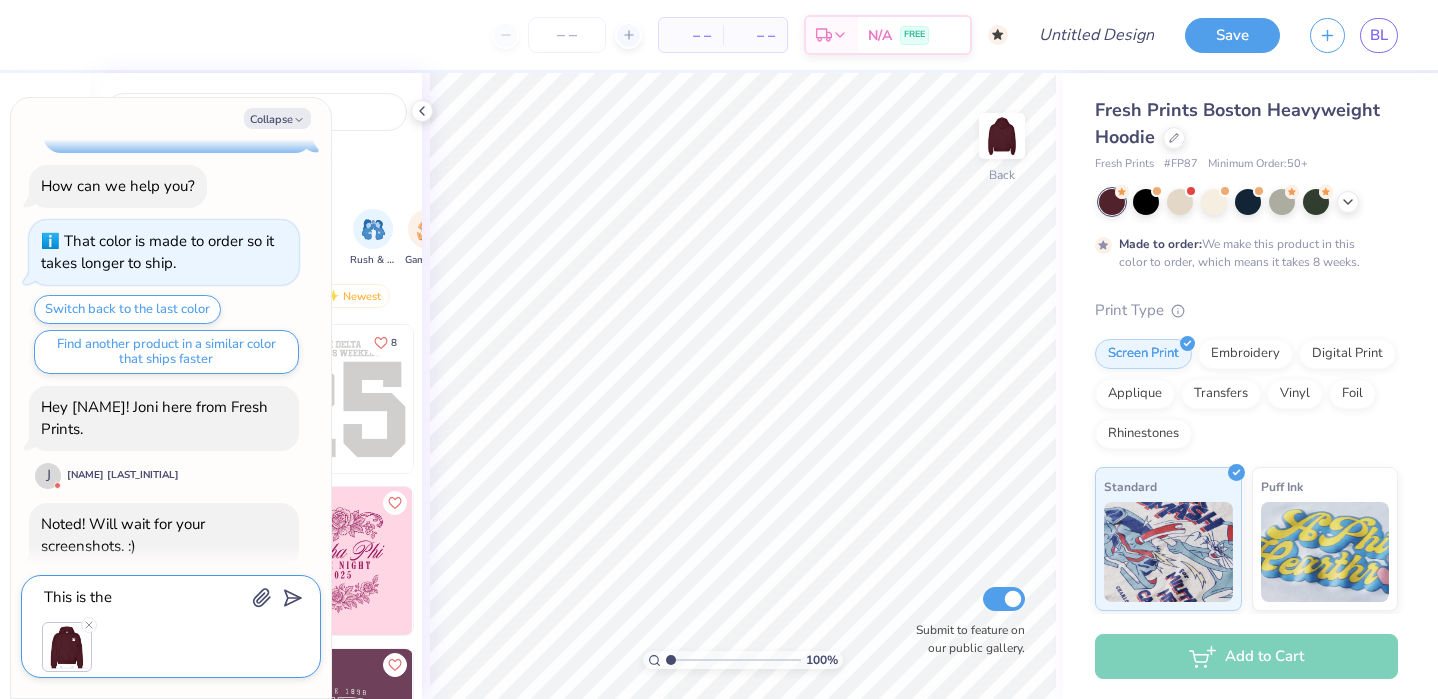 type on "This is the" 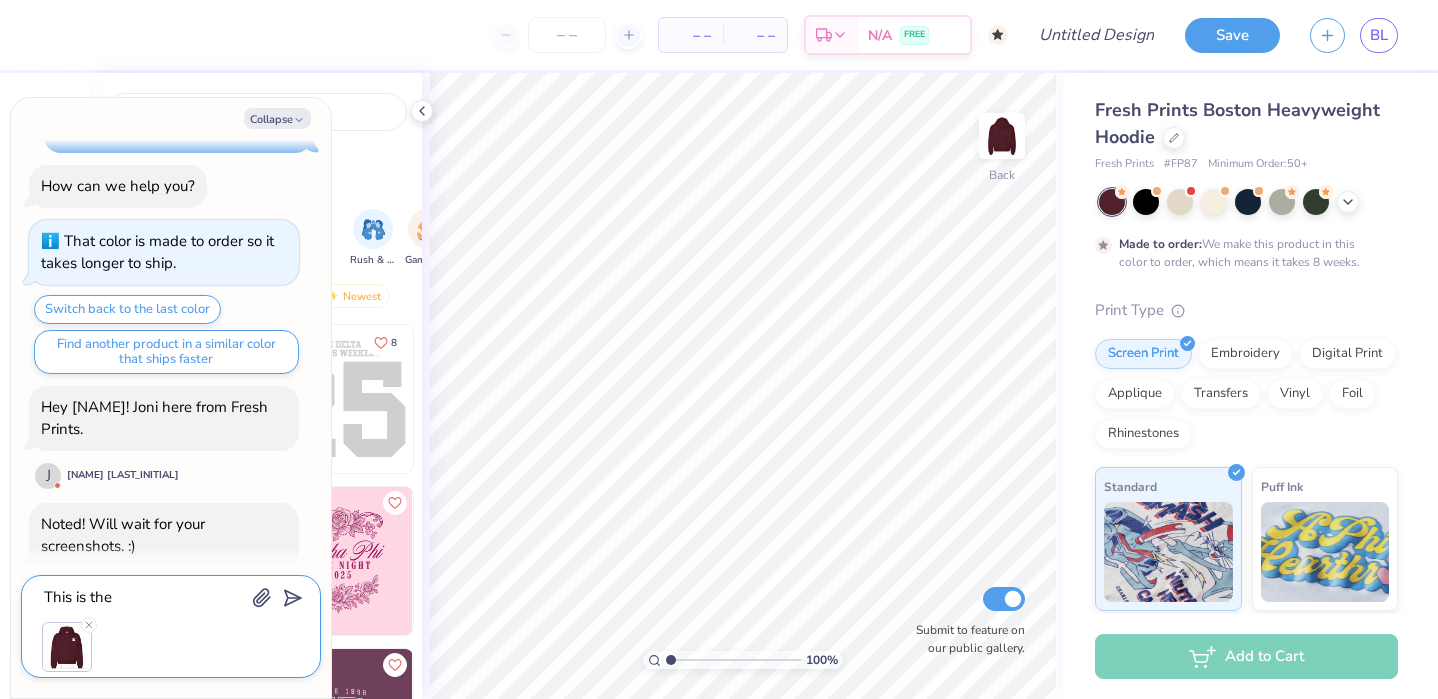 type on "x" 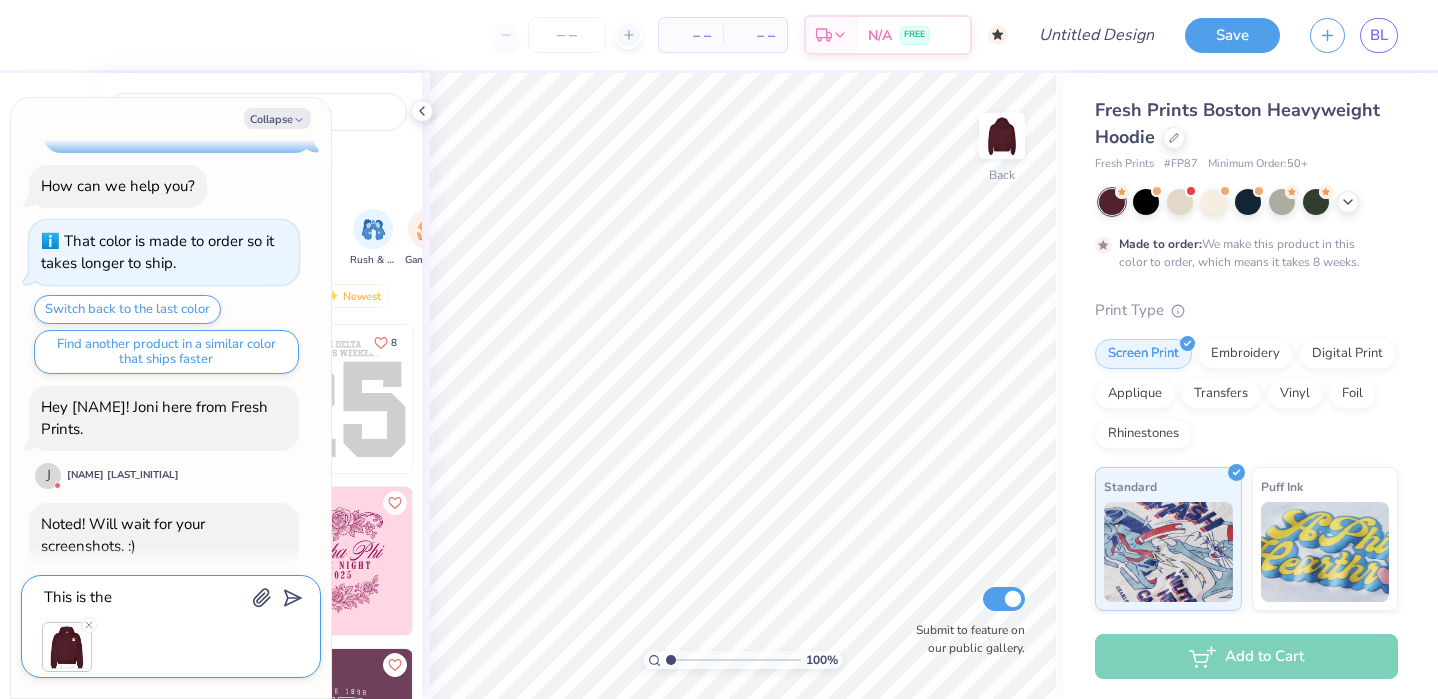 type on "This is the f" 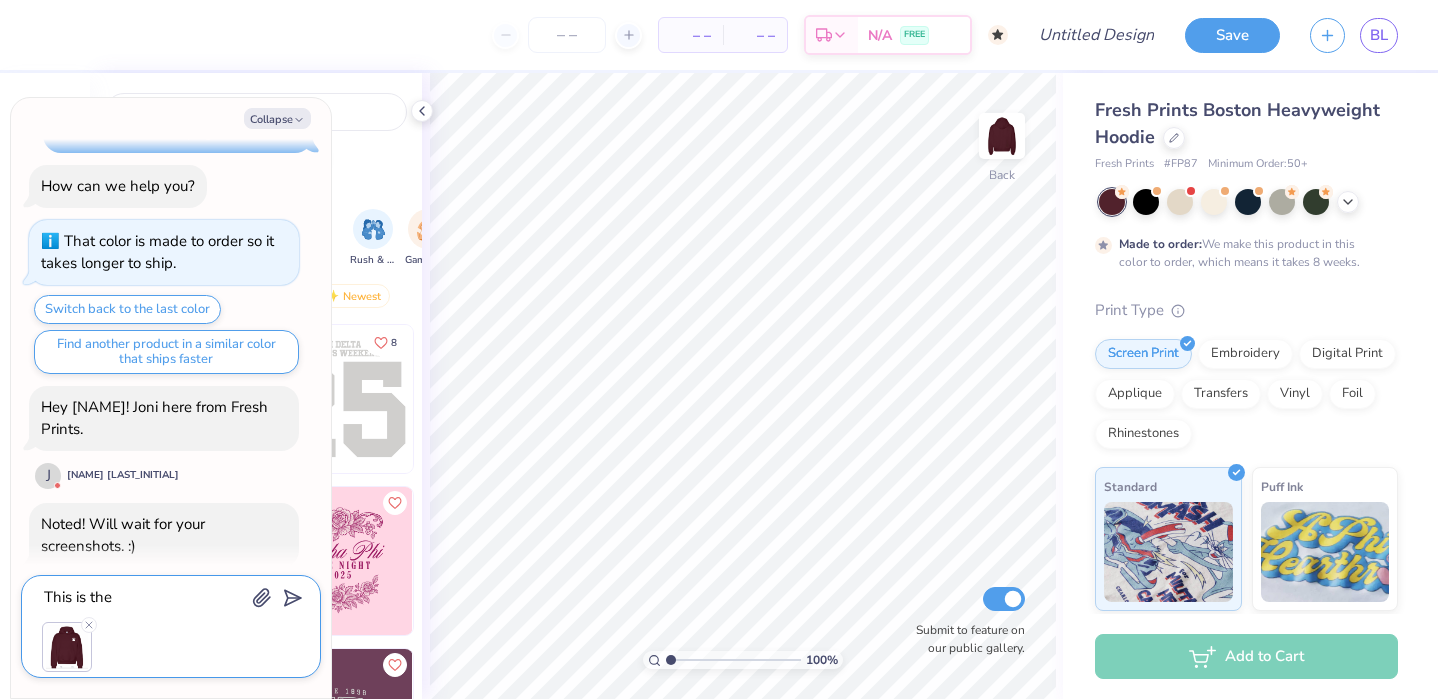type on "x" 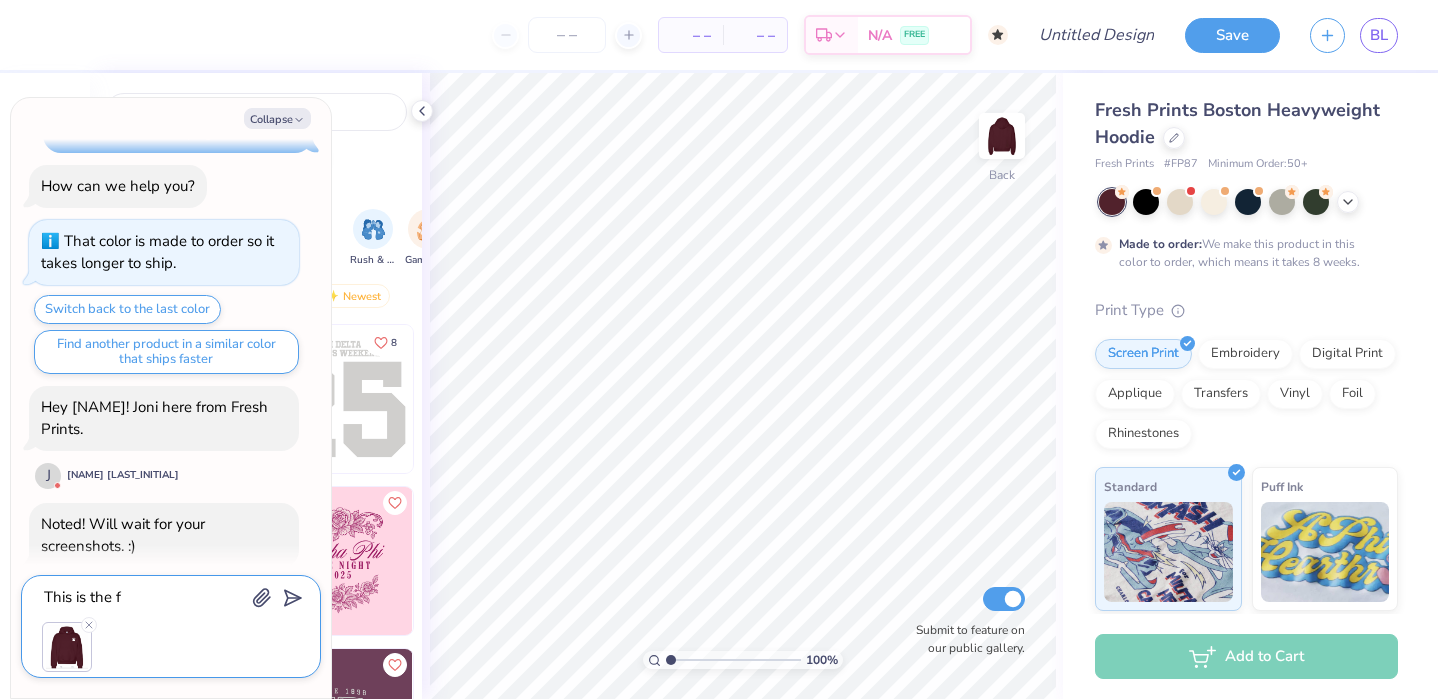 type on "This is the fr" 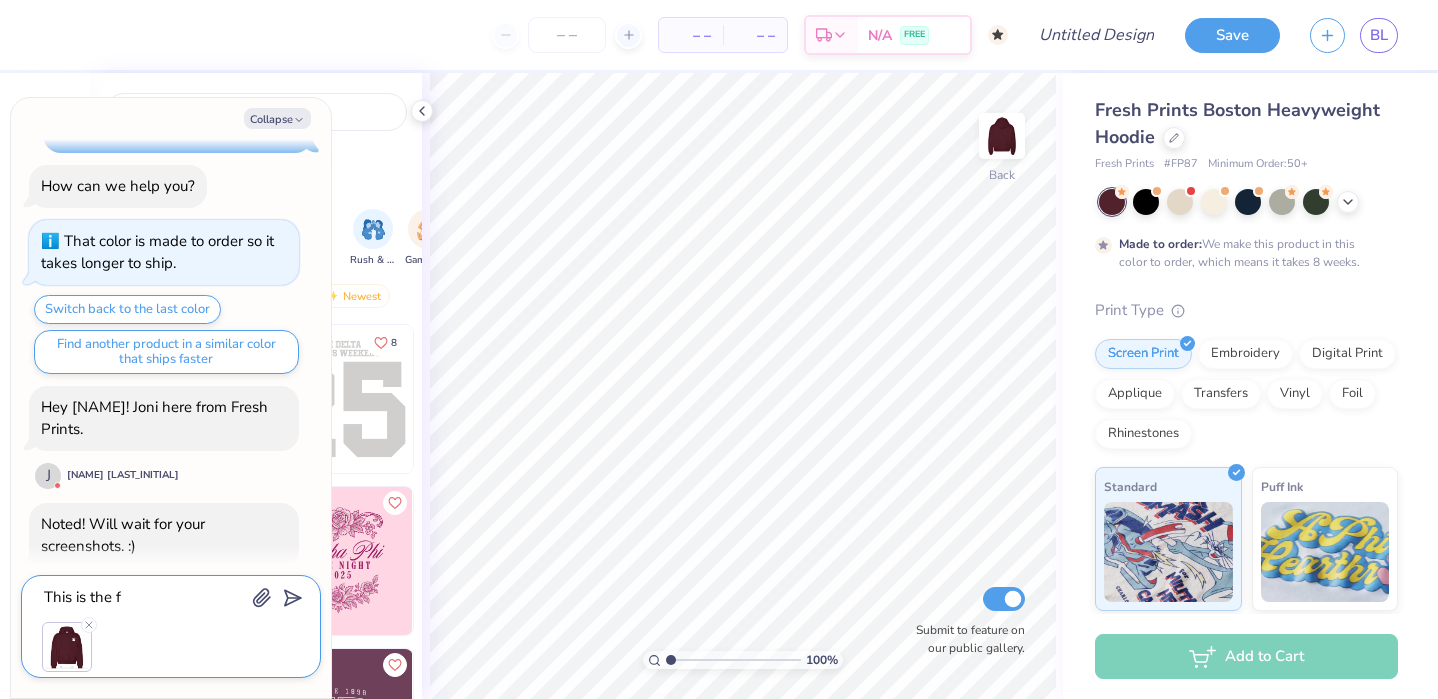 type on "x" 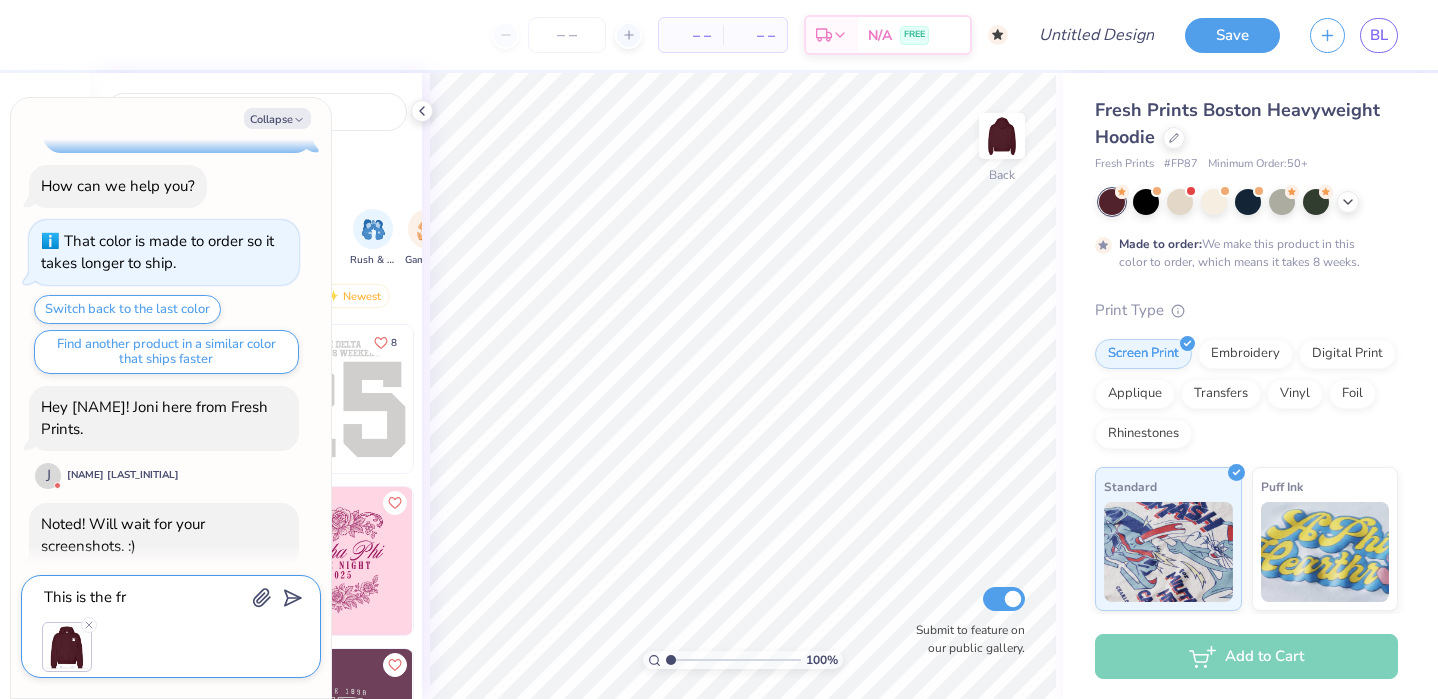 type on "This is the fro" 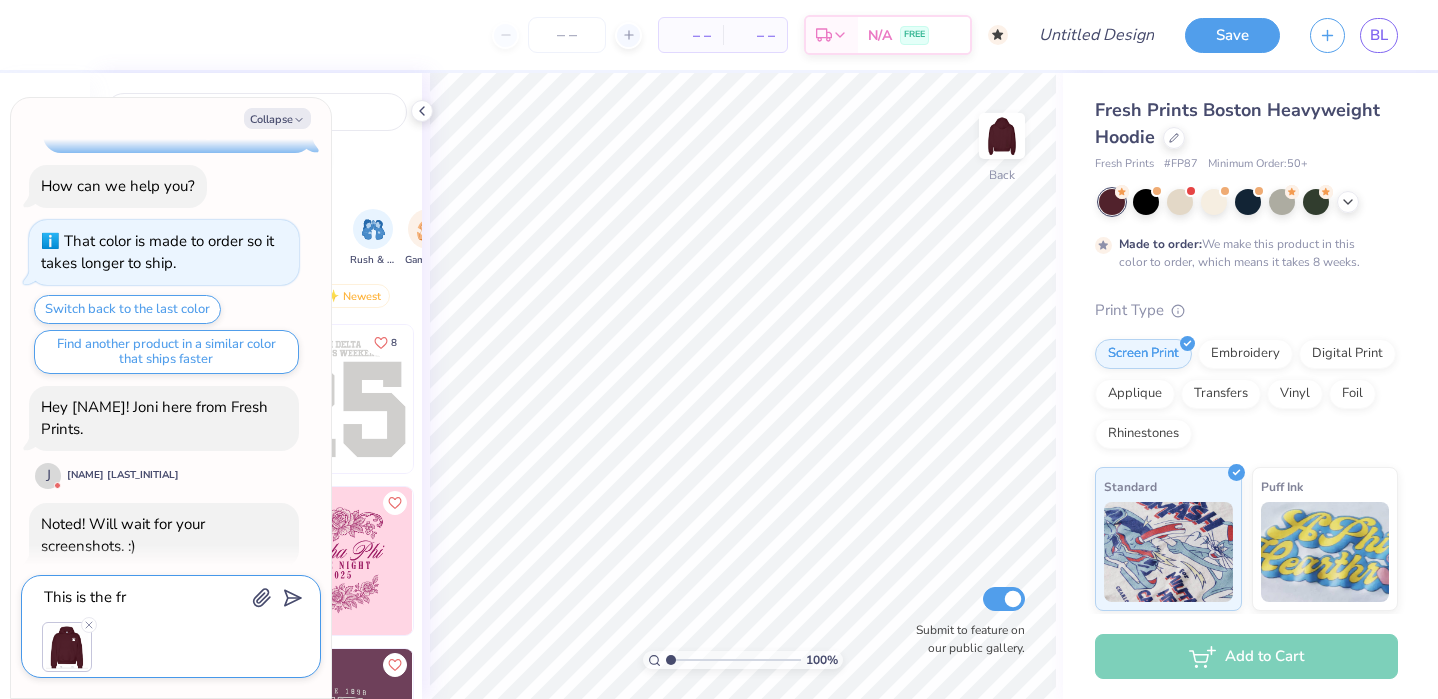 type on "x" 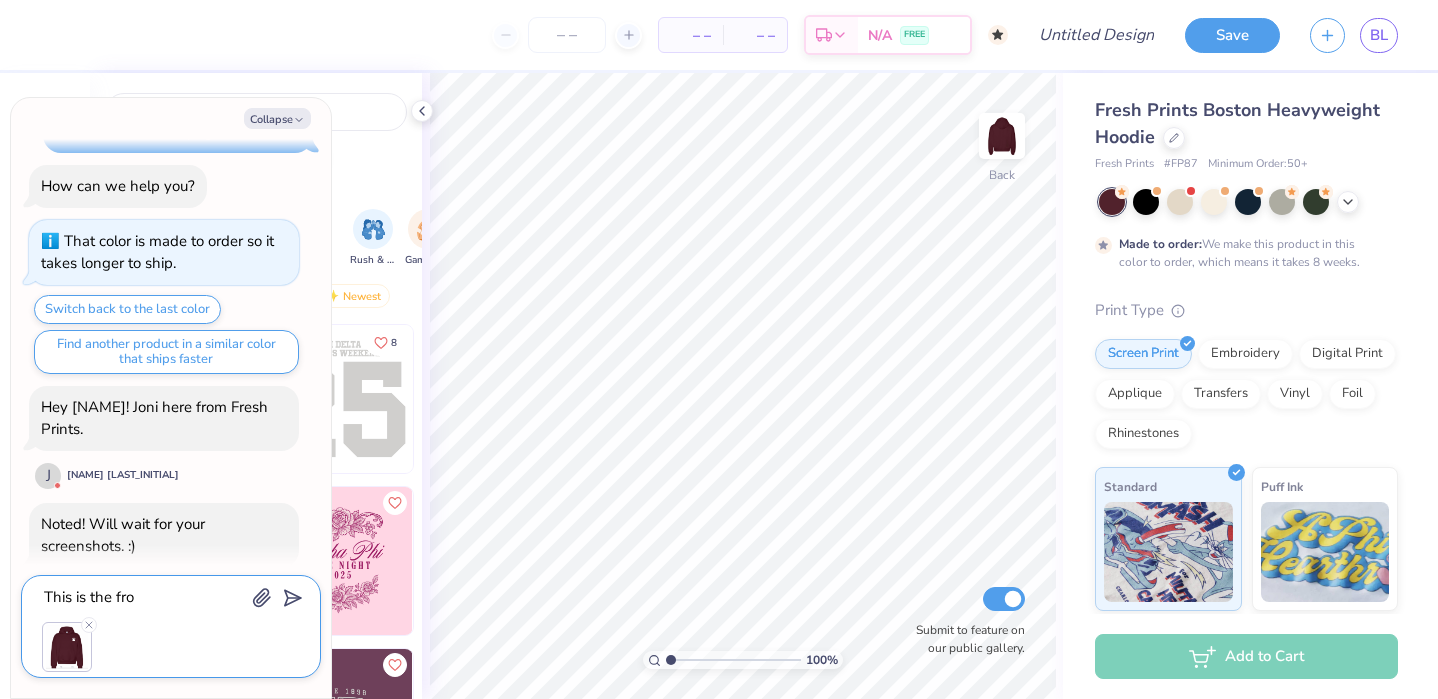 type on "This is the fron" 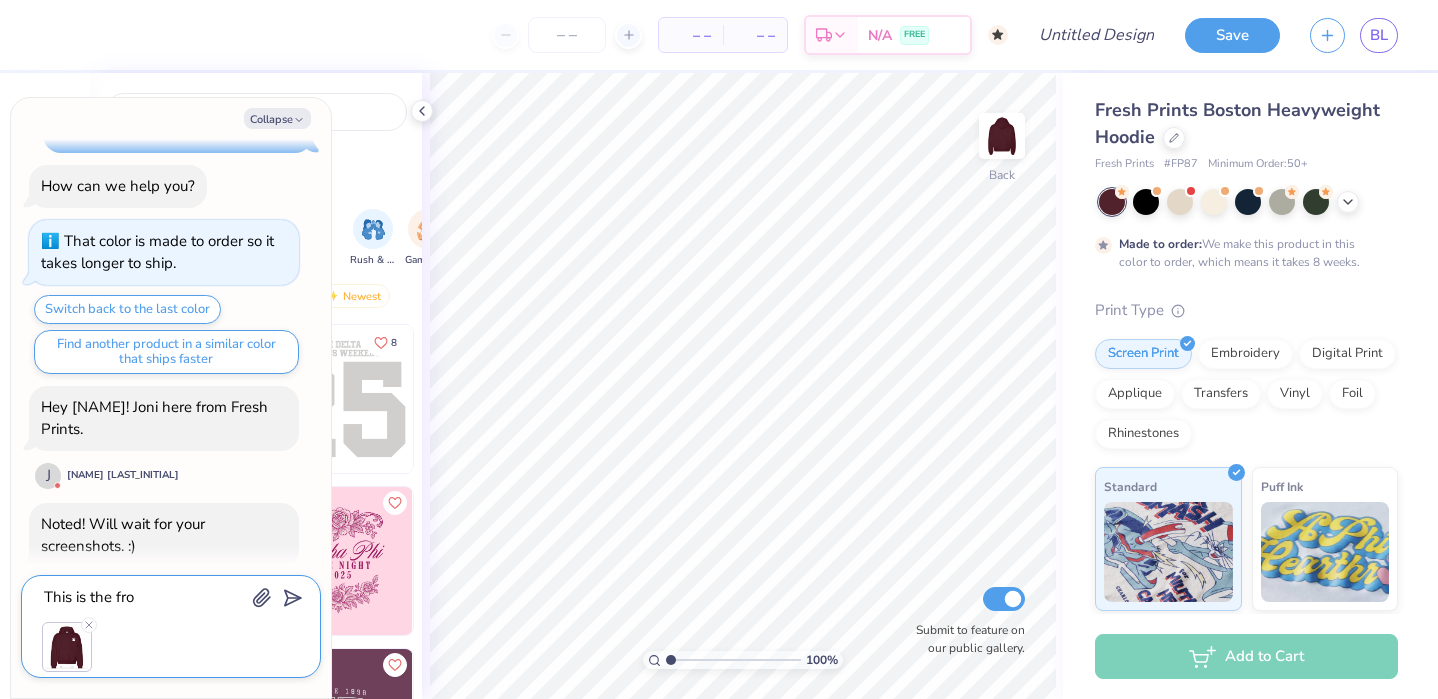 type on "x" 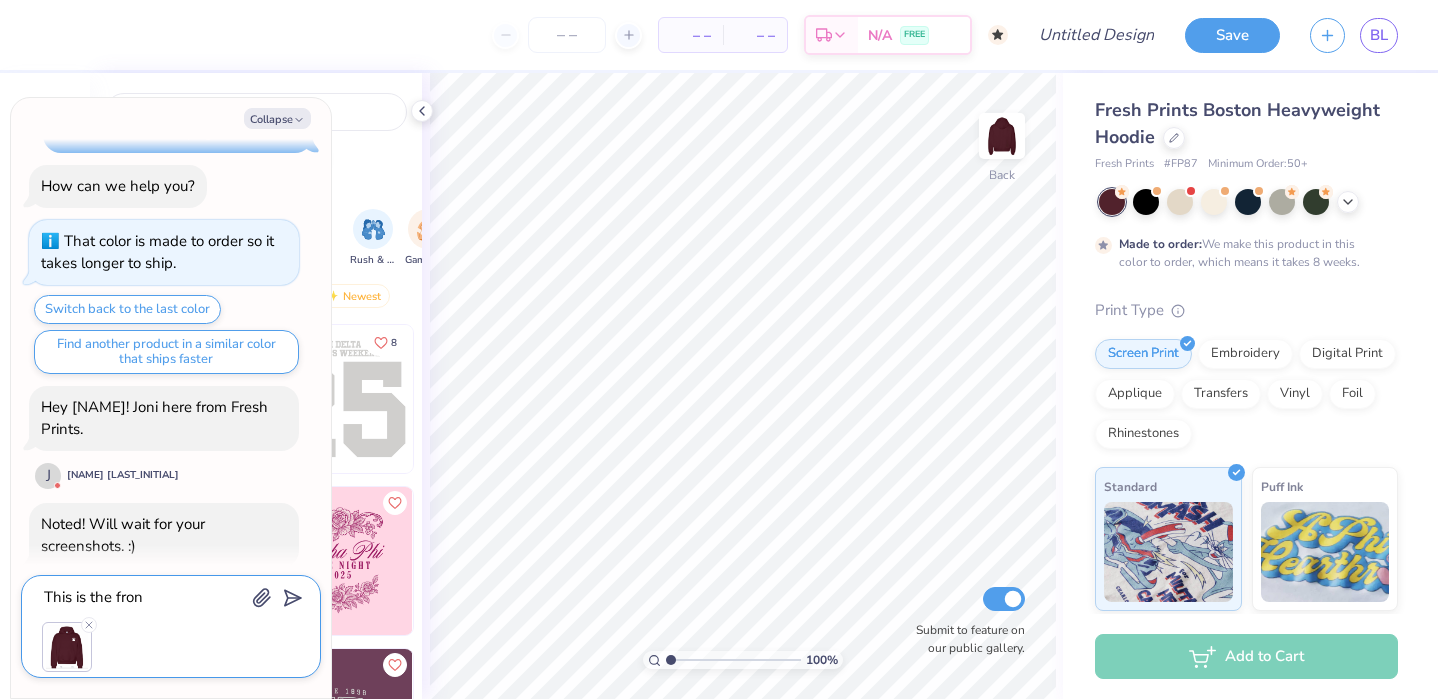 type on "This is the front" 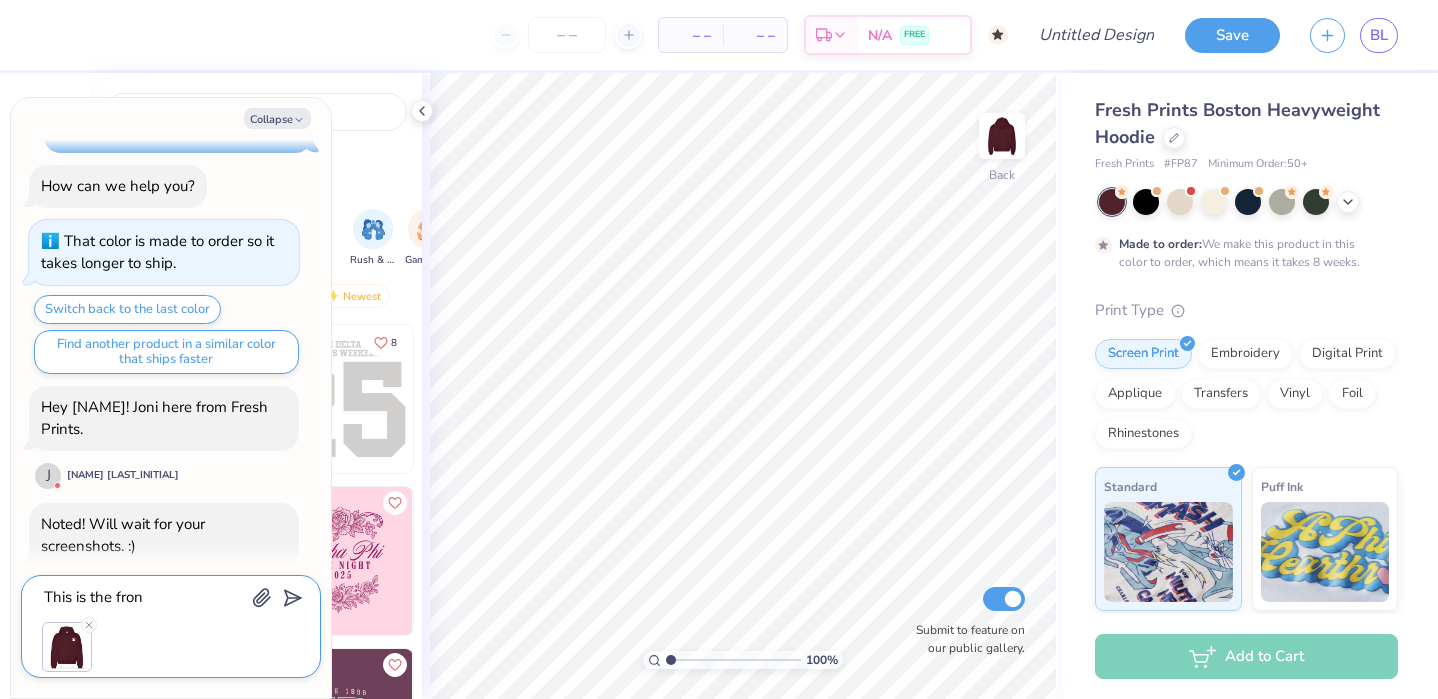 type on "x" 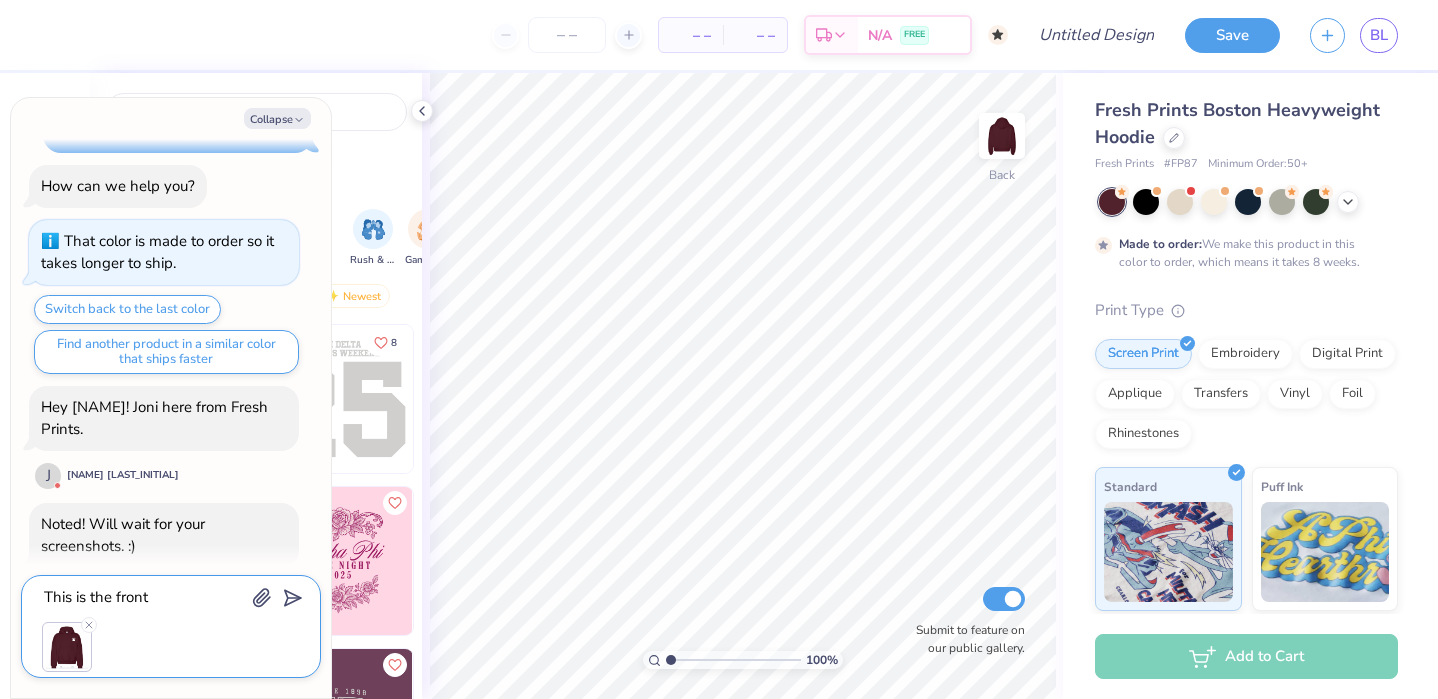 type on "This is the front" 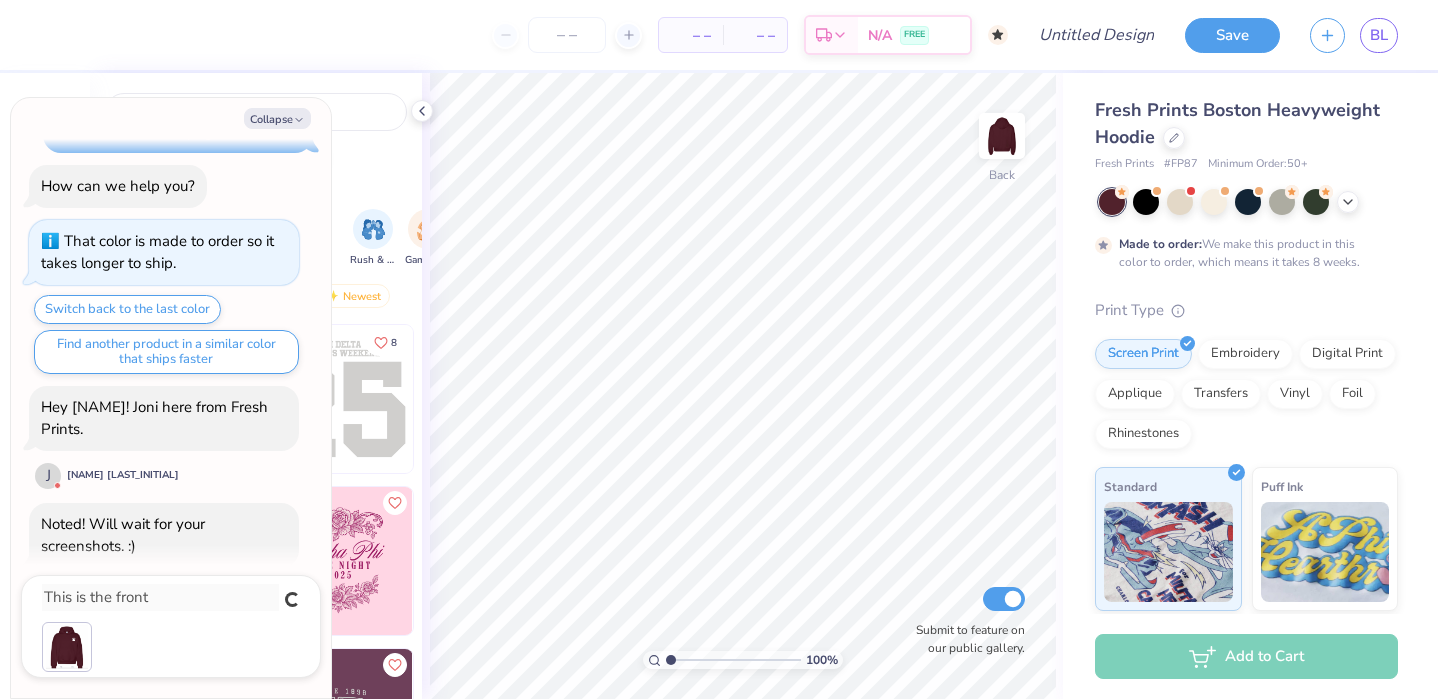 scroll, scrollTop: 2013, scrollLeft: 0, axis: vertical 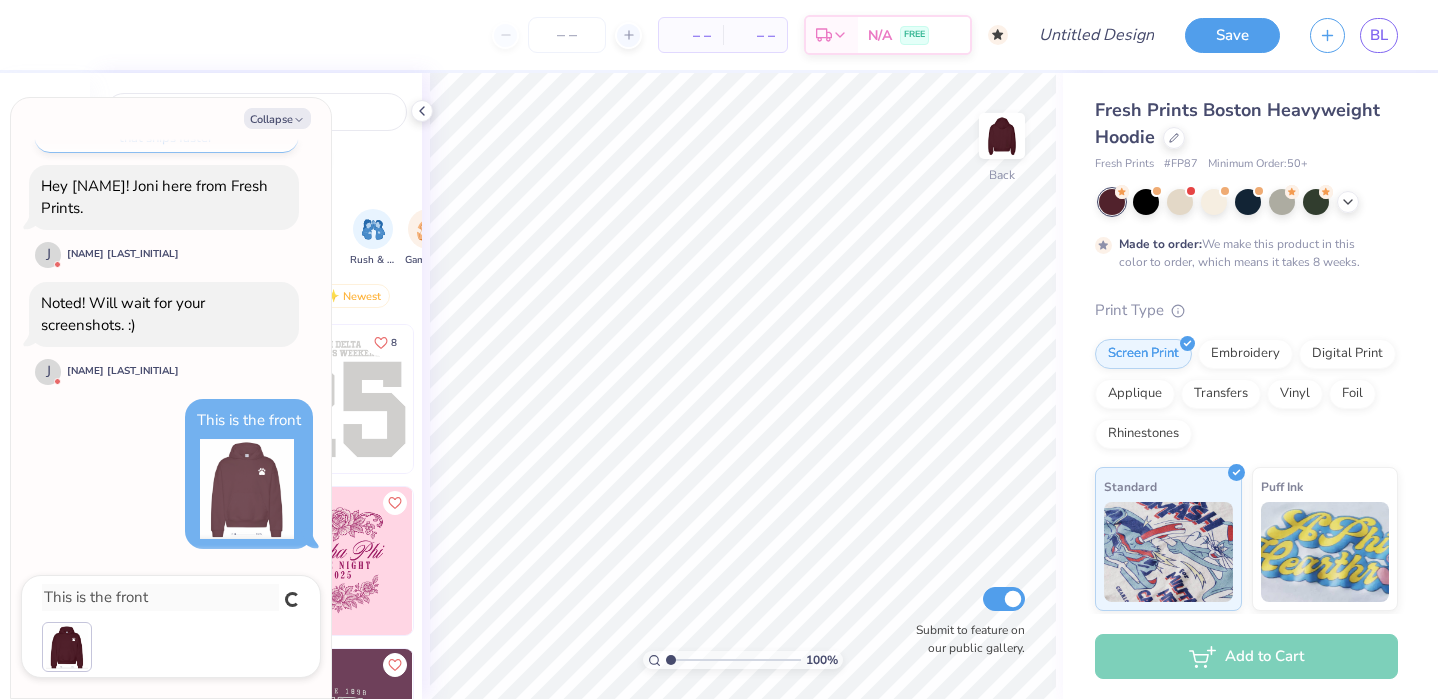 type on "x" 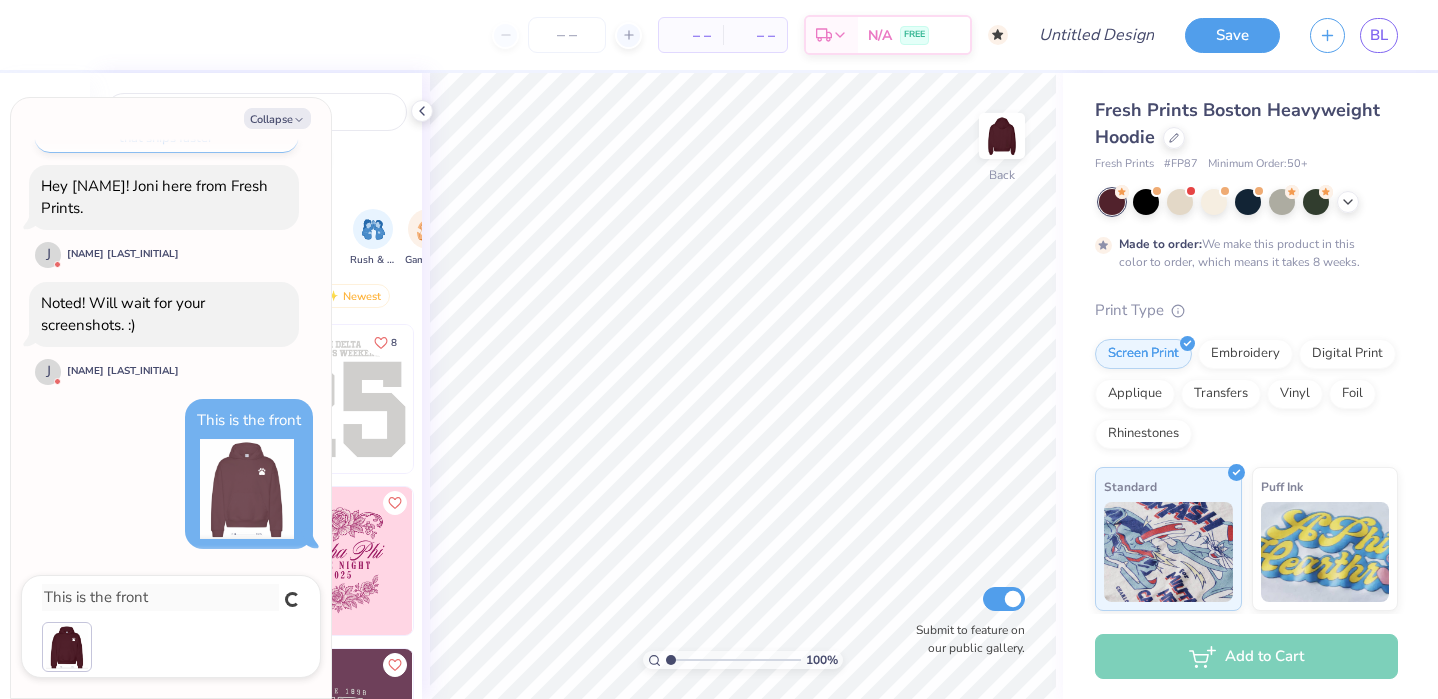 type 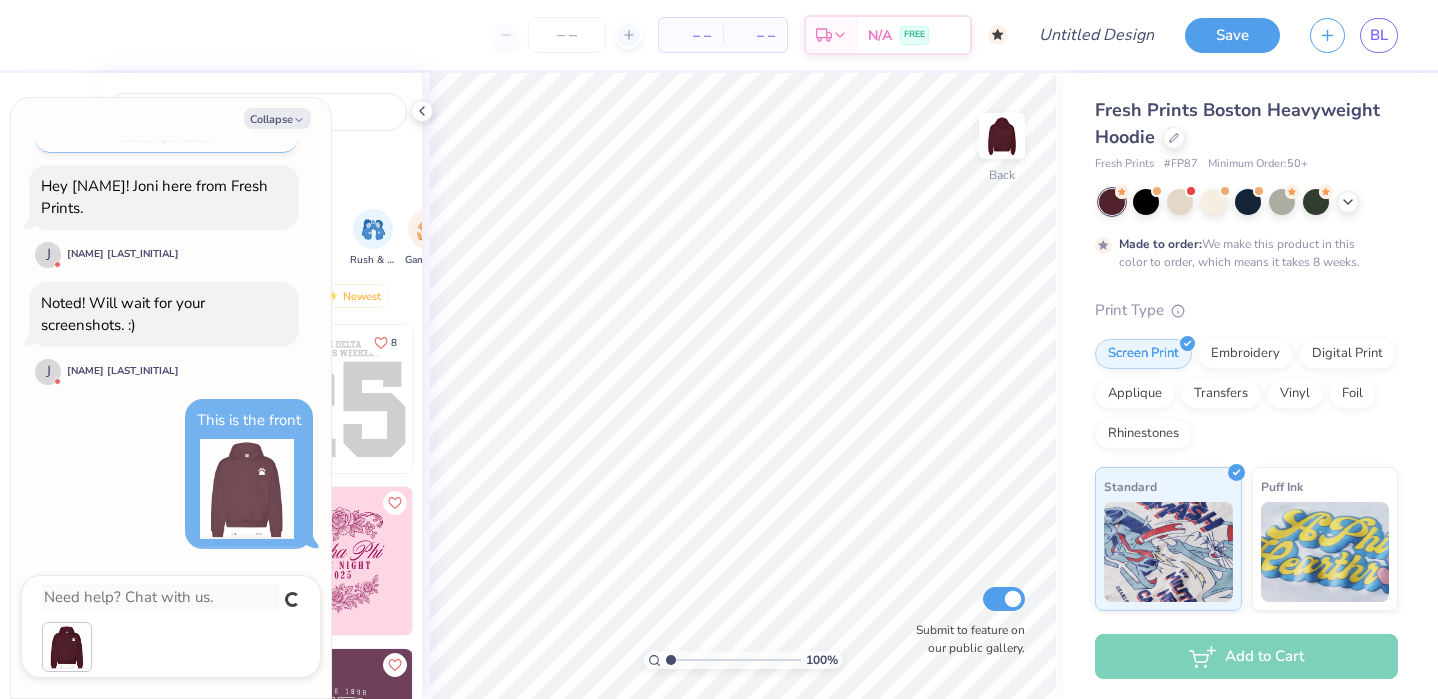 scroll, scrollTop: 1955, scrollLeft: 0, axis: vertical 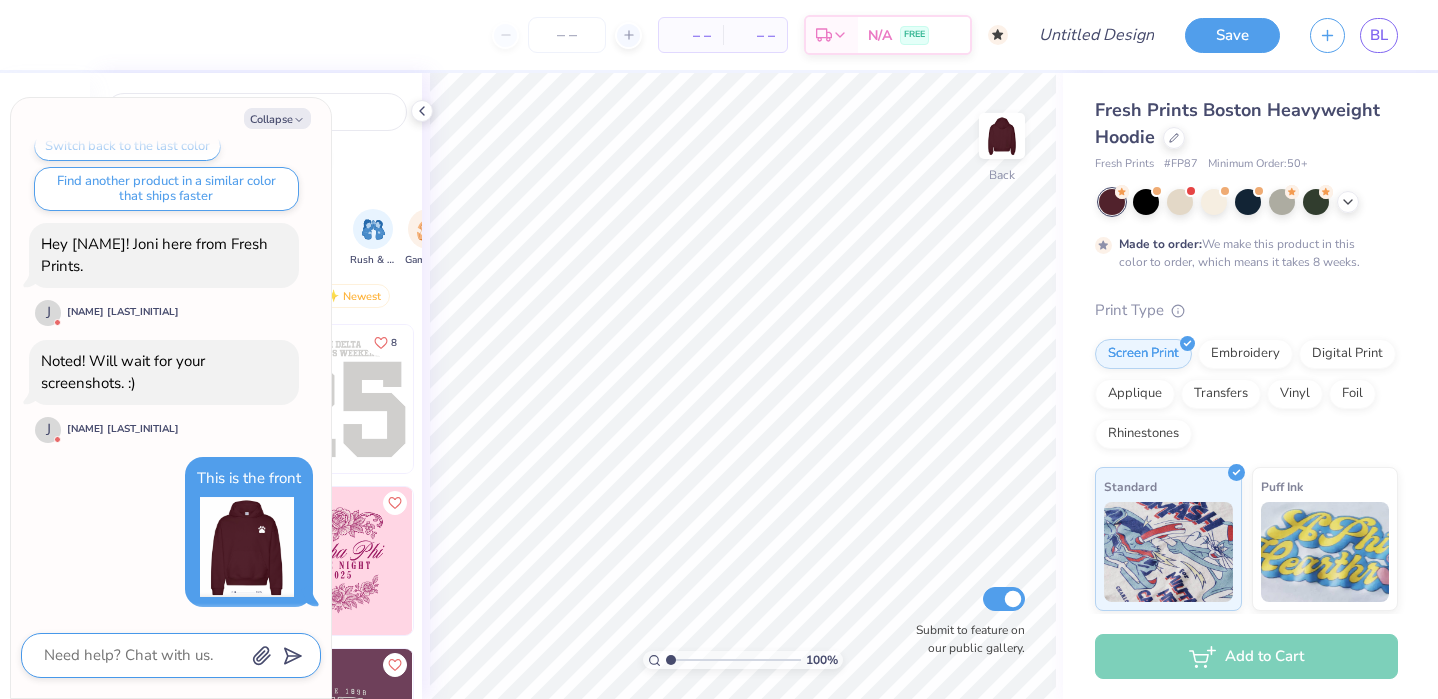 click at bounding box center (143, 655) 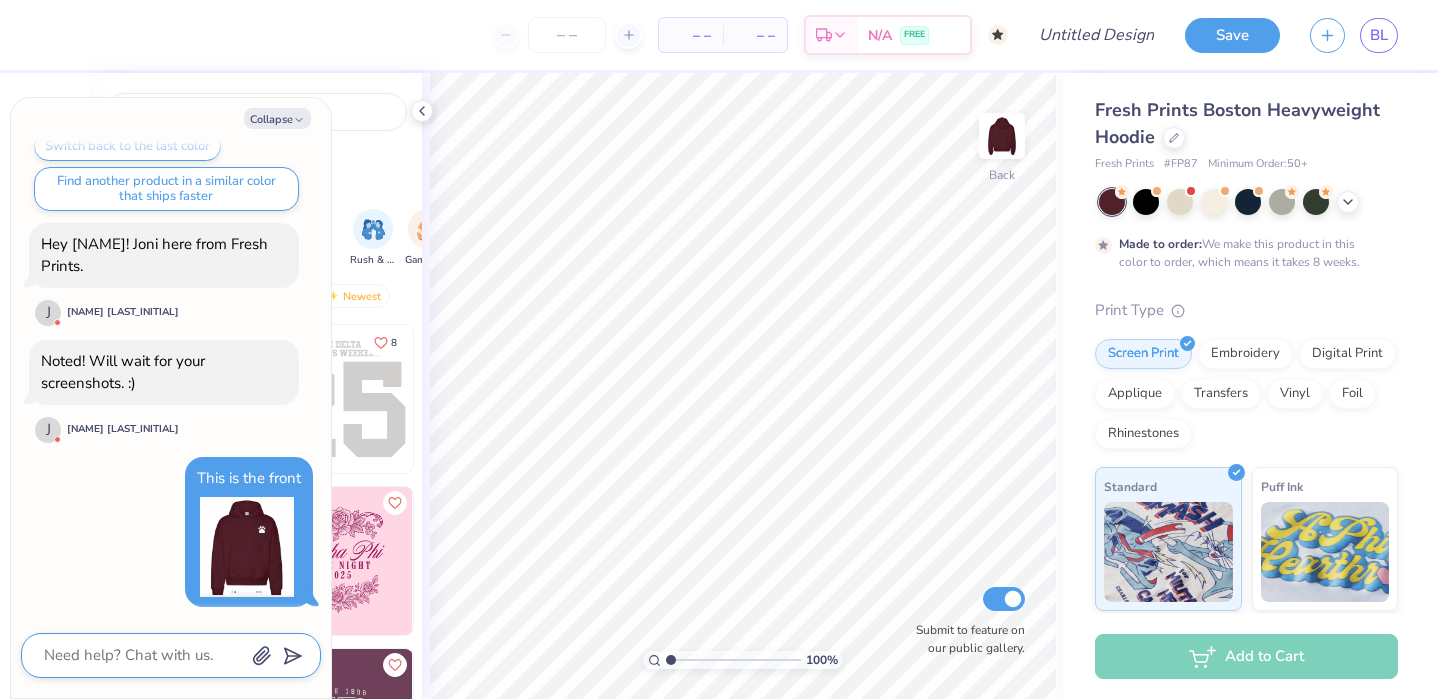 click 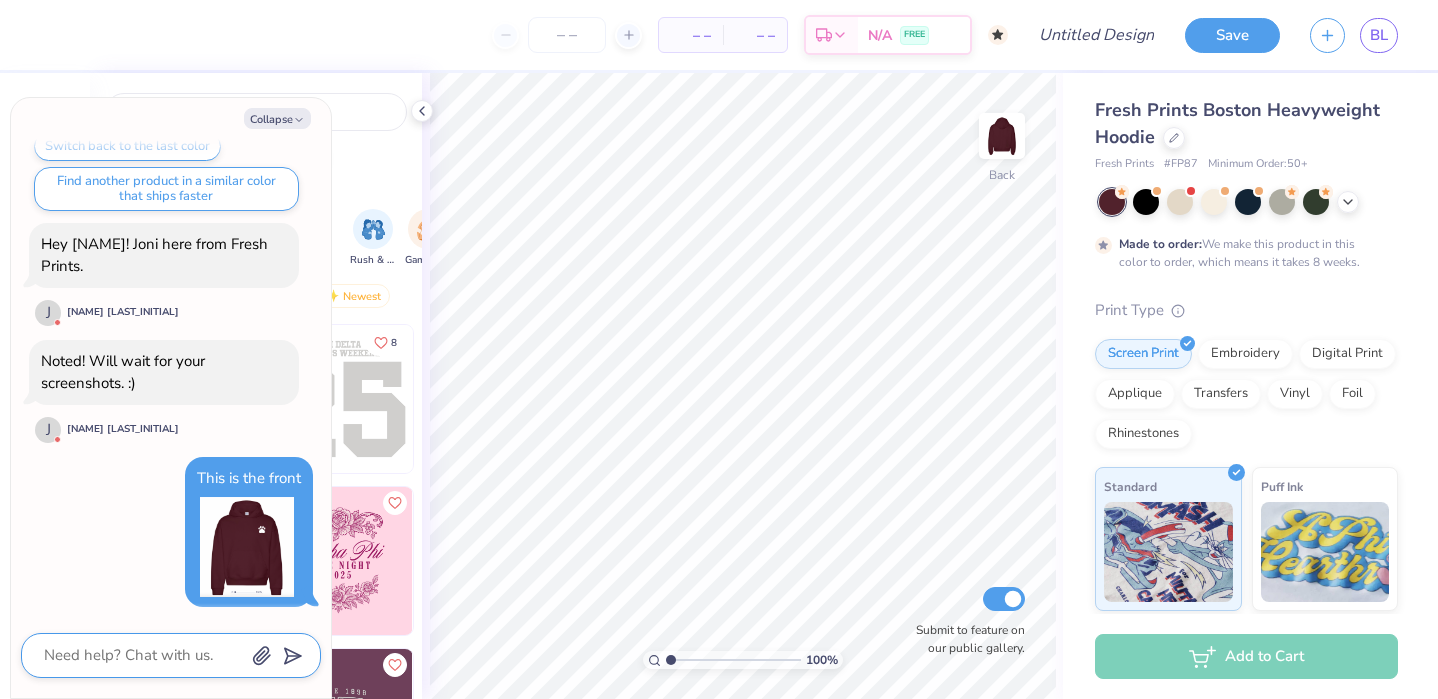 type on "x" 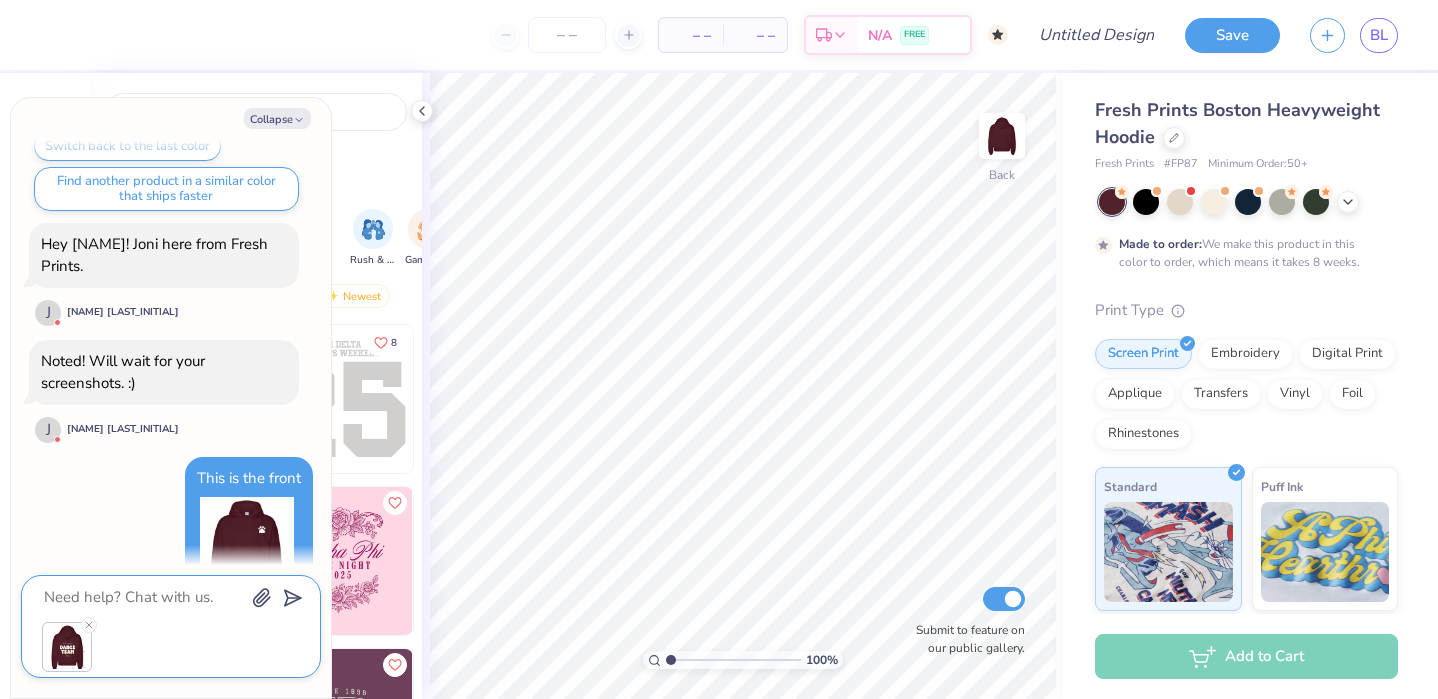 click at bounding box center (143, 597) 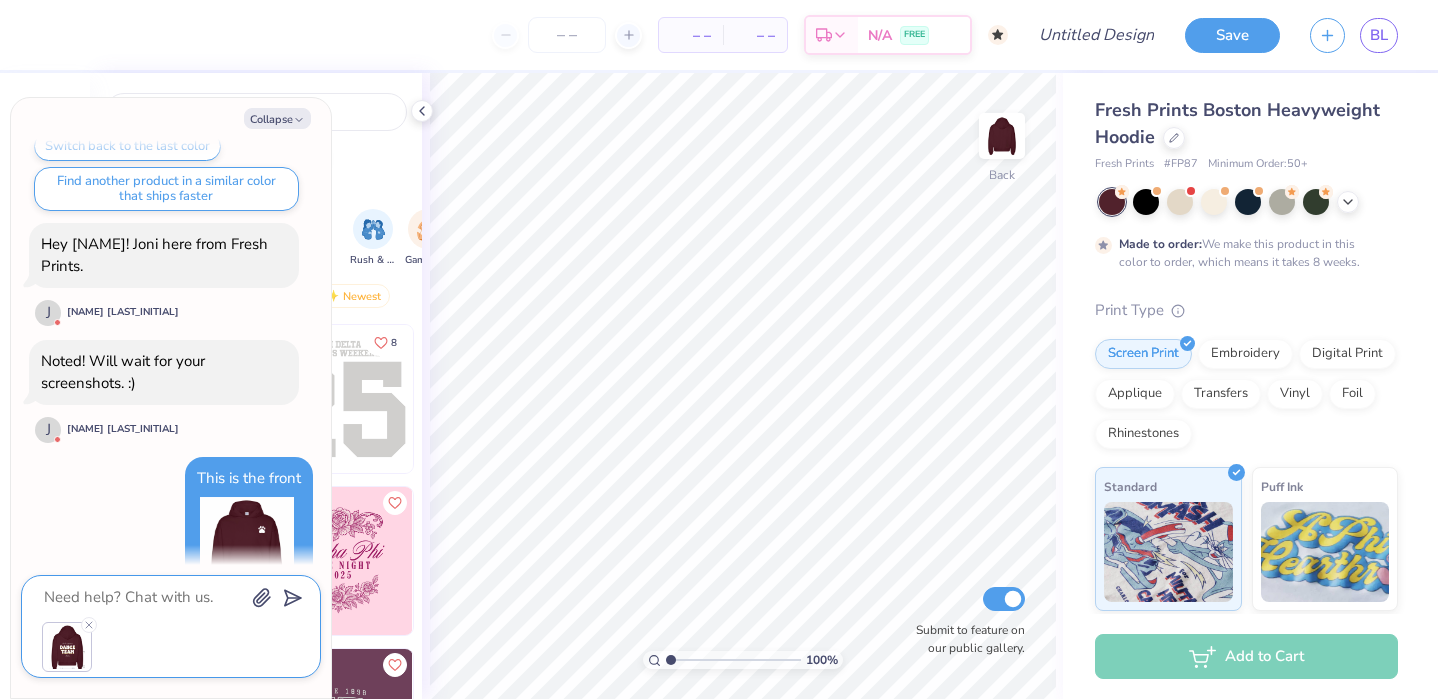 type on "T" 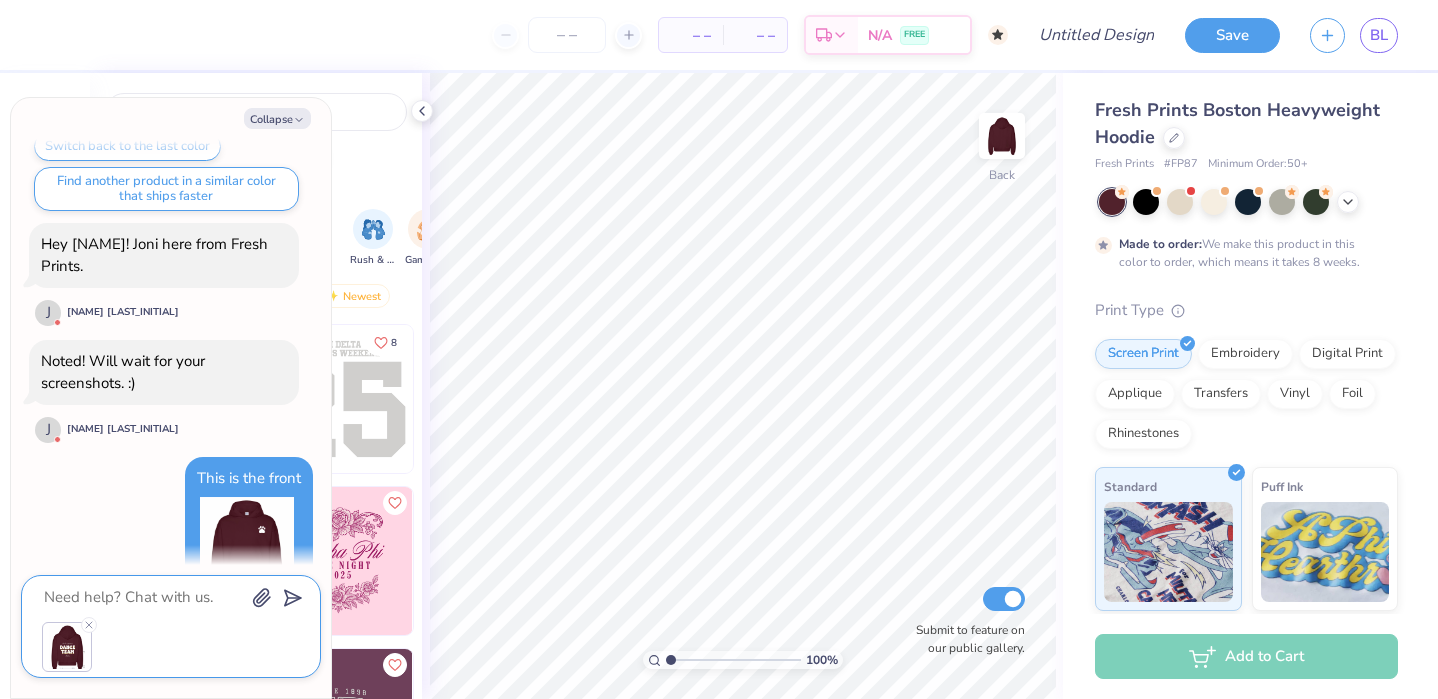type on "x" 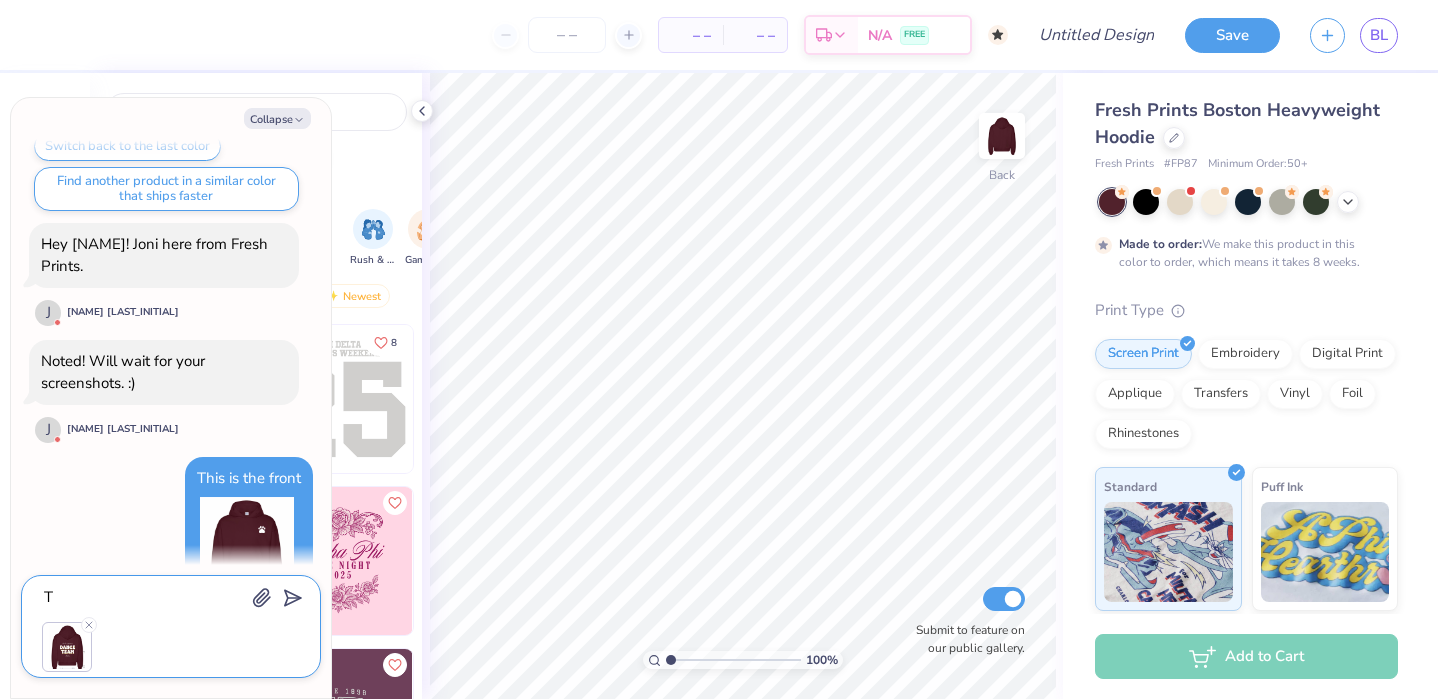 type on "Th" 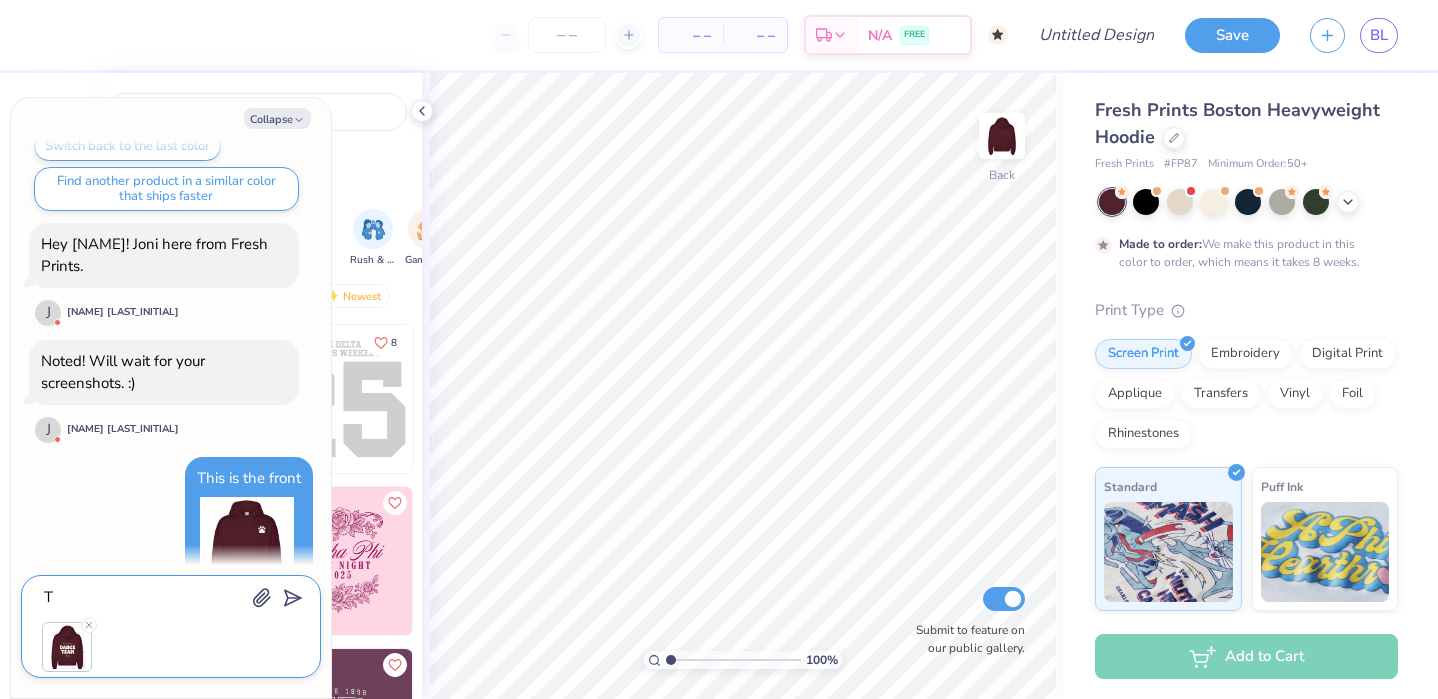 type on "x" 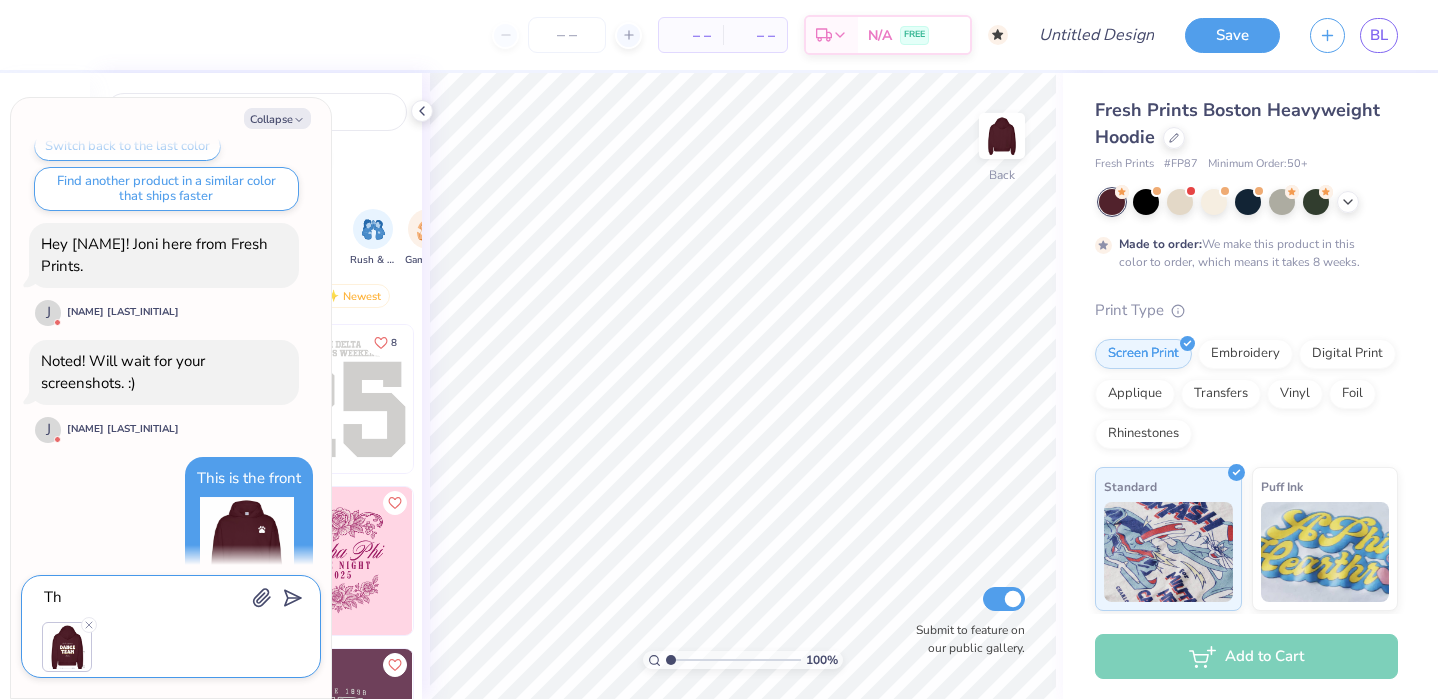 type on "Thi" 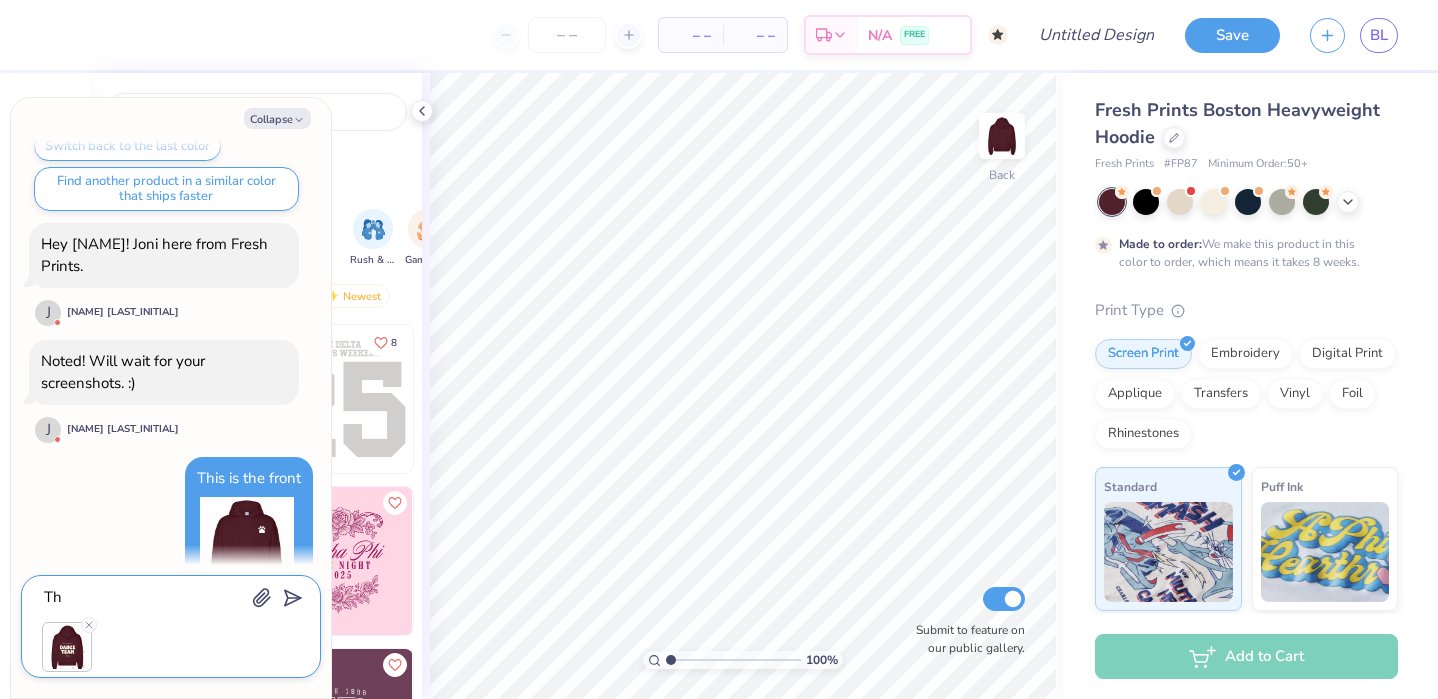 type on "x" 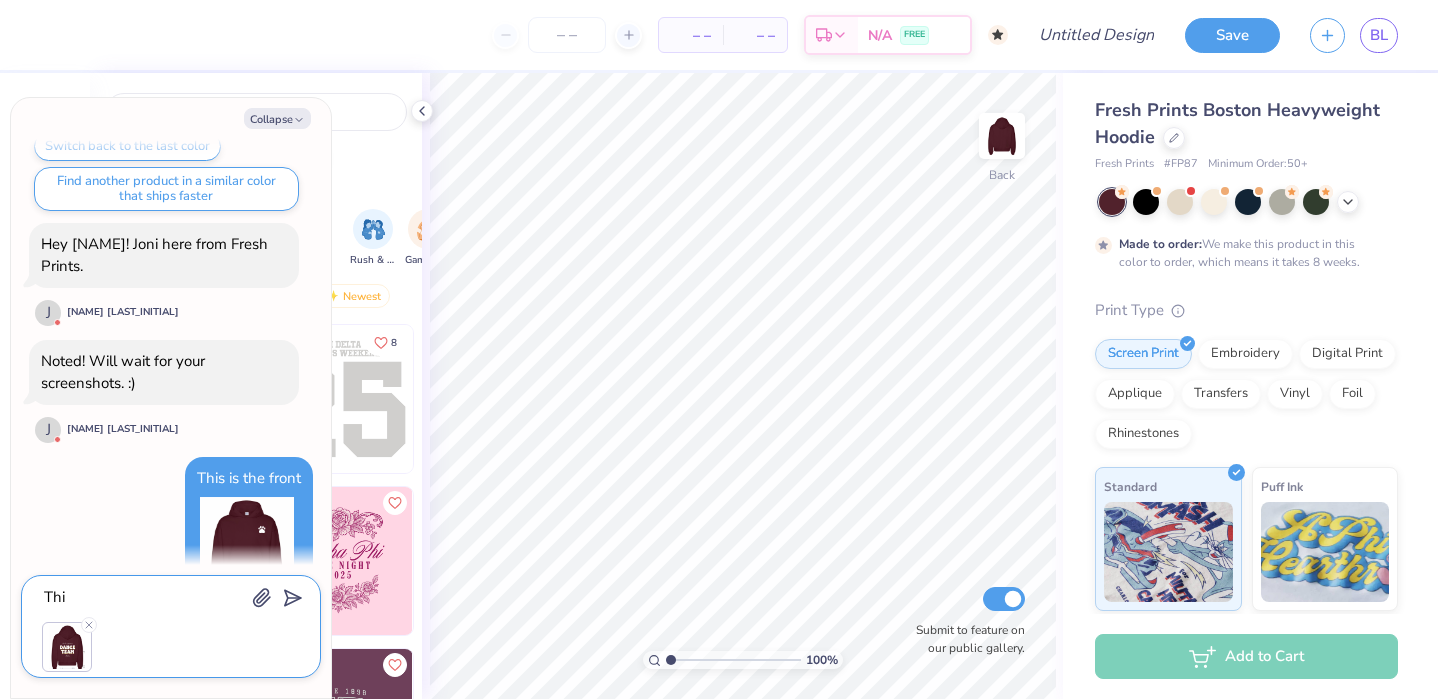 type on "This" 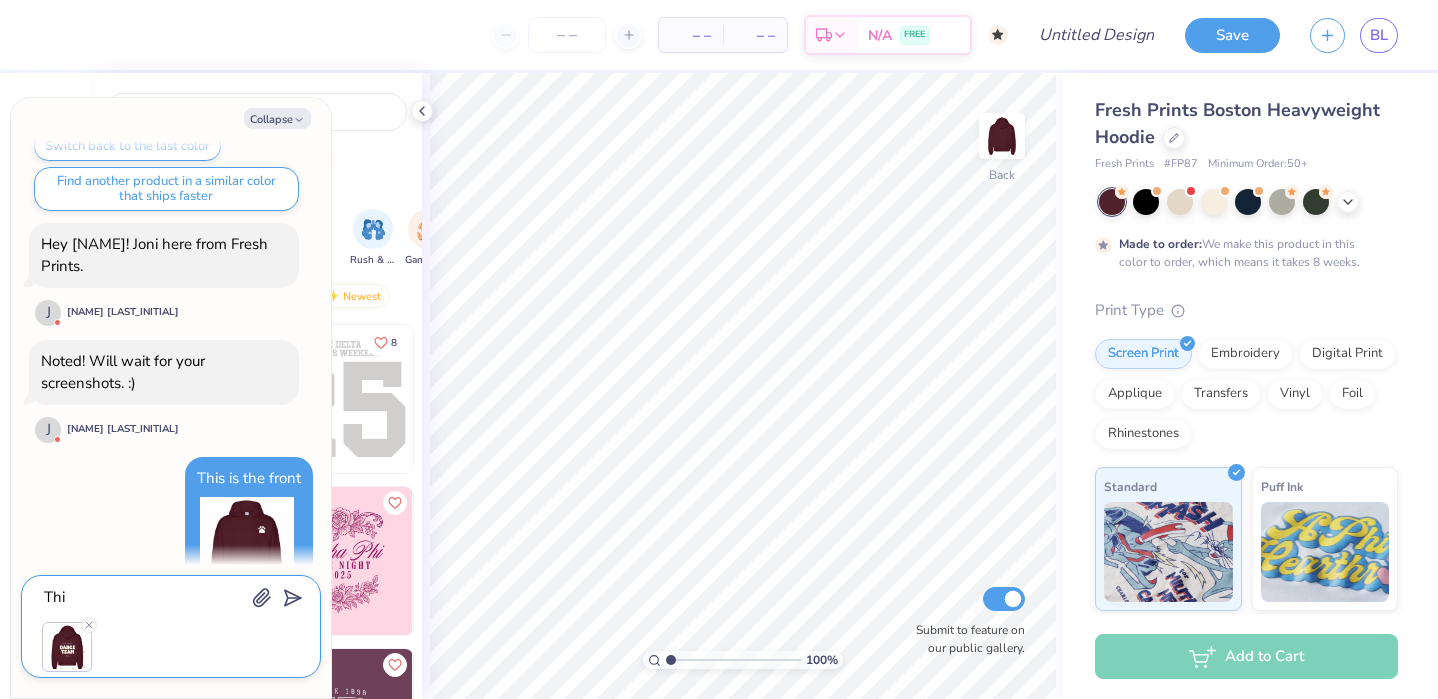 type on "x" 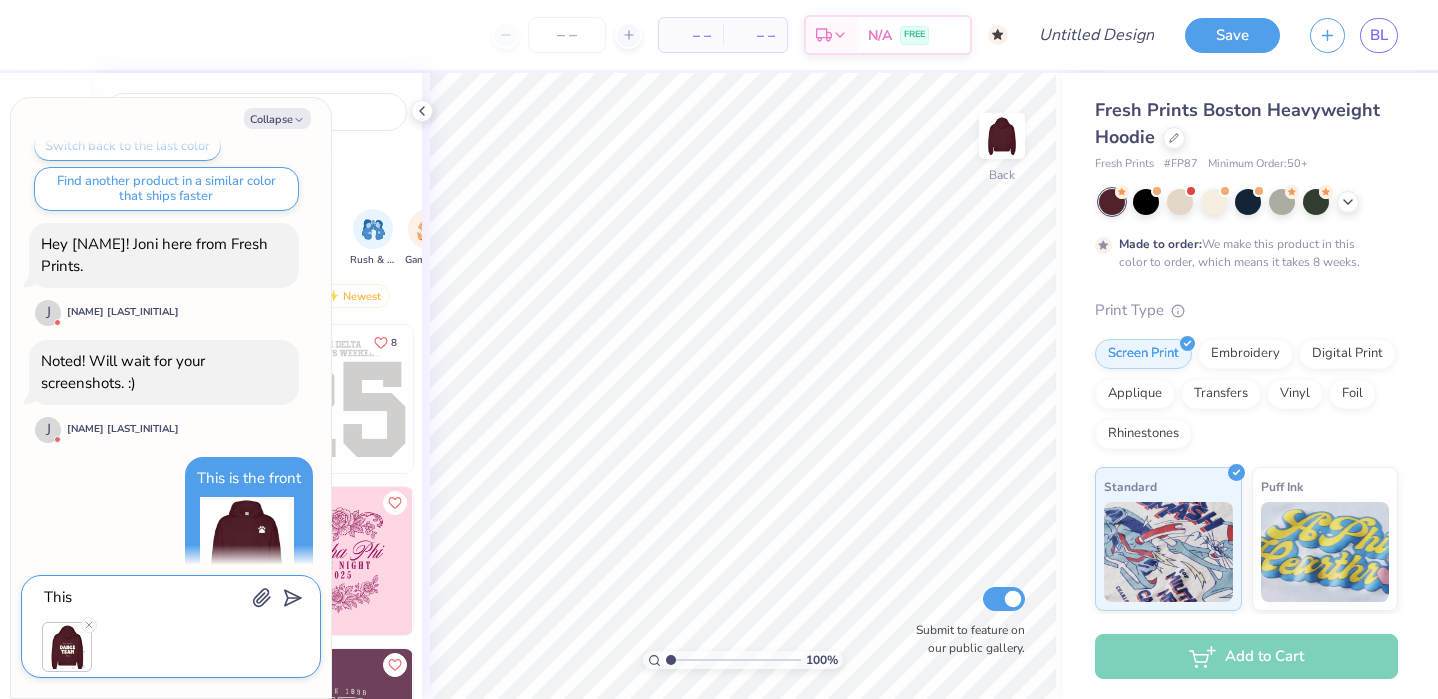 type on "This" 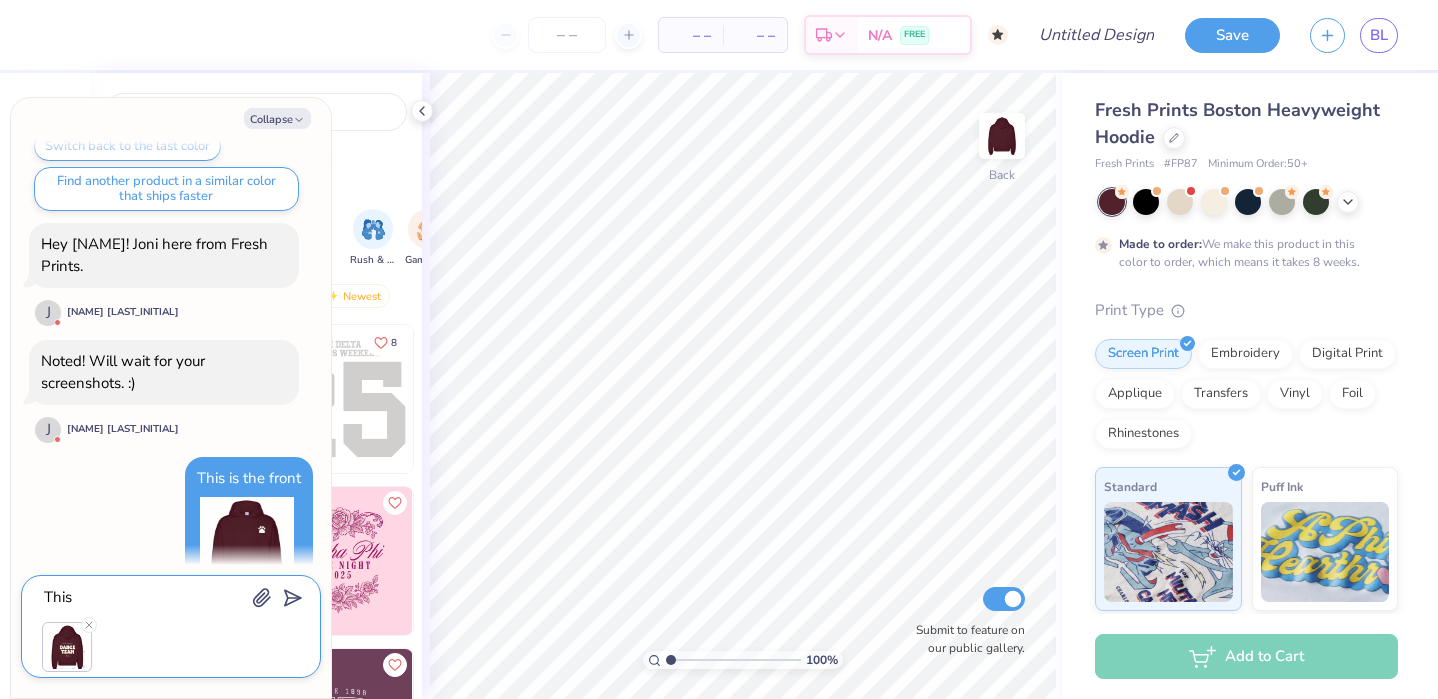 type on "x" 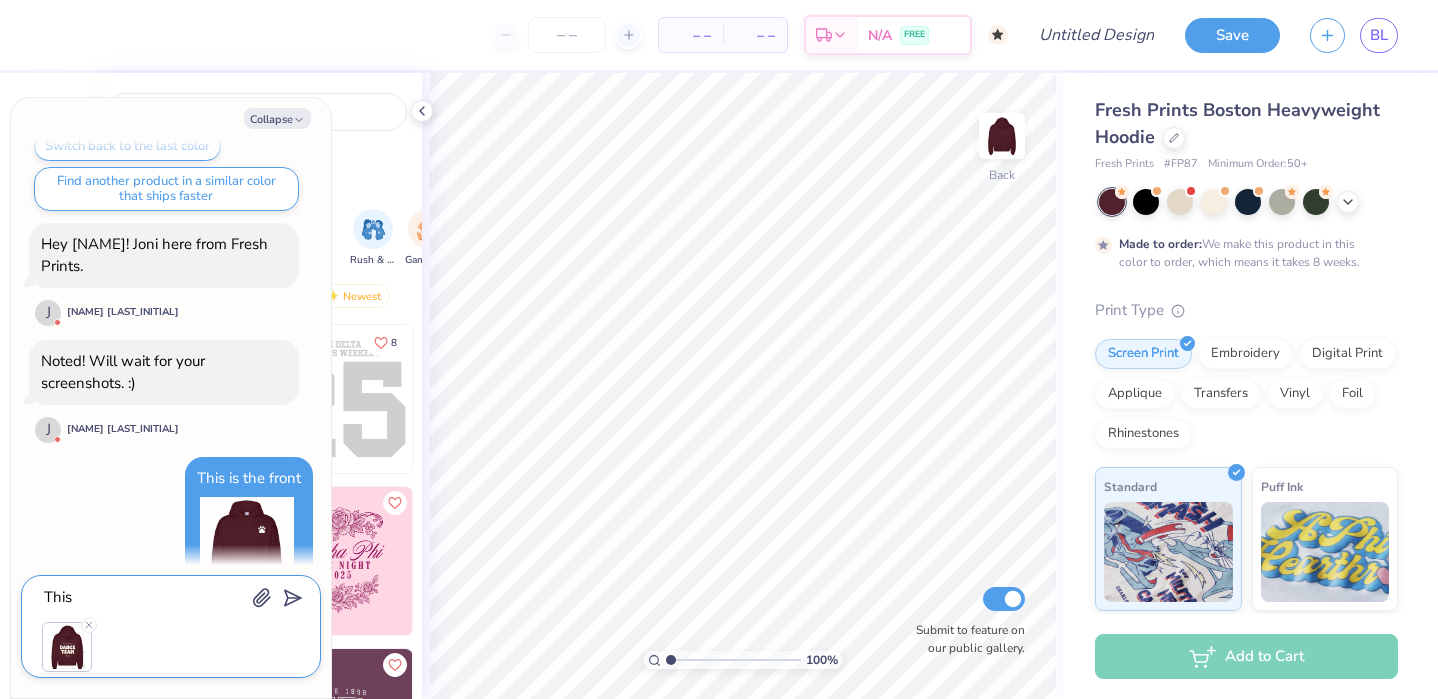 type on "This i" 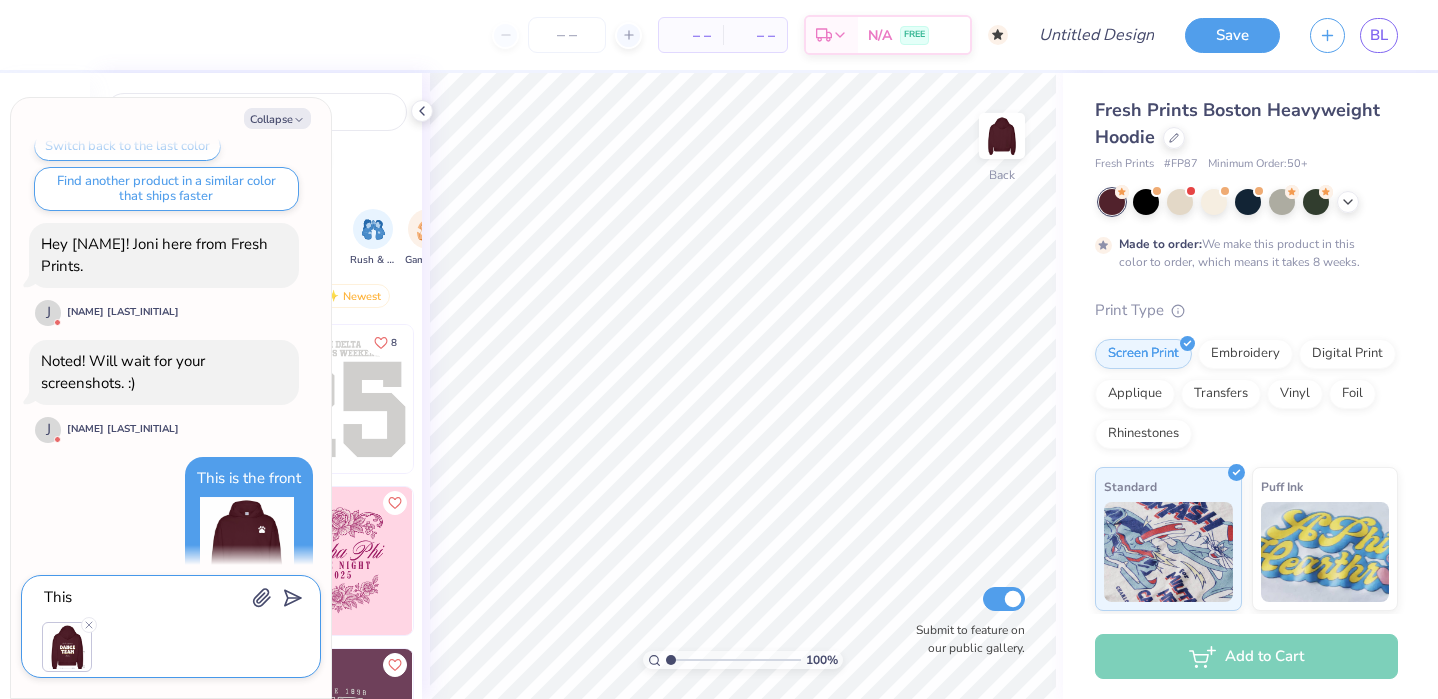 type on "x" 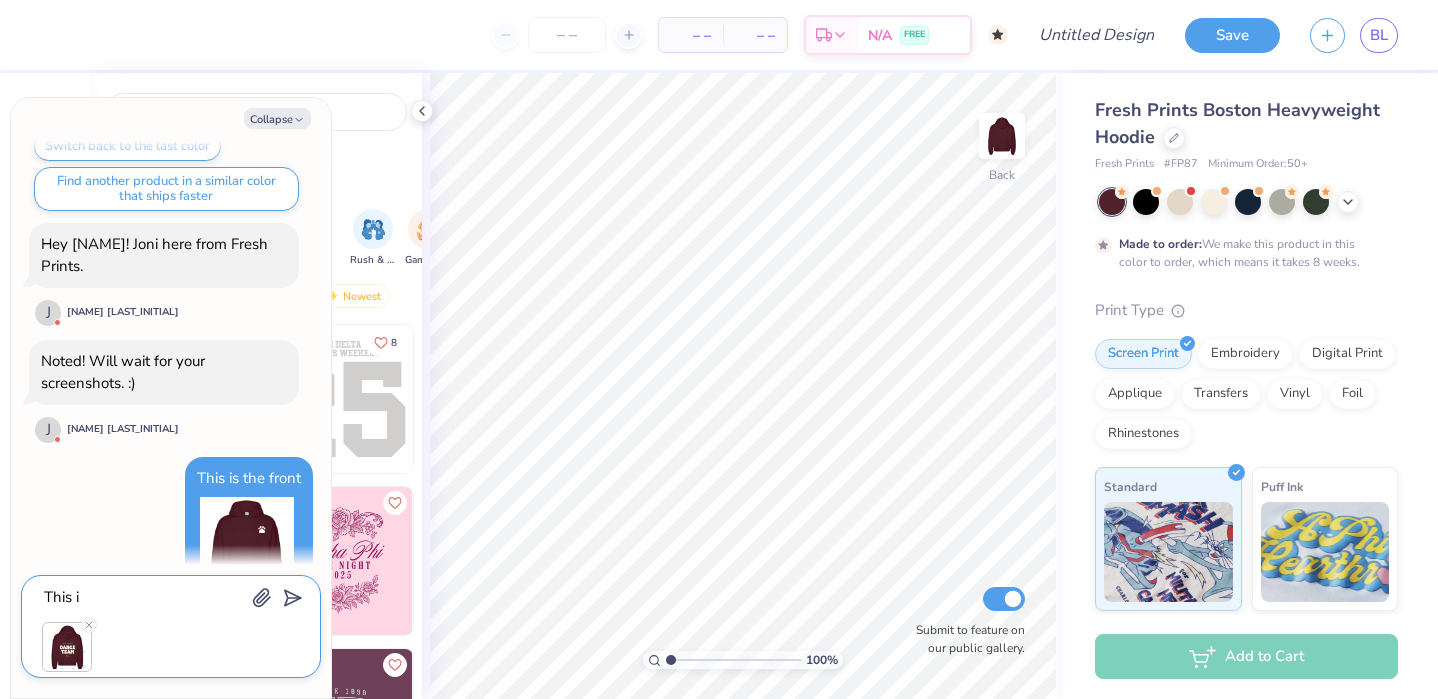 type on "This is" 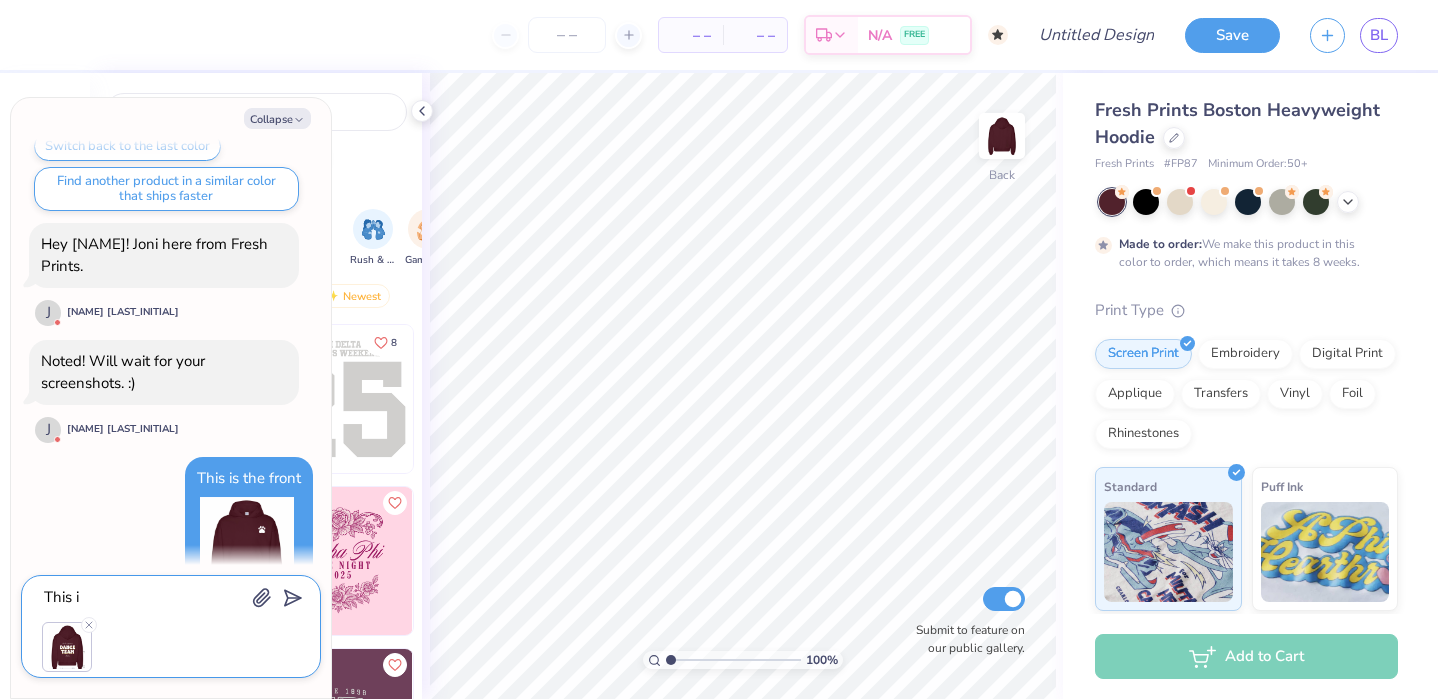 type on "x" 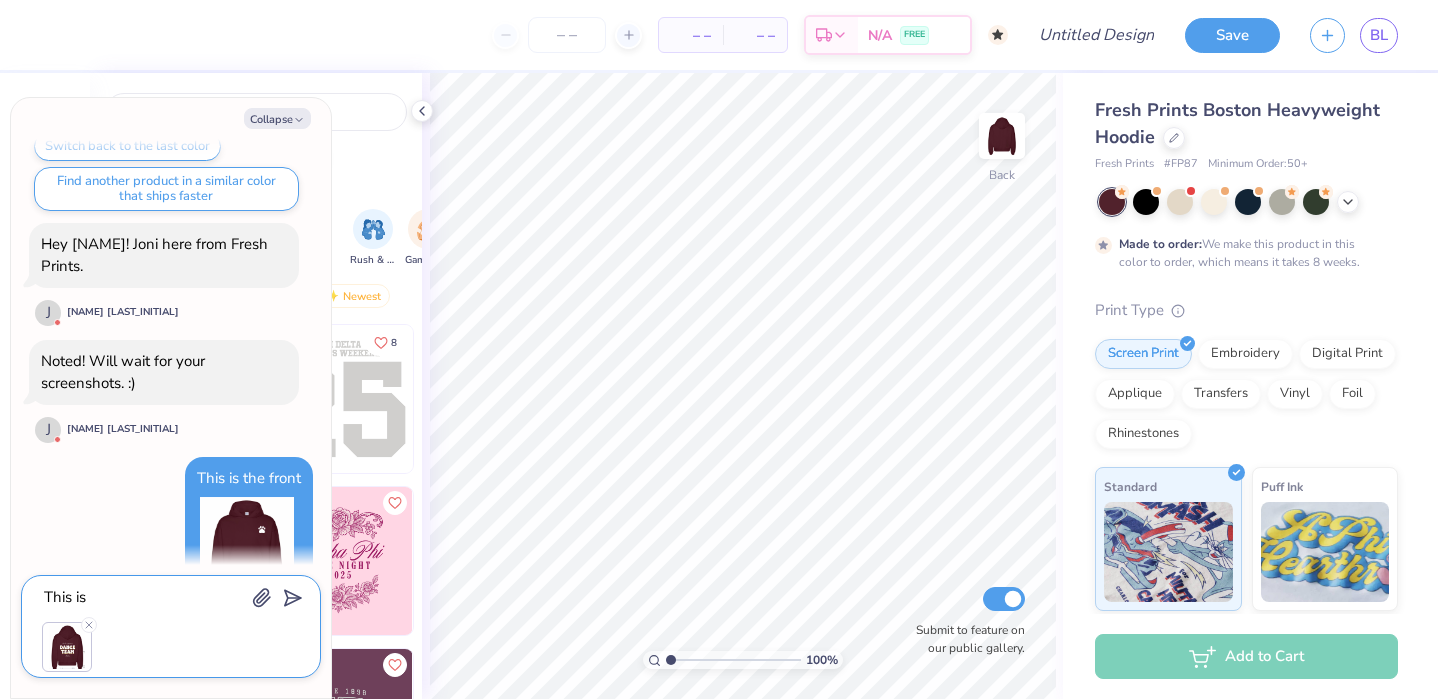 type on "This is" 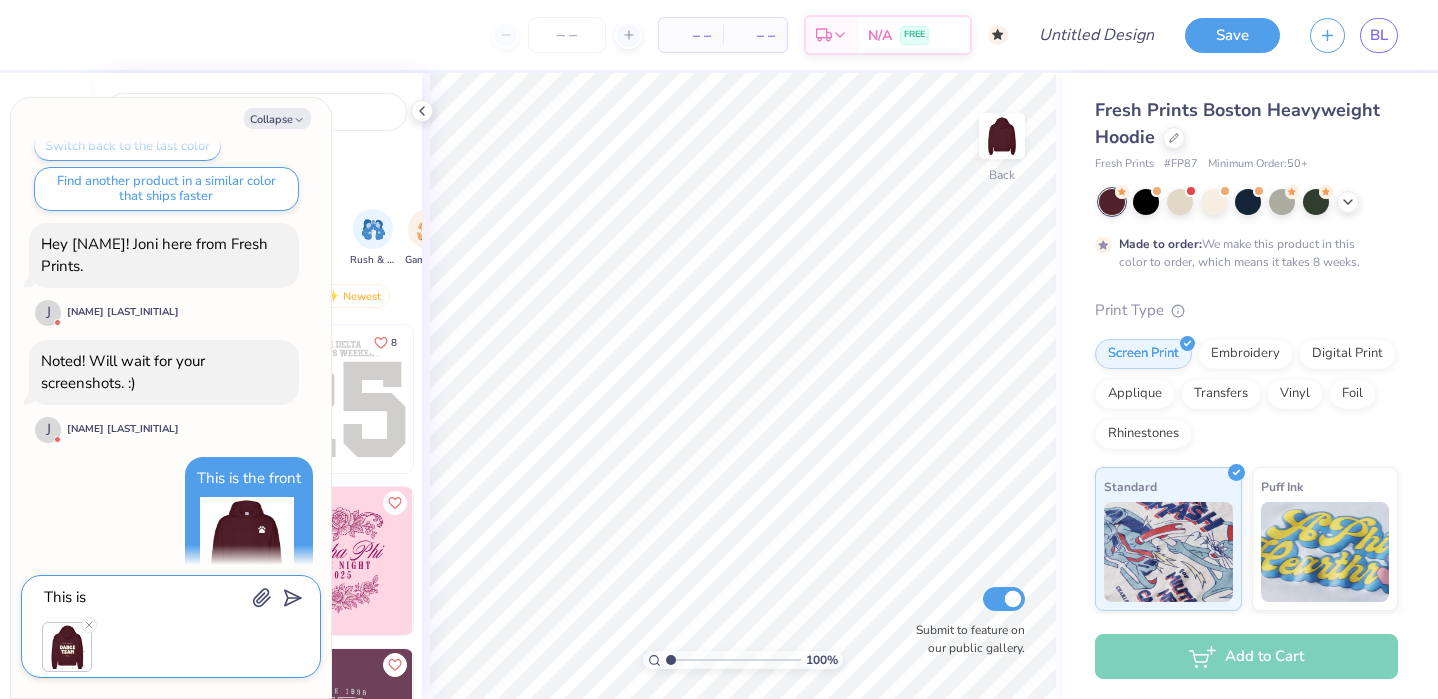 type on "x" 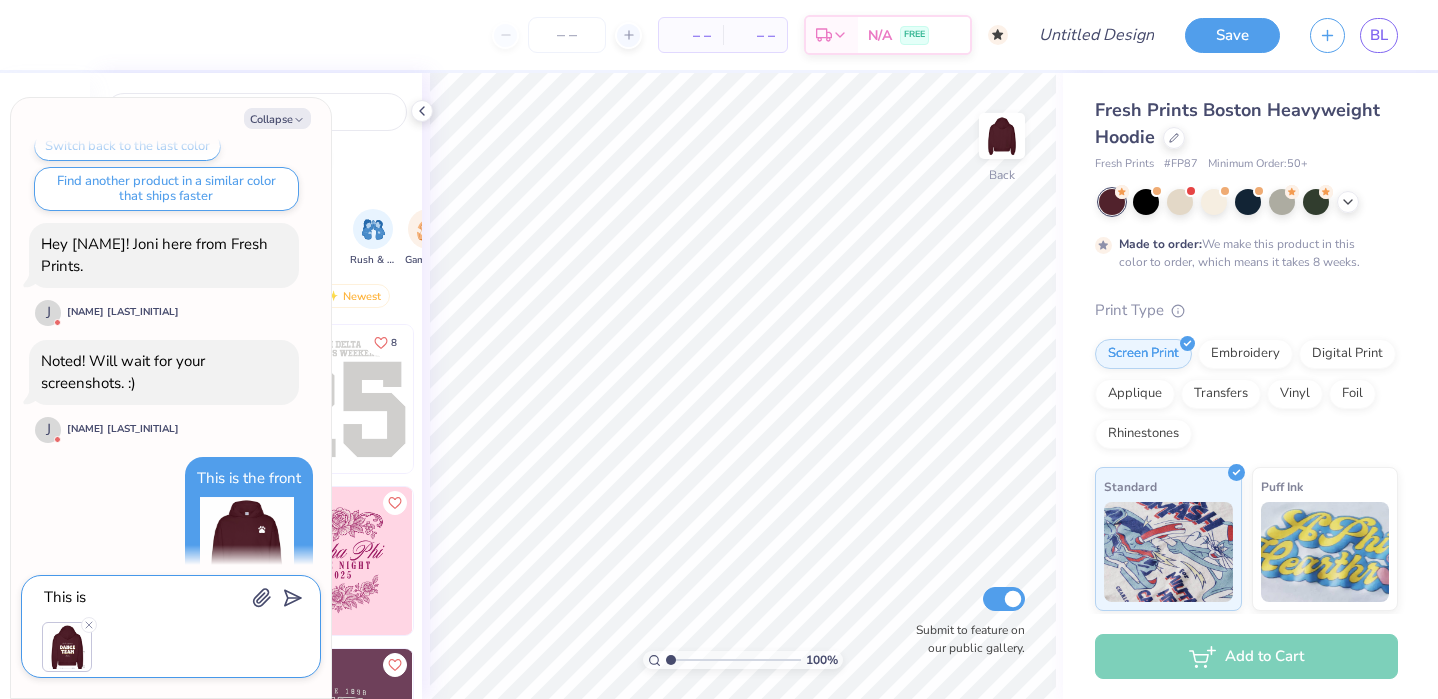 type on "This is t" 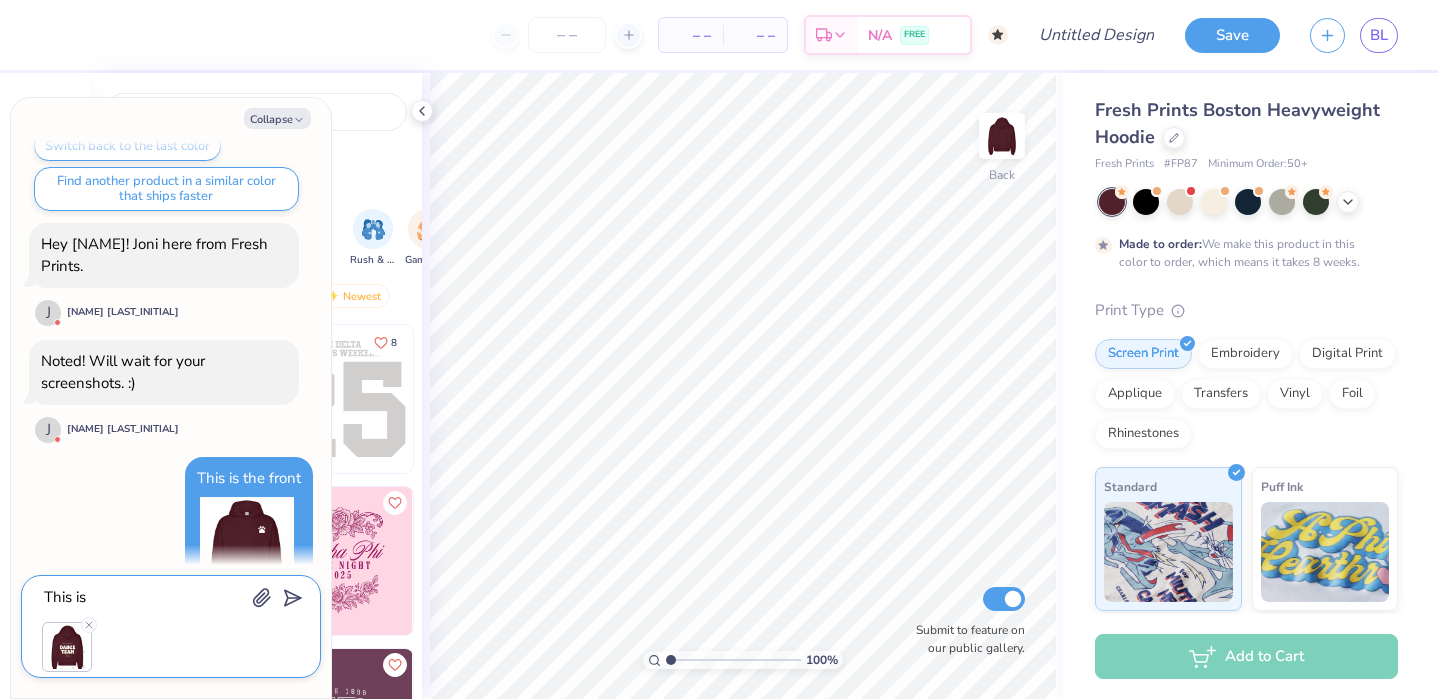 type on "x" 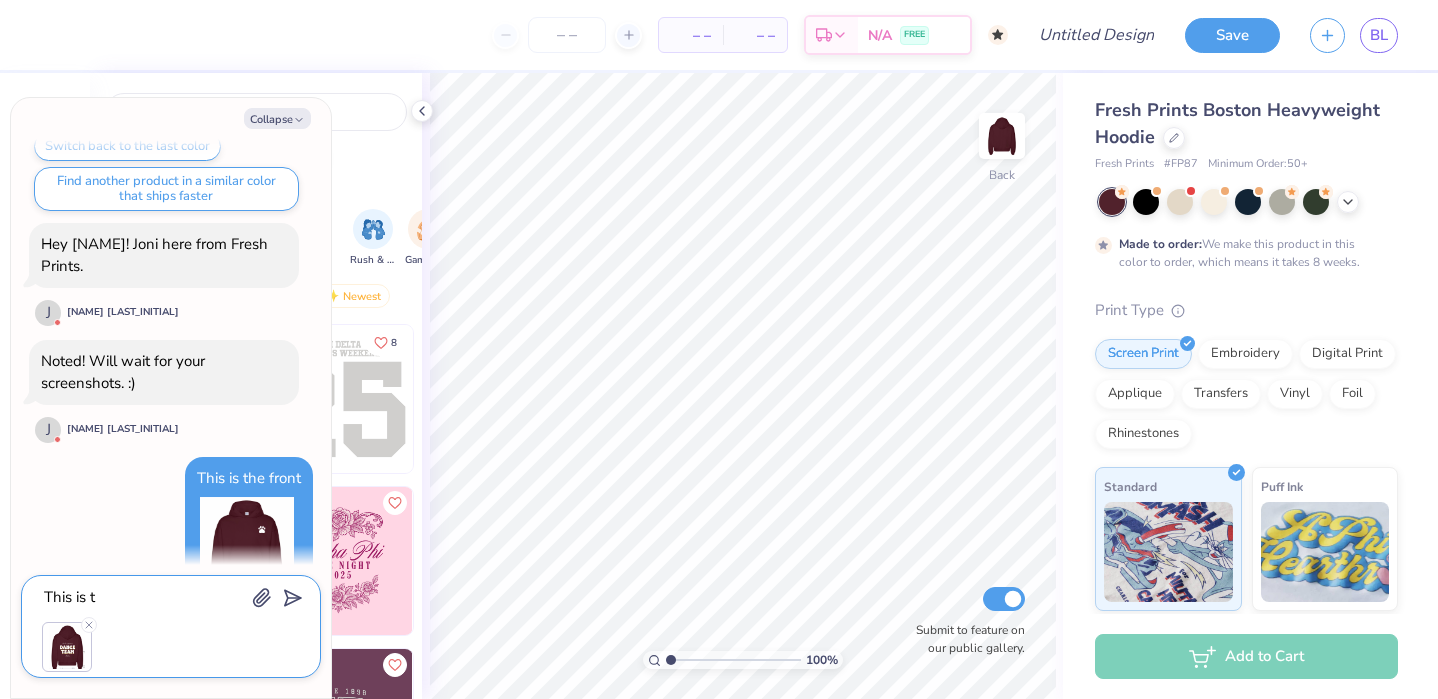 type on "This is th" 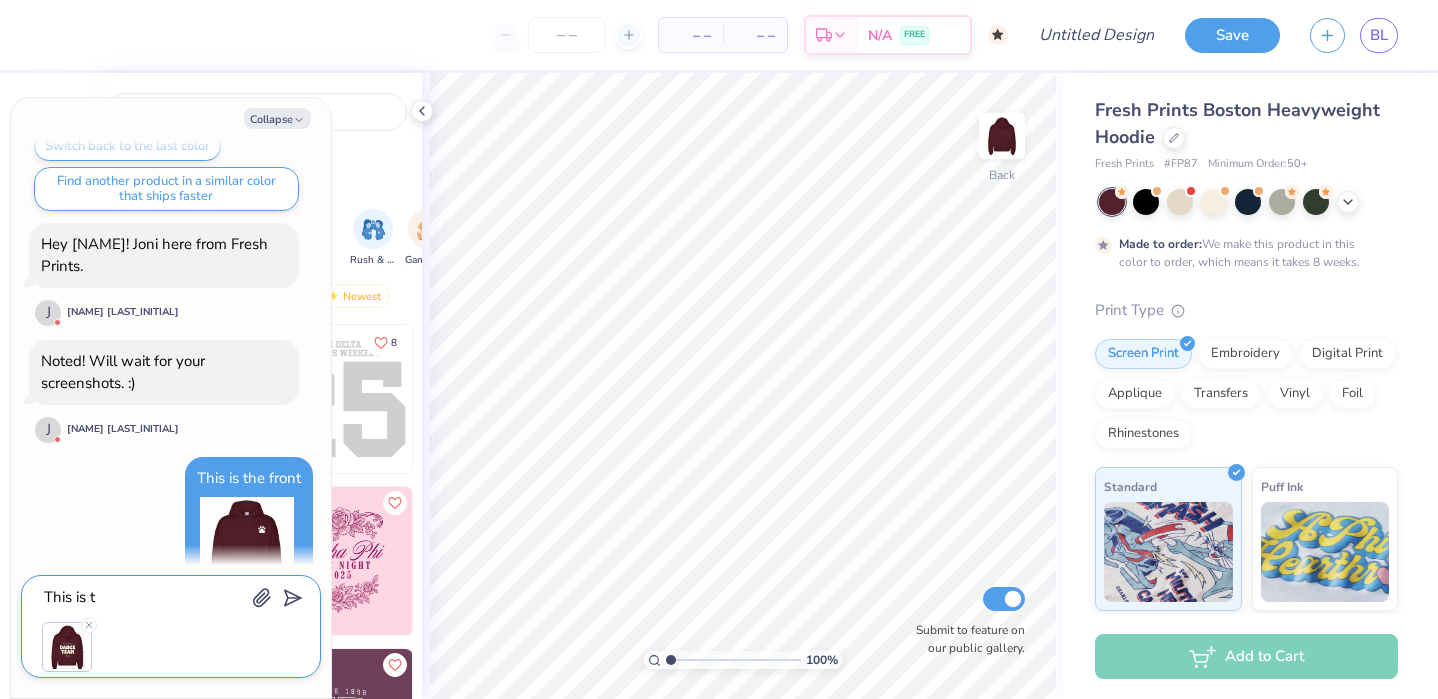 type on "x" 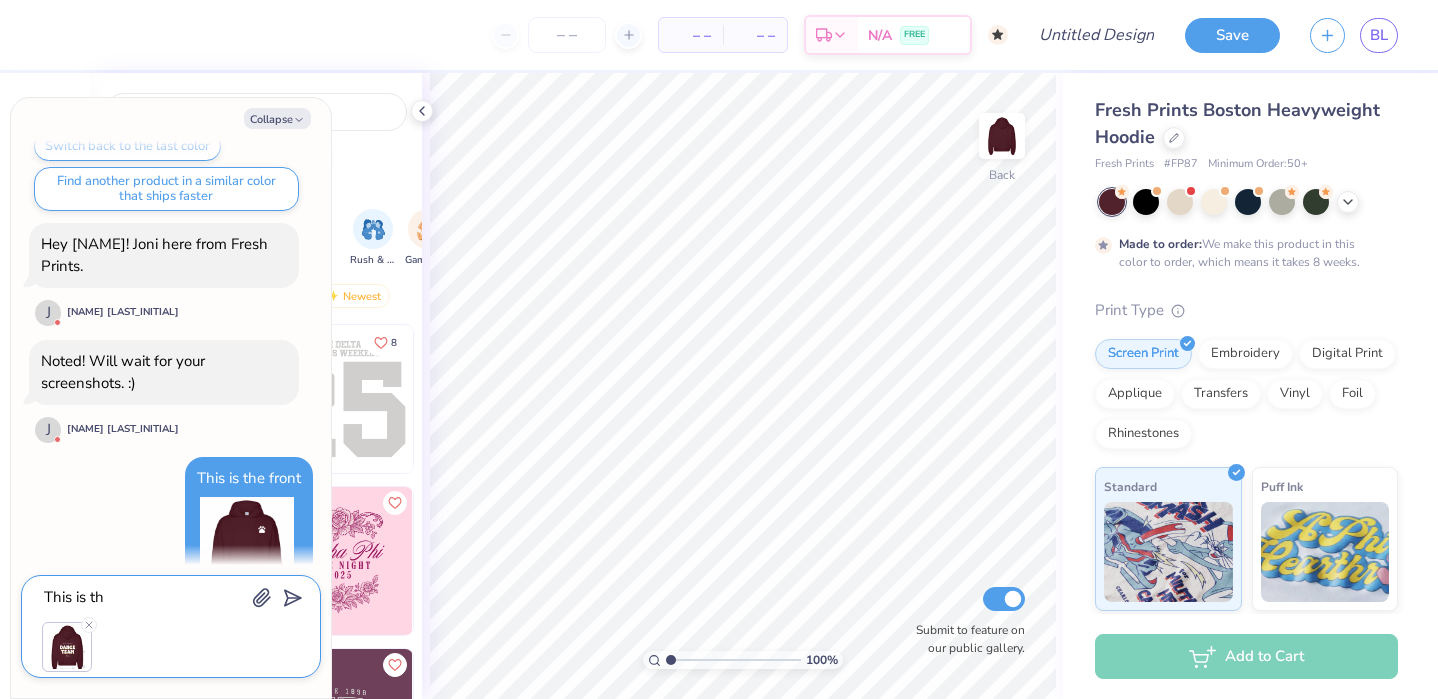 type on "This is the" 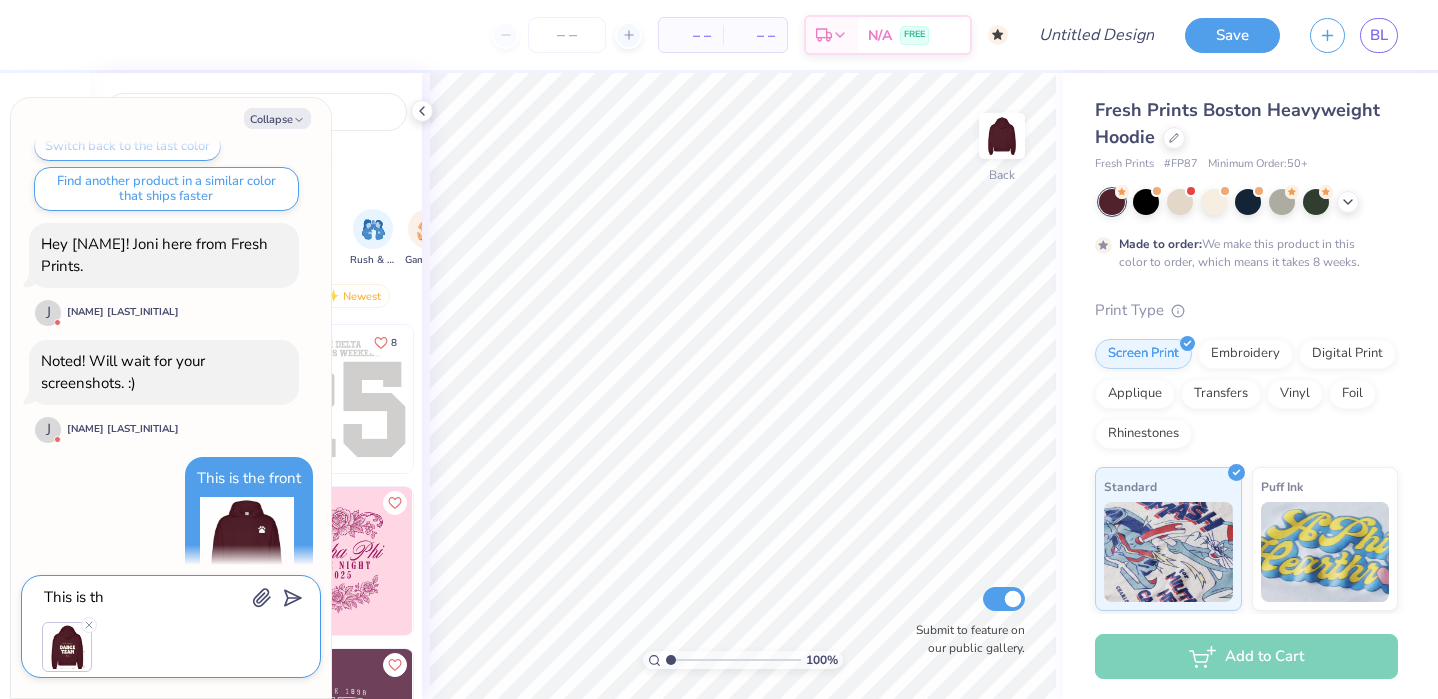 type on "x" 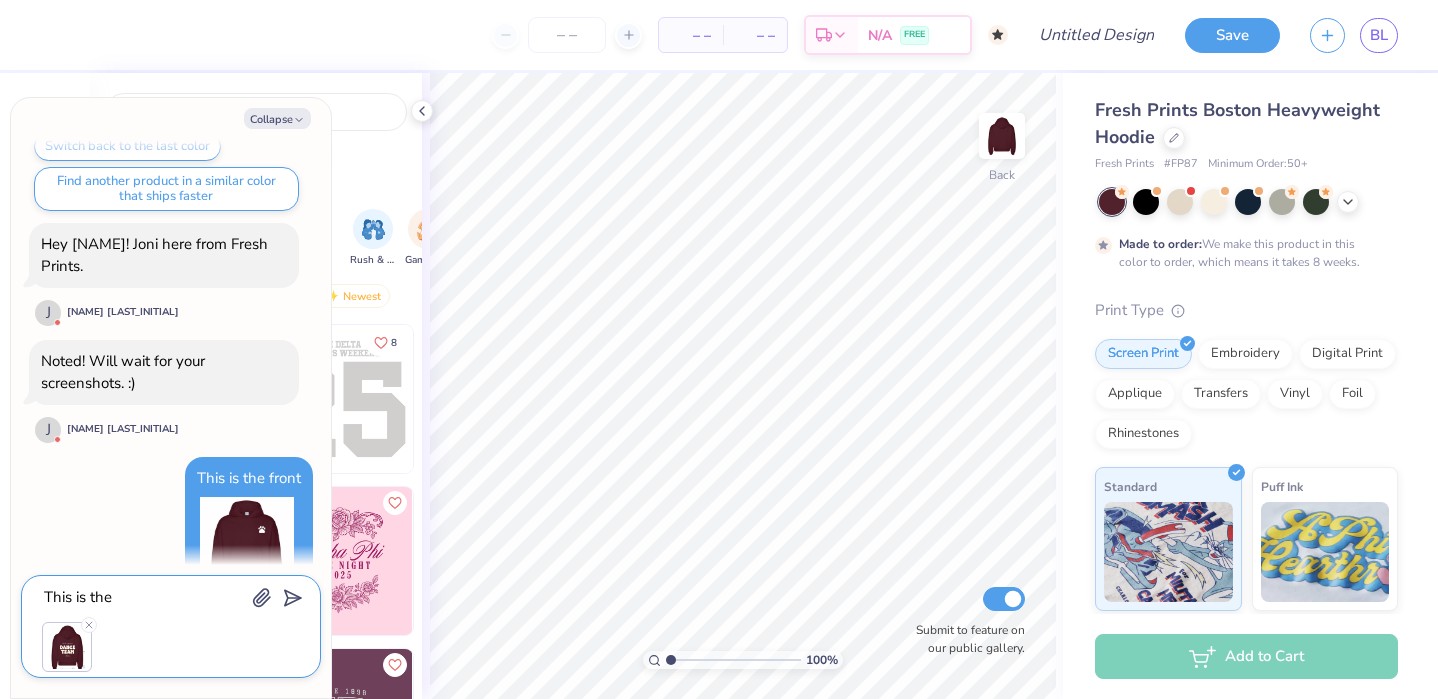 type on "This is the" 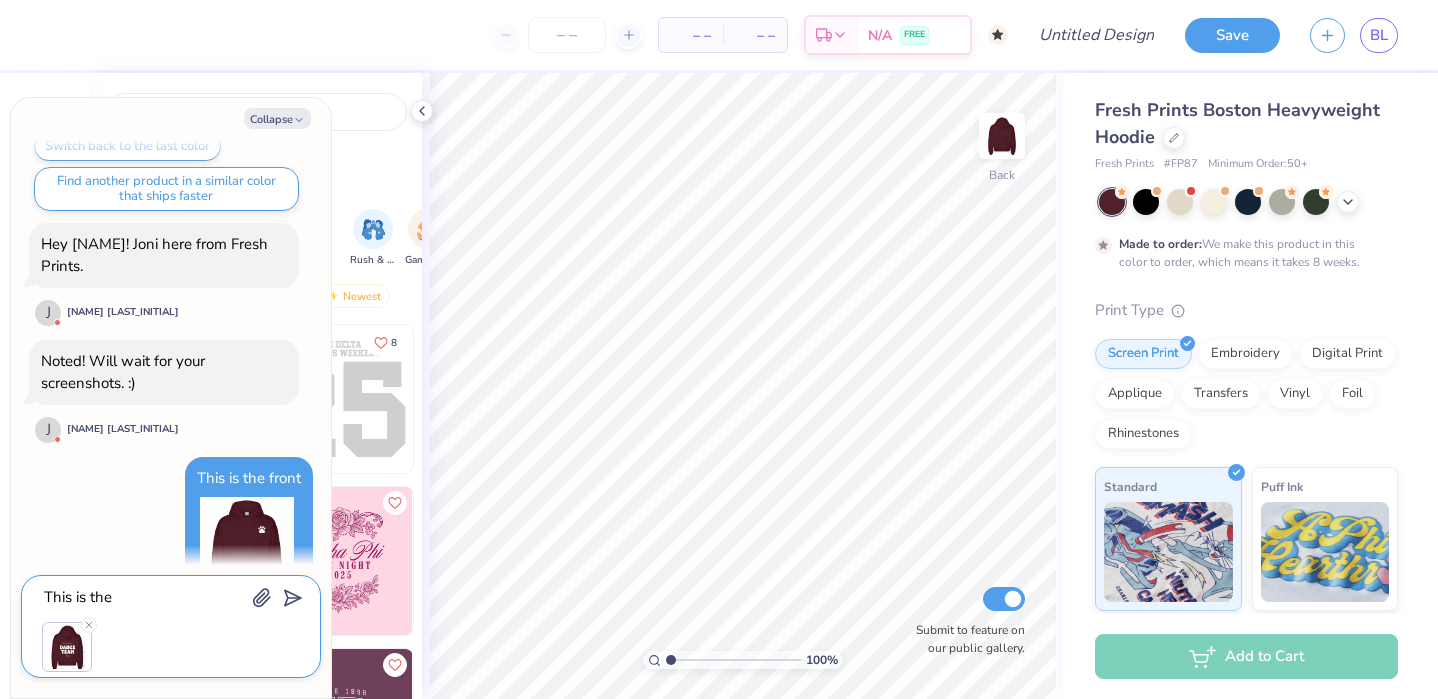 type on "x" 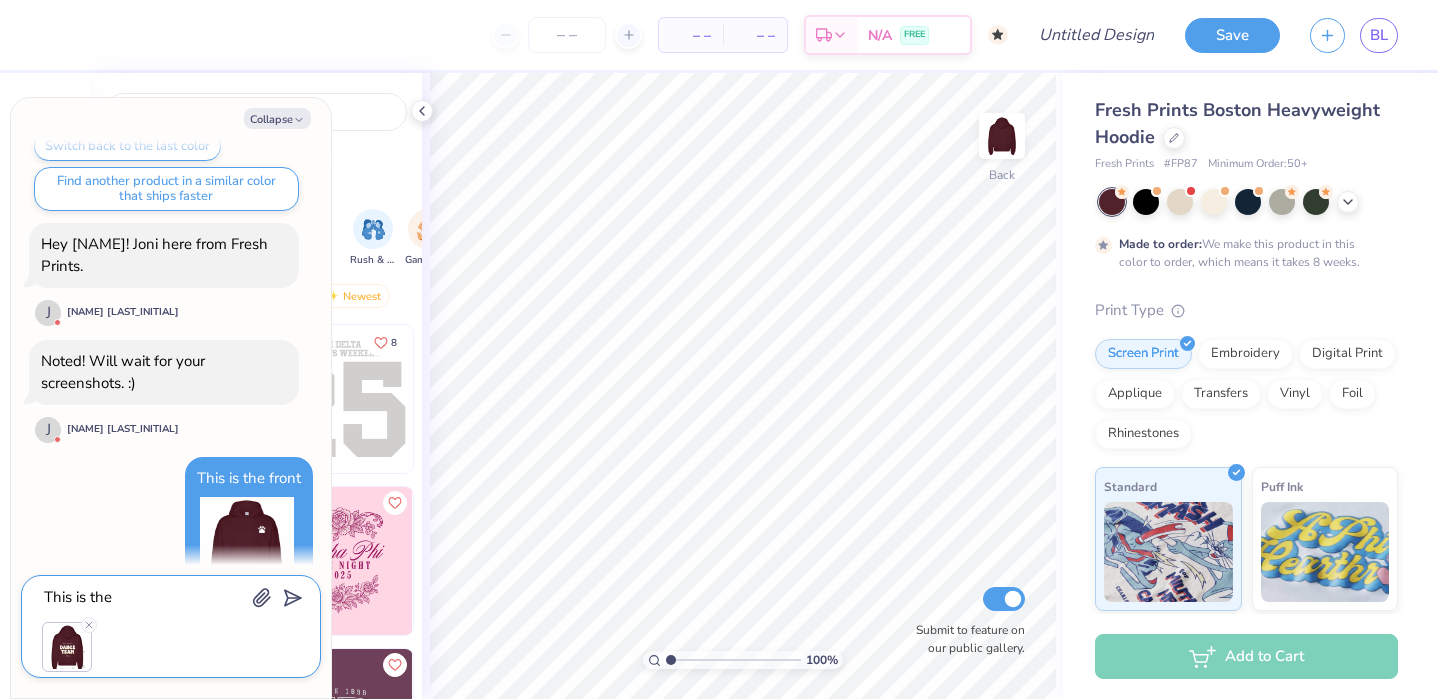 type on "This is the b" 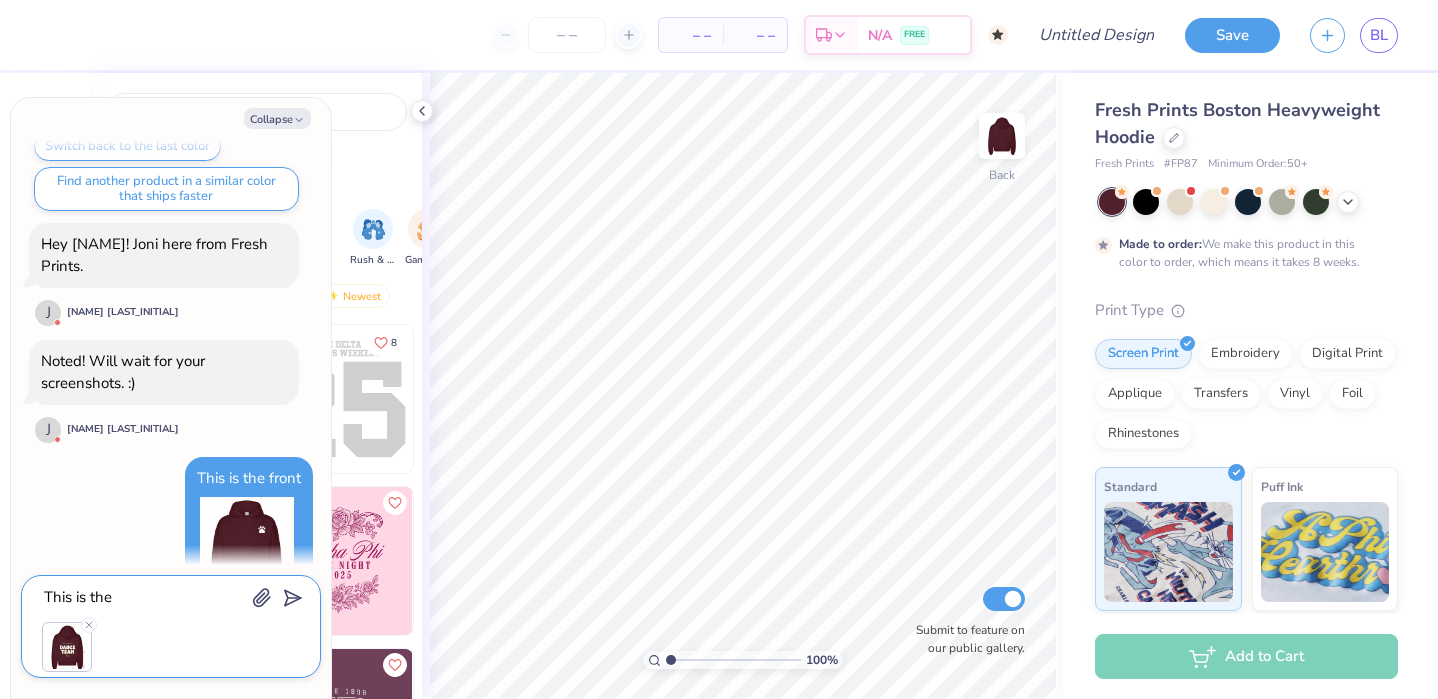 type on "x" 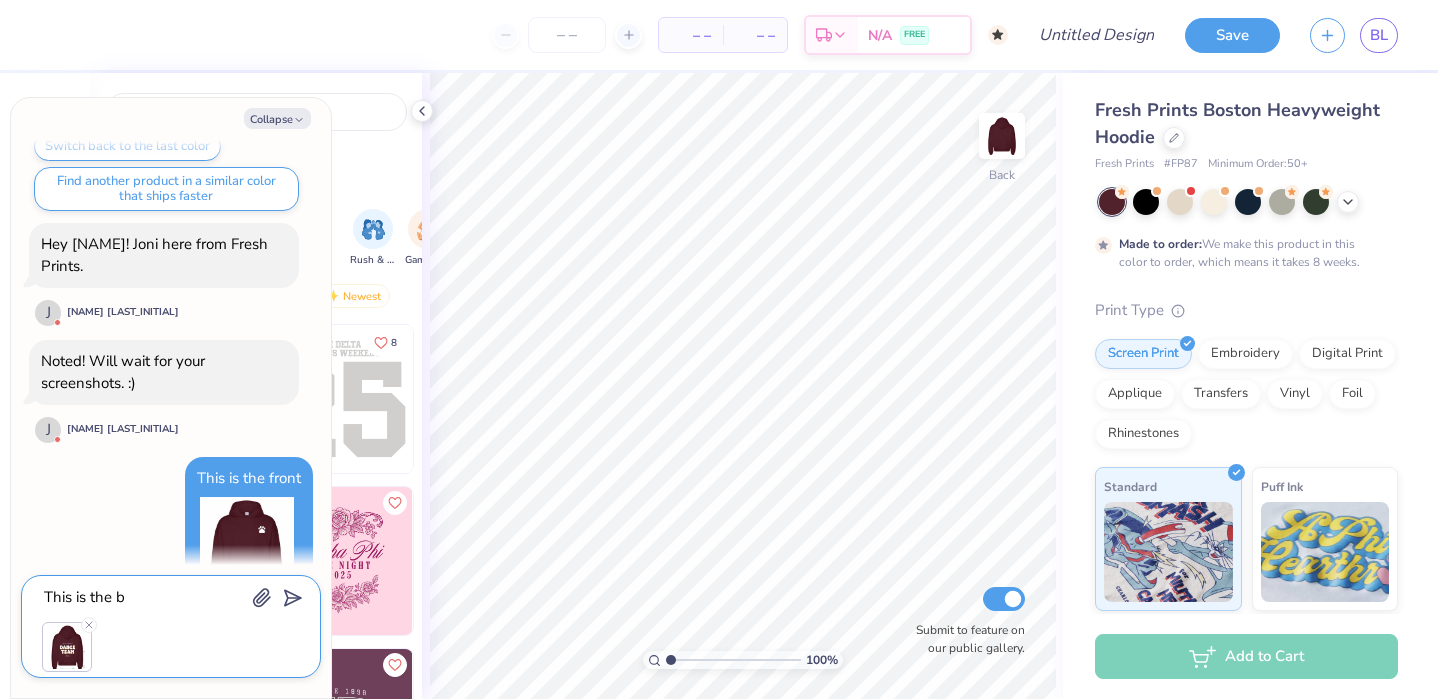 type on "This is the ba" 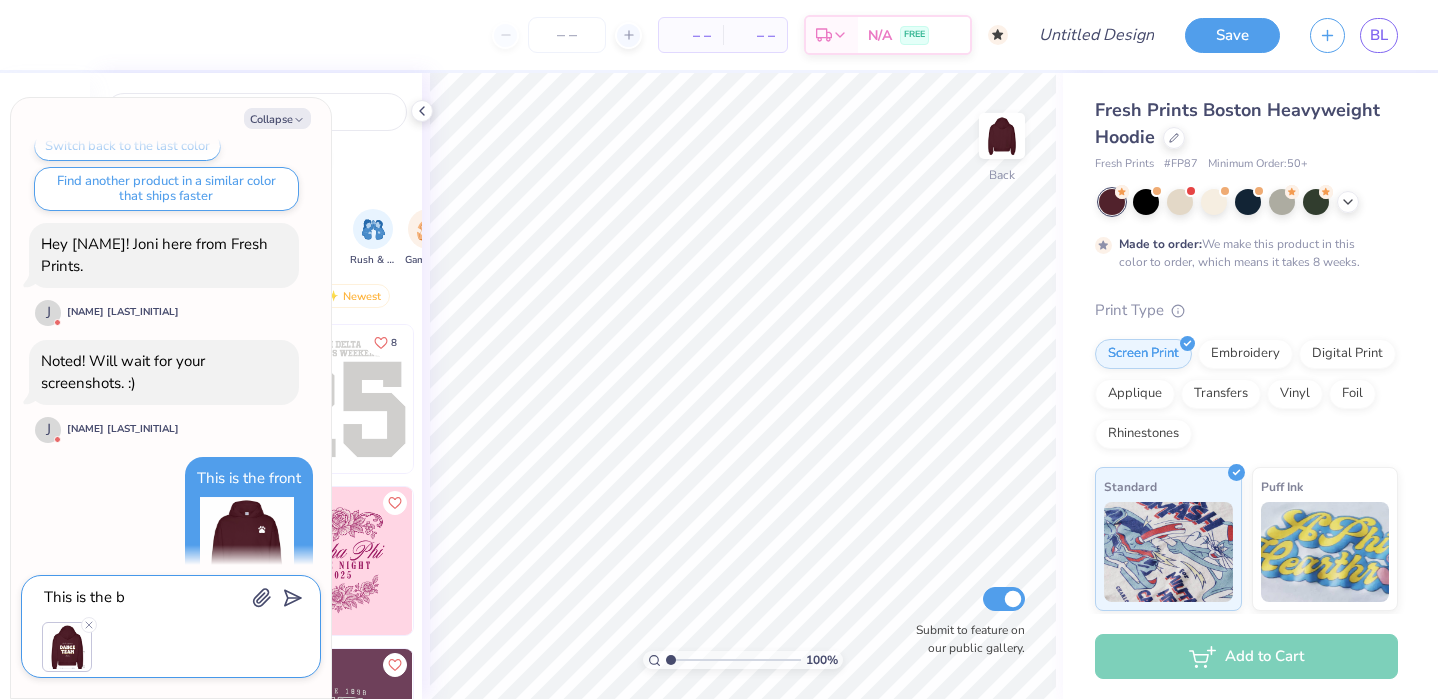 type on "x" 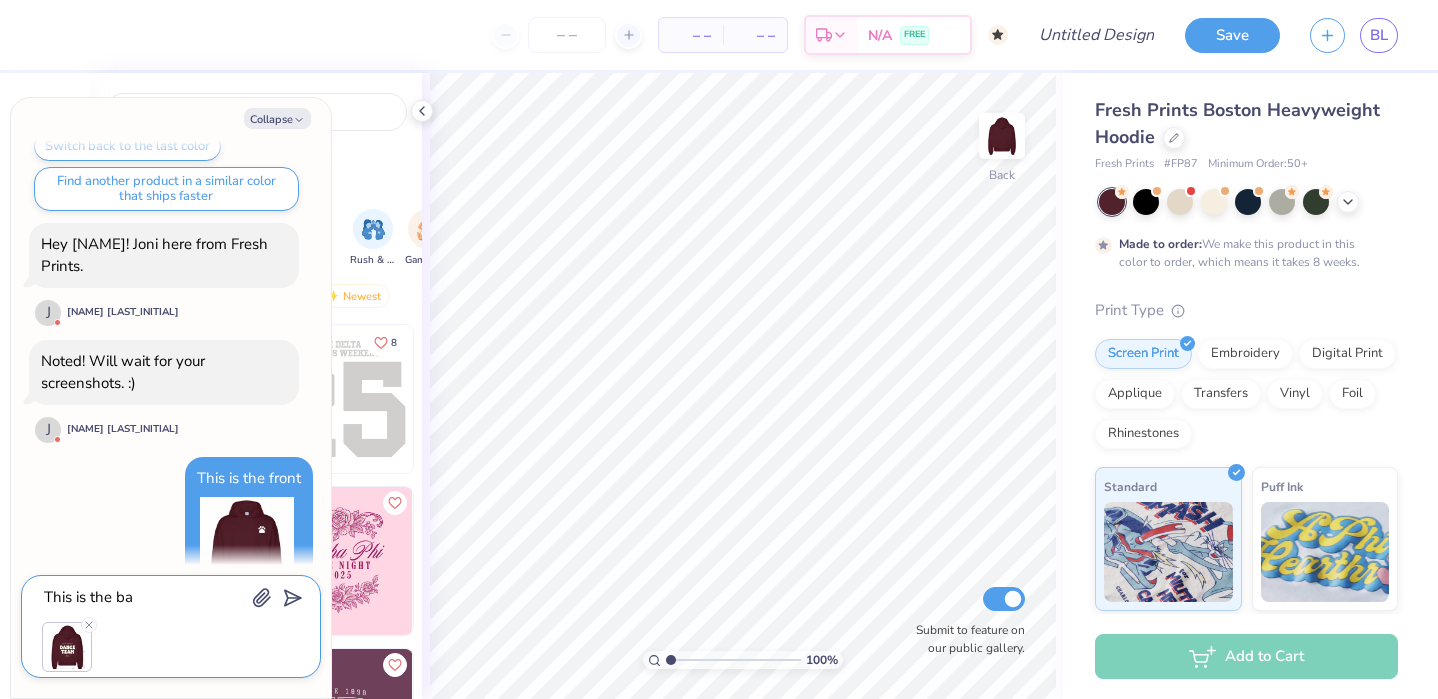 type on "This is the bac" 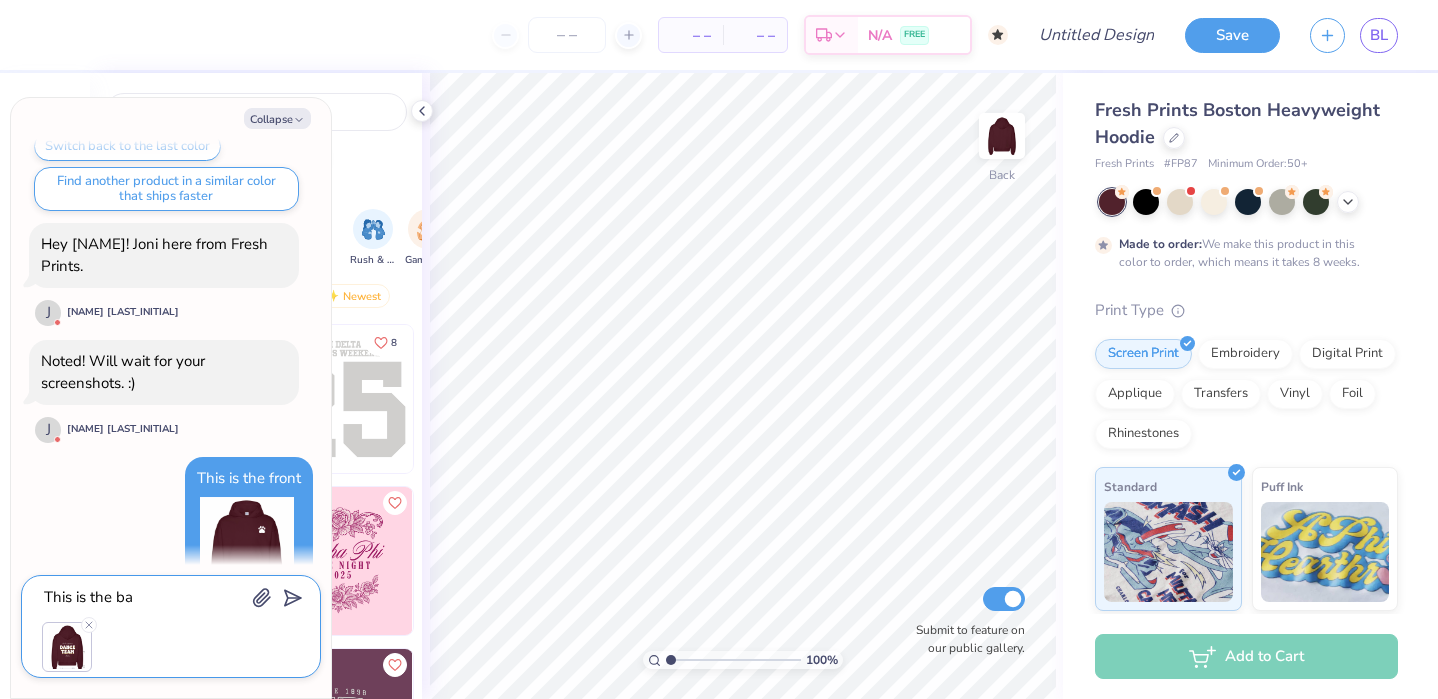 type on "x" 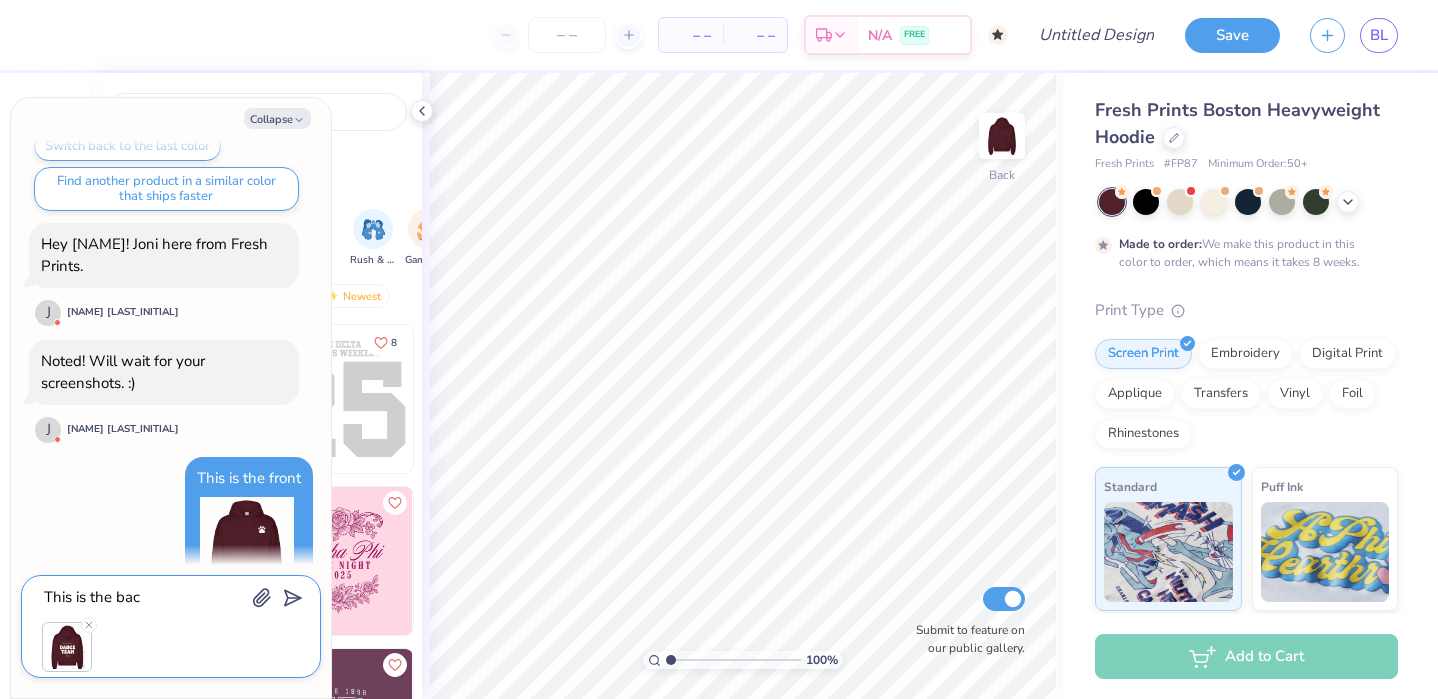 type on "This is the back" 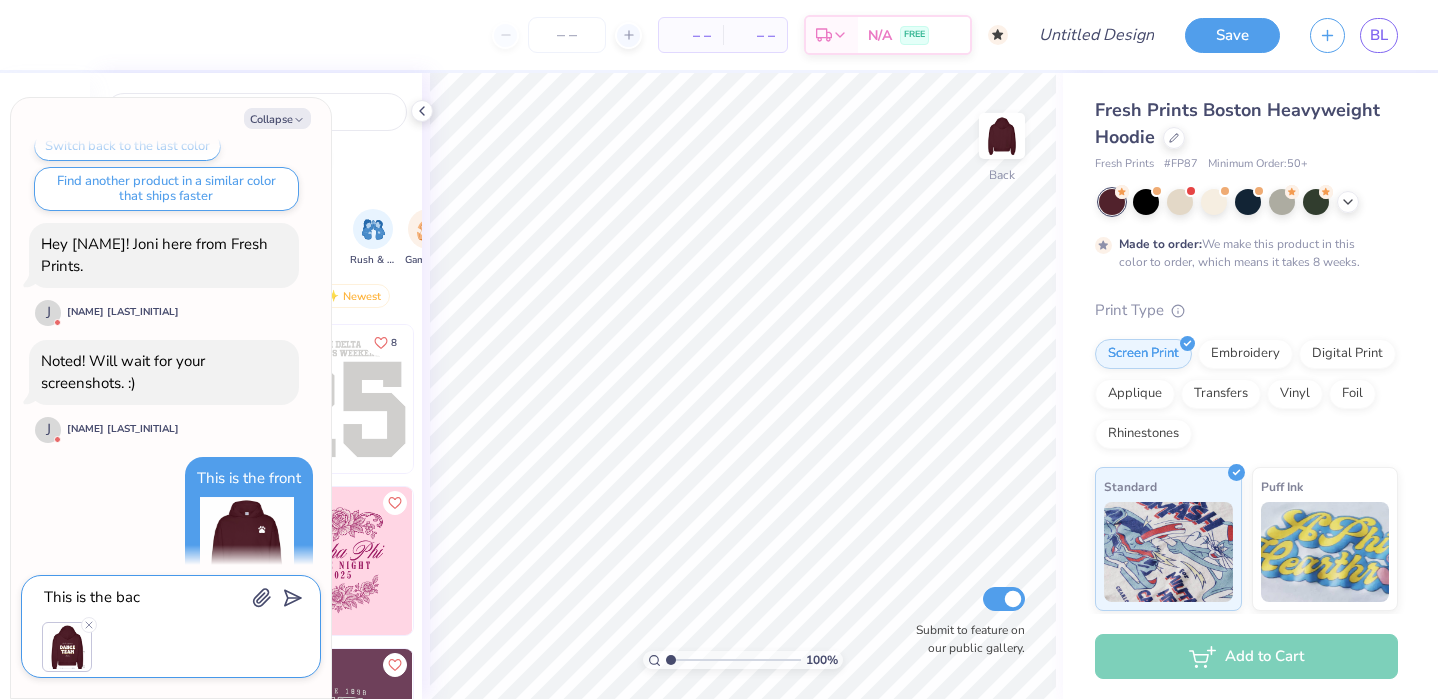 type on "x" 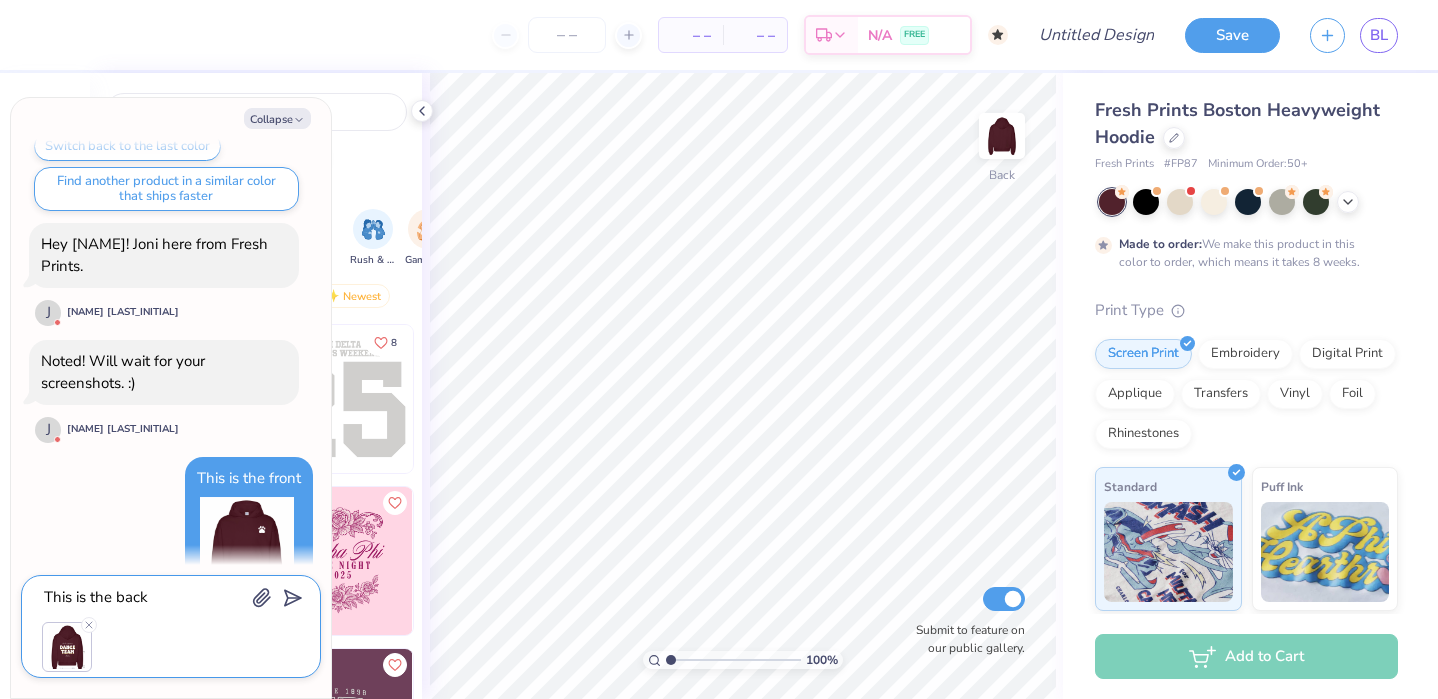 type on "This is the back" 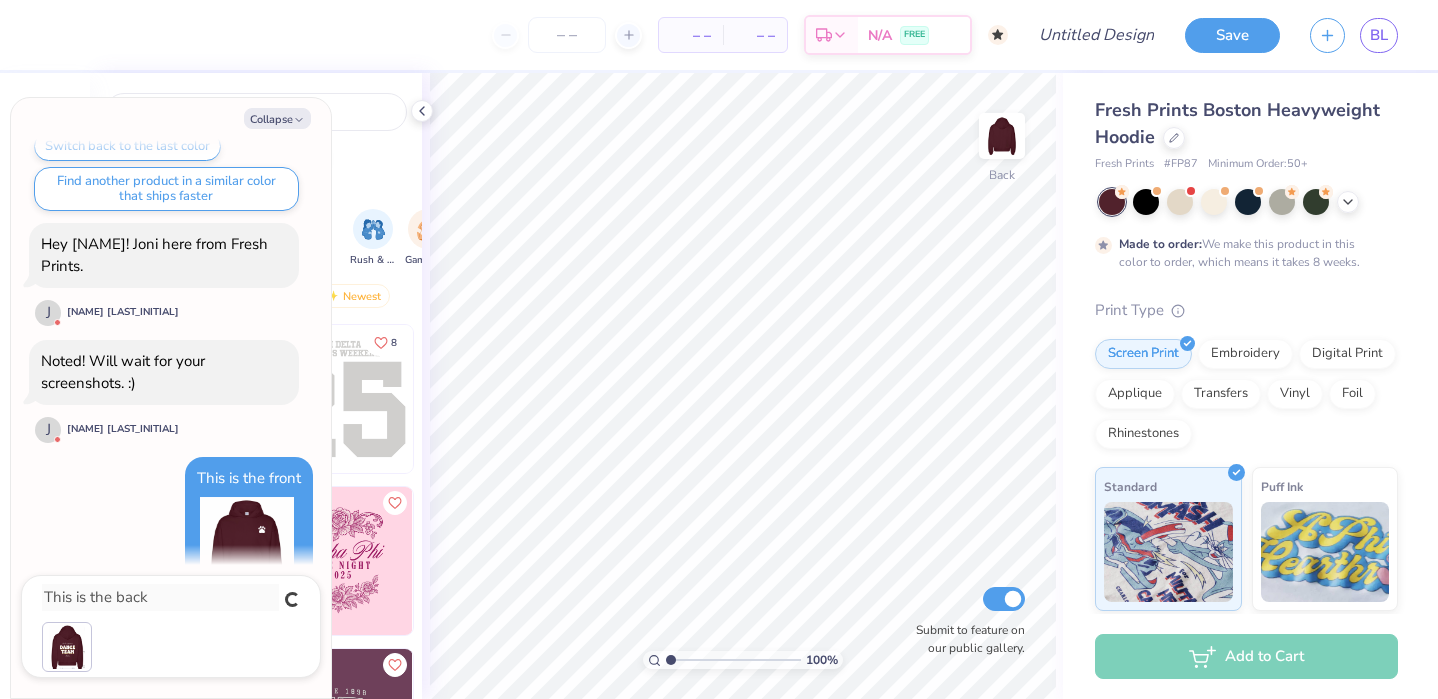 type on "x" 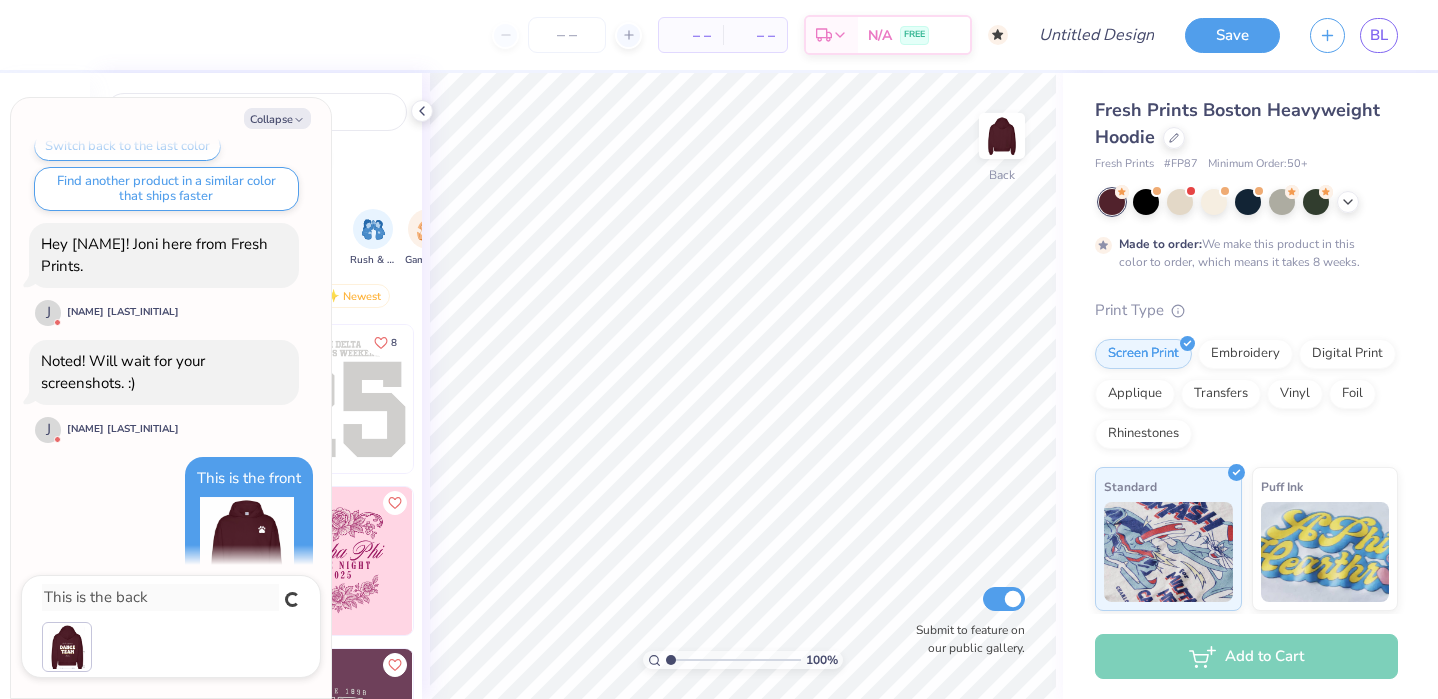 scroll, scrollTop: 2175, scrollLeft: 0, axis: vertical 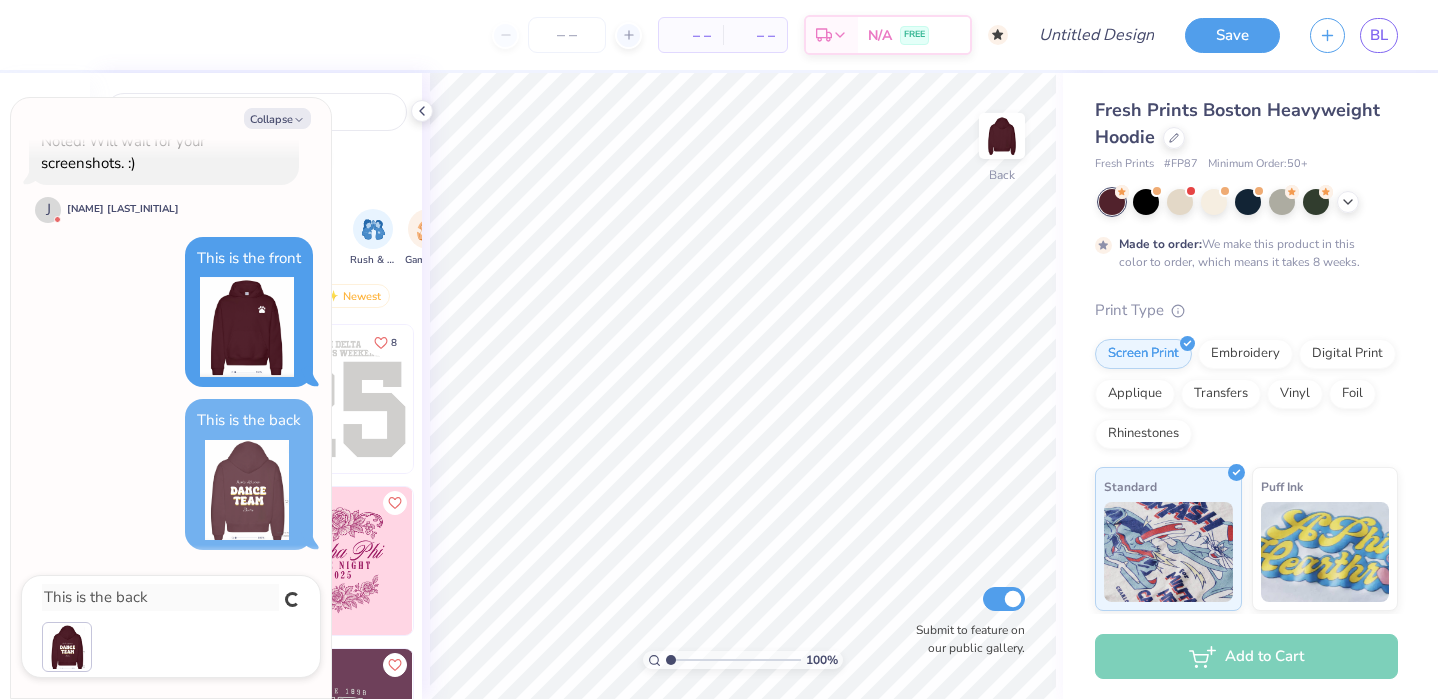type 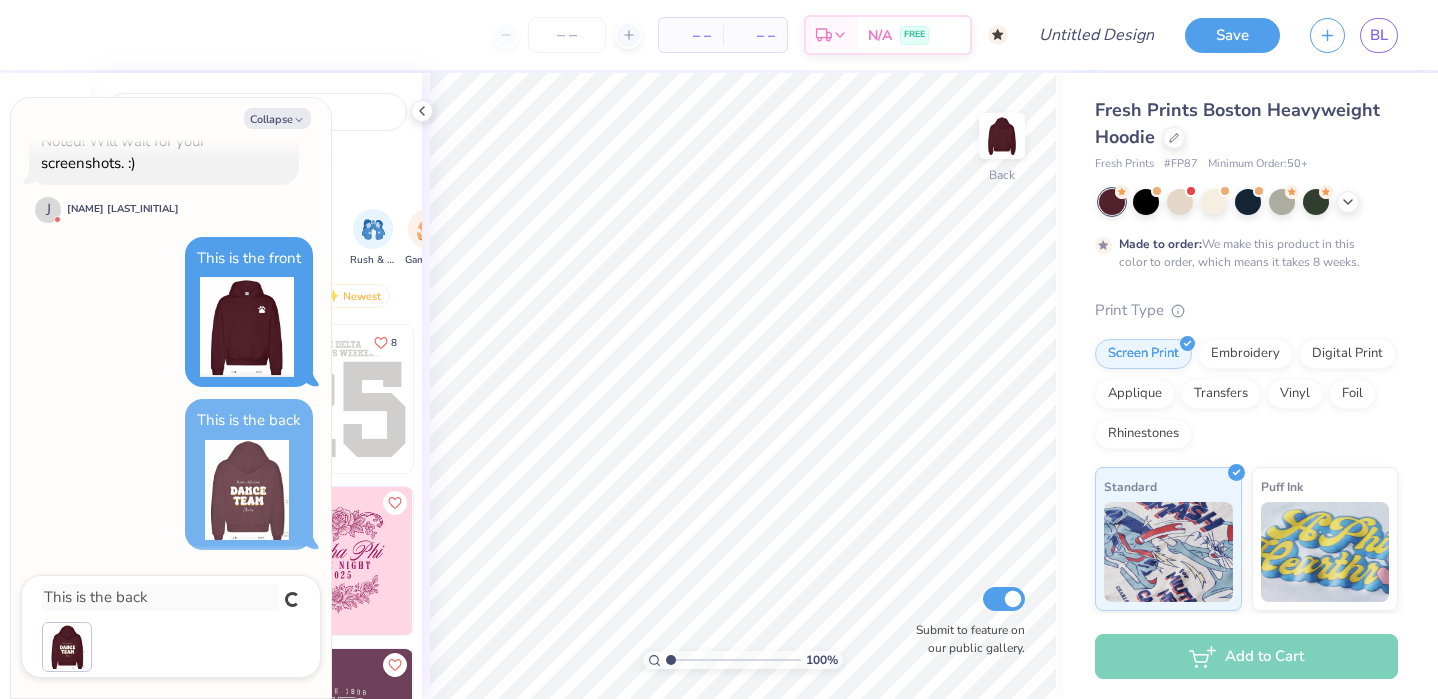 type on "x" 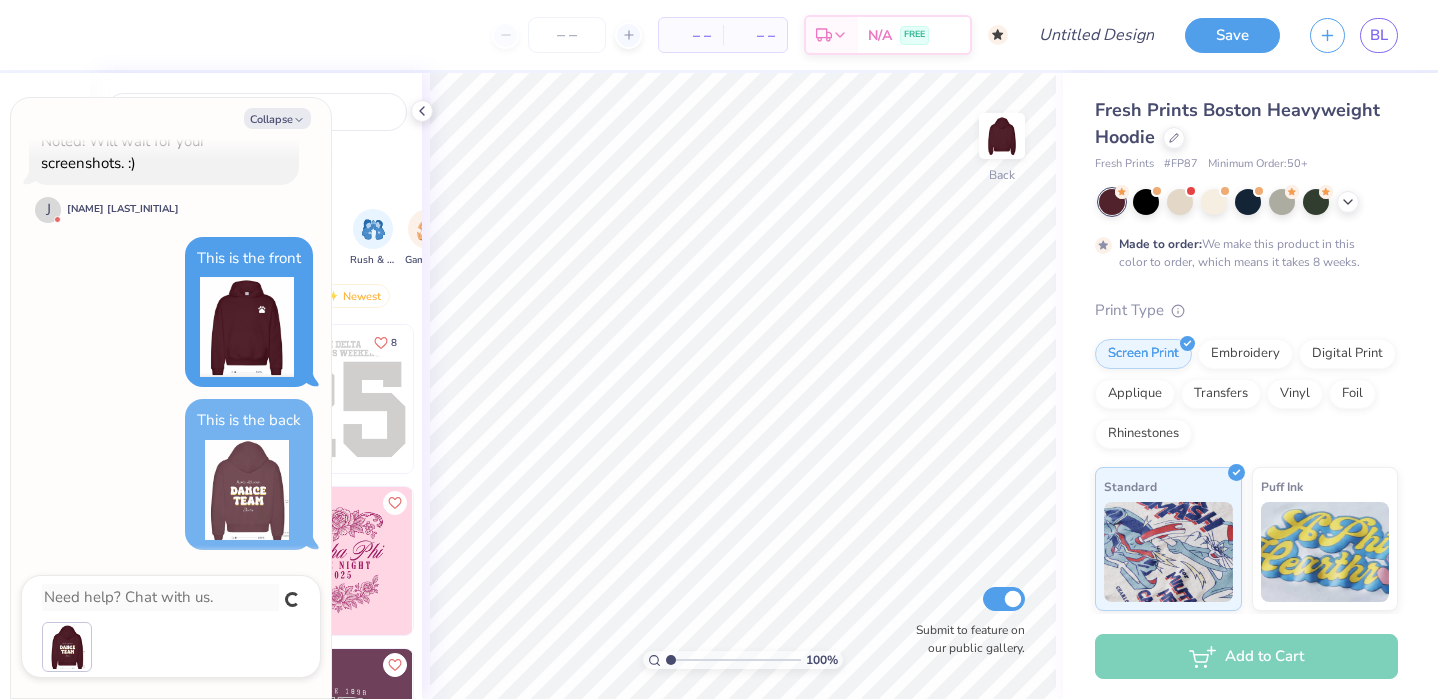 scroll, scrollTop: 2117, scrollLeft: 0, axis: vertical 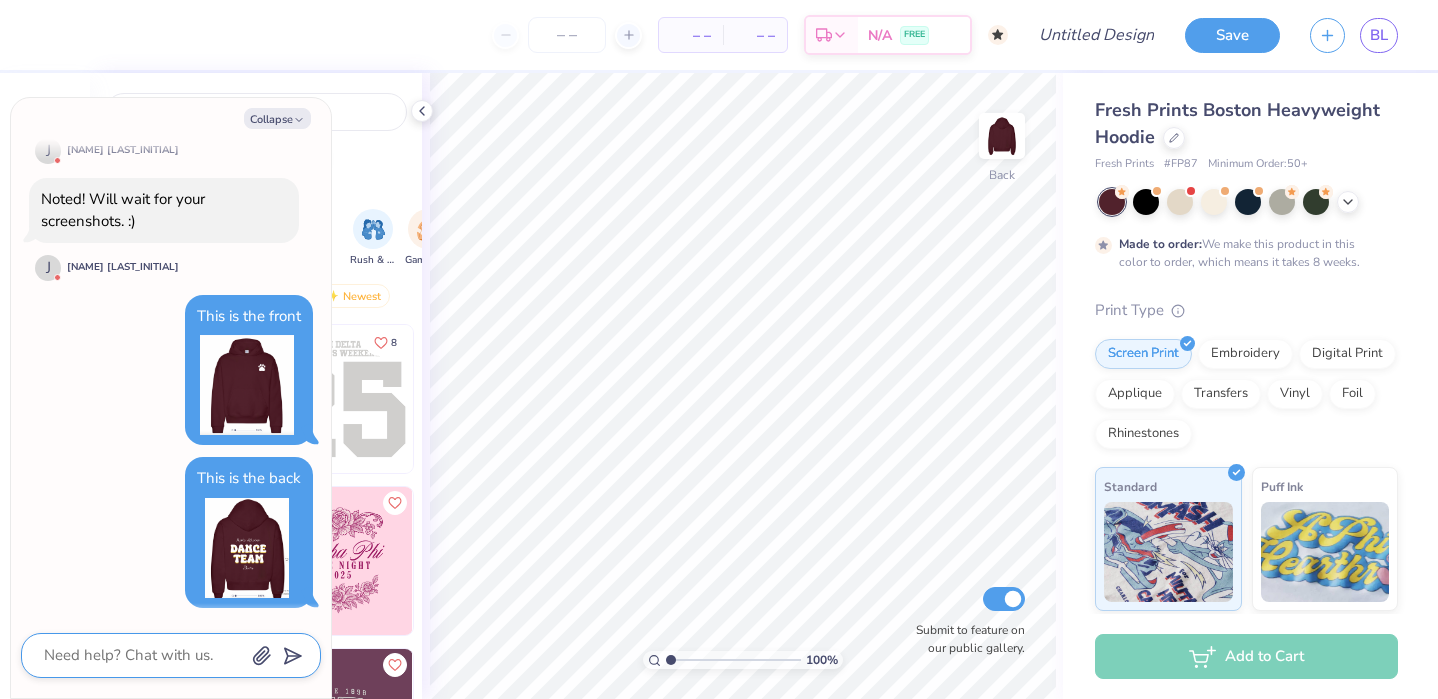 click at bounding box center [143, 655] 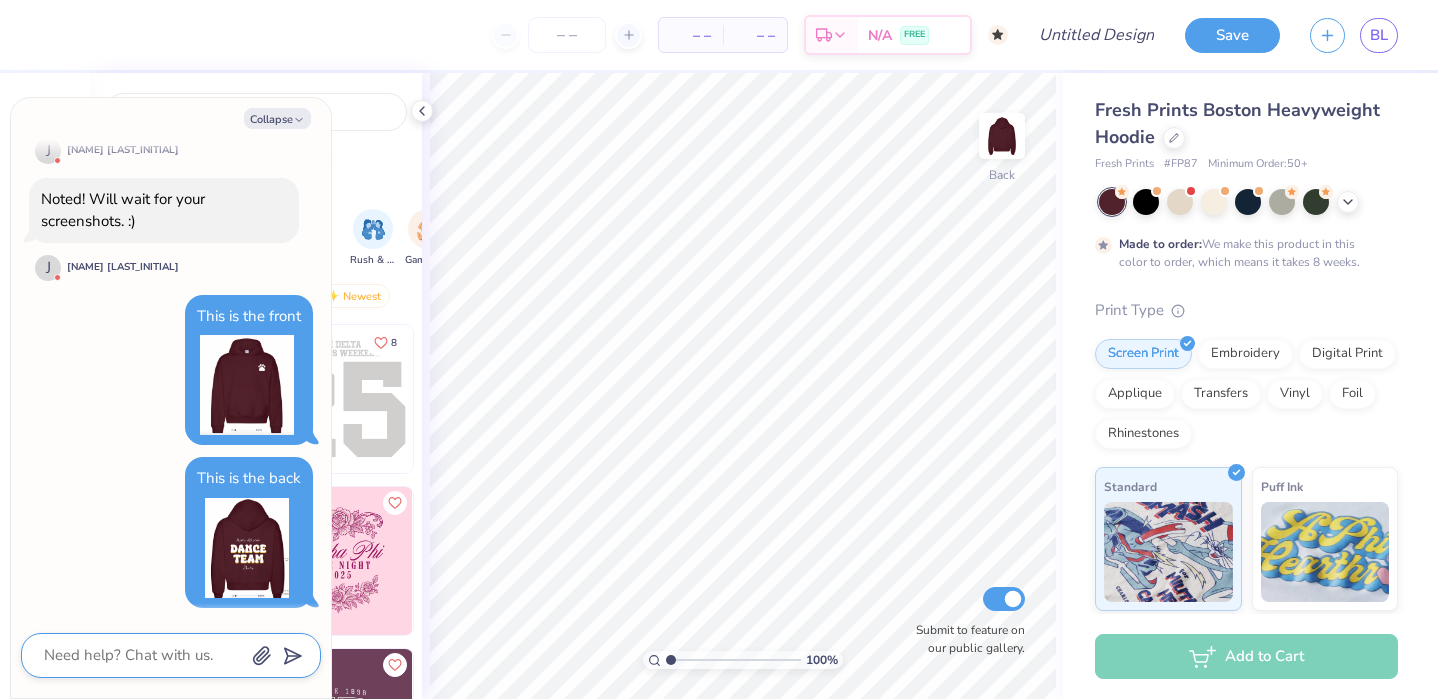 type on "T" 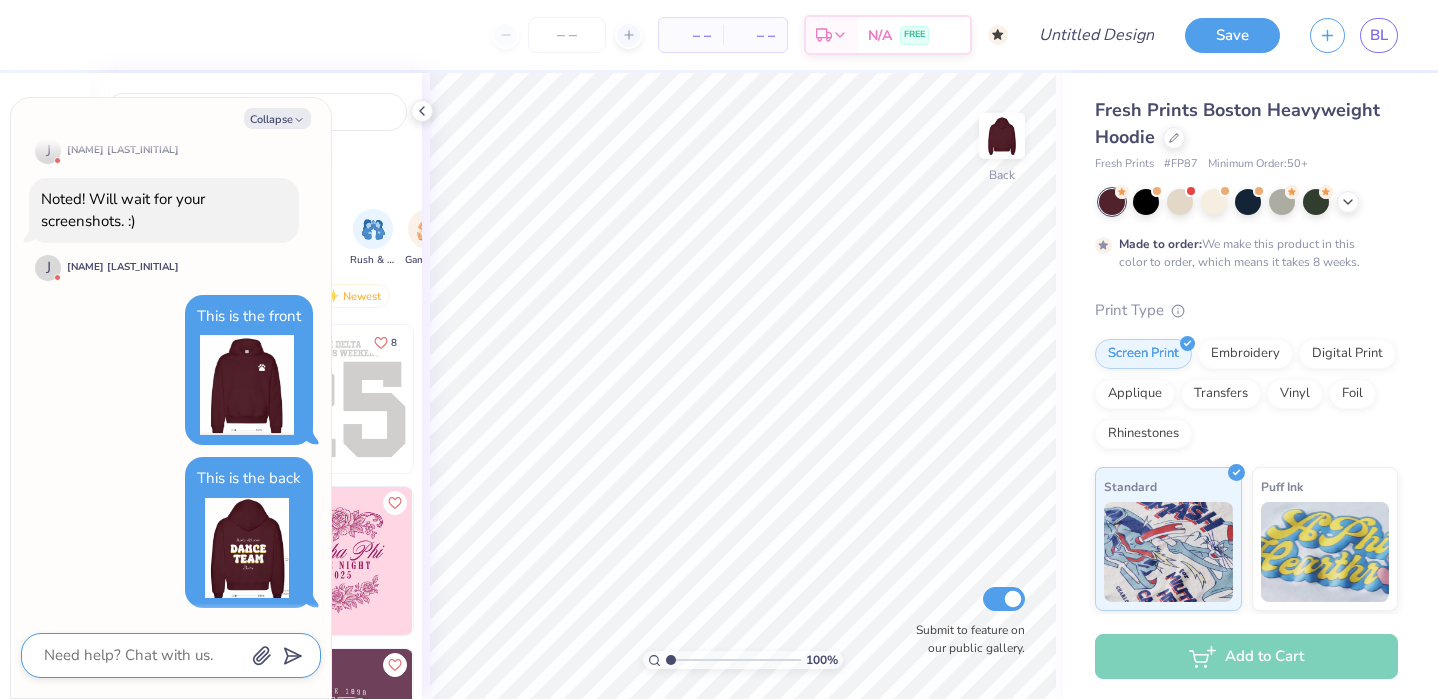 type on "x" 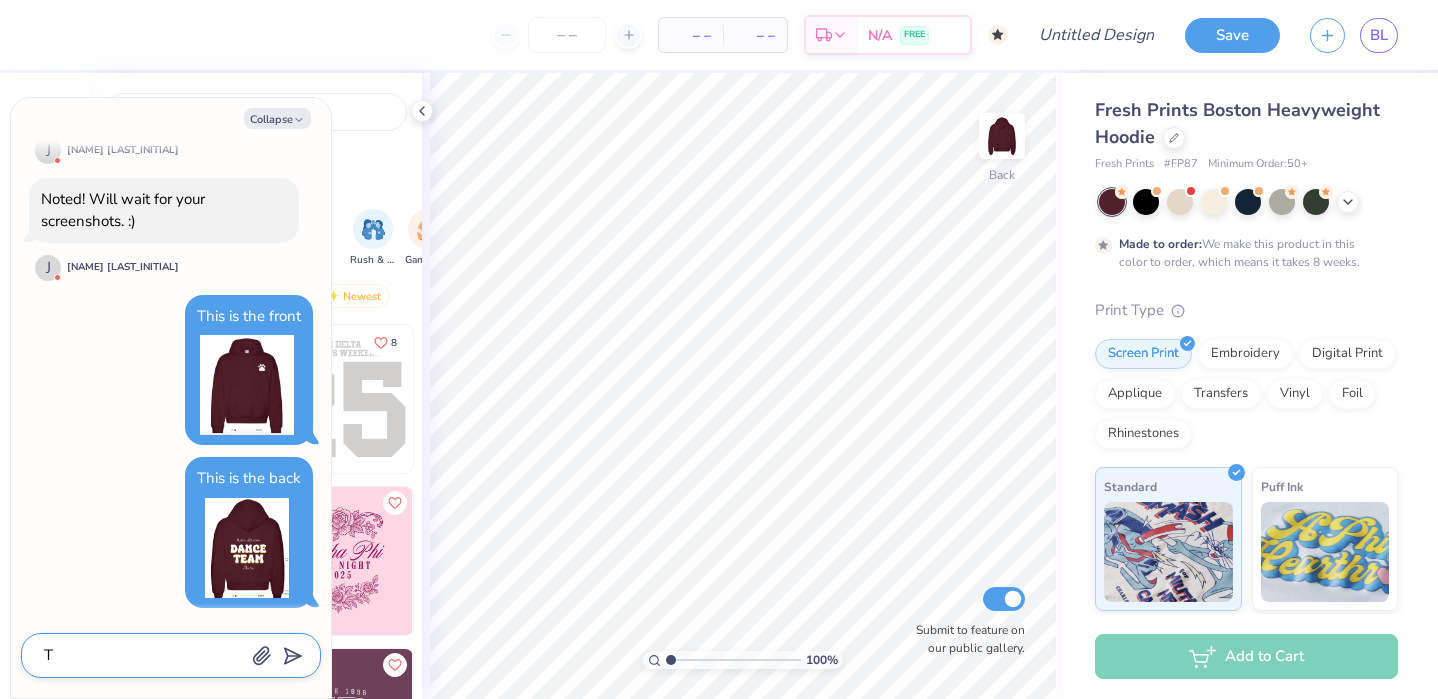 type on "Th" 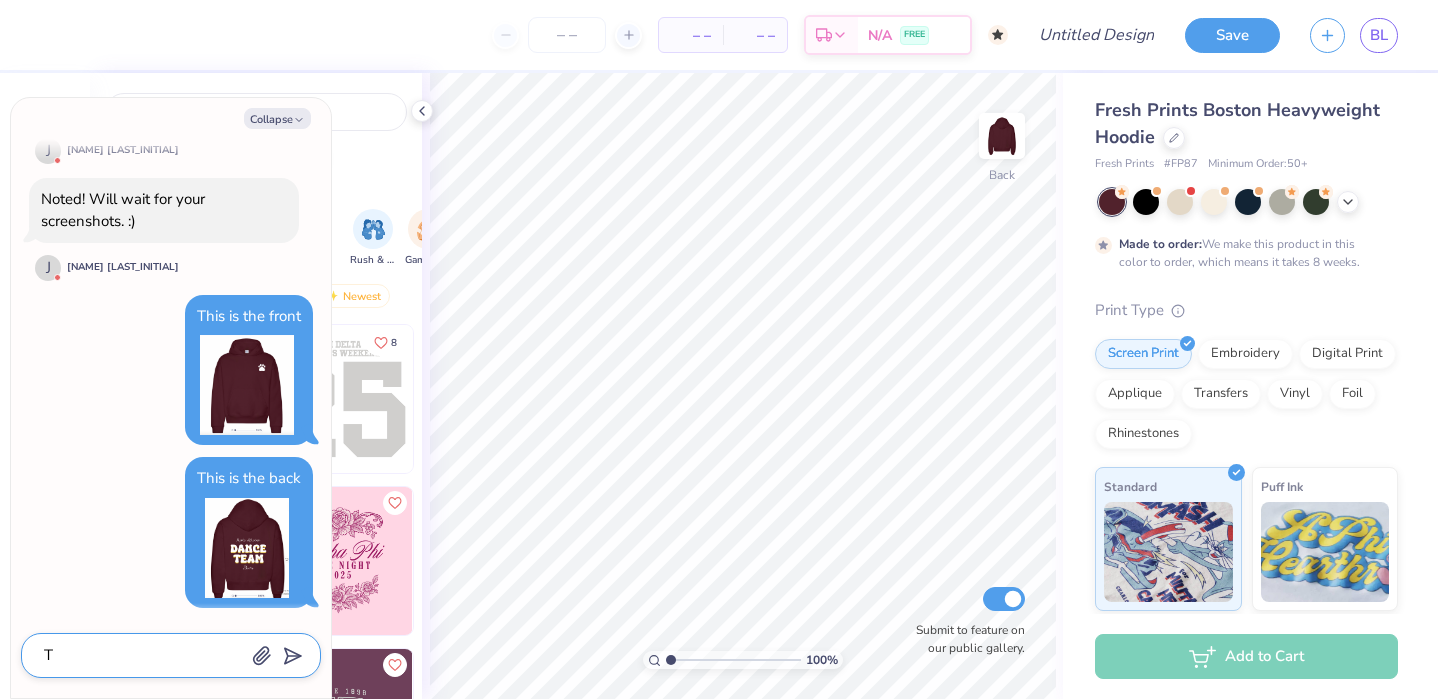 type on "x" 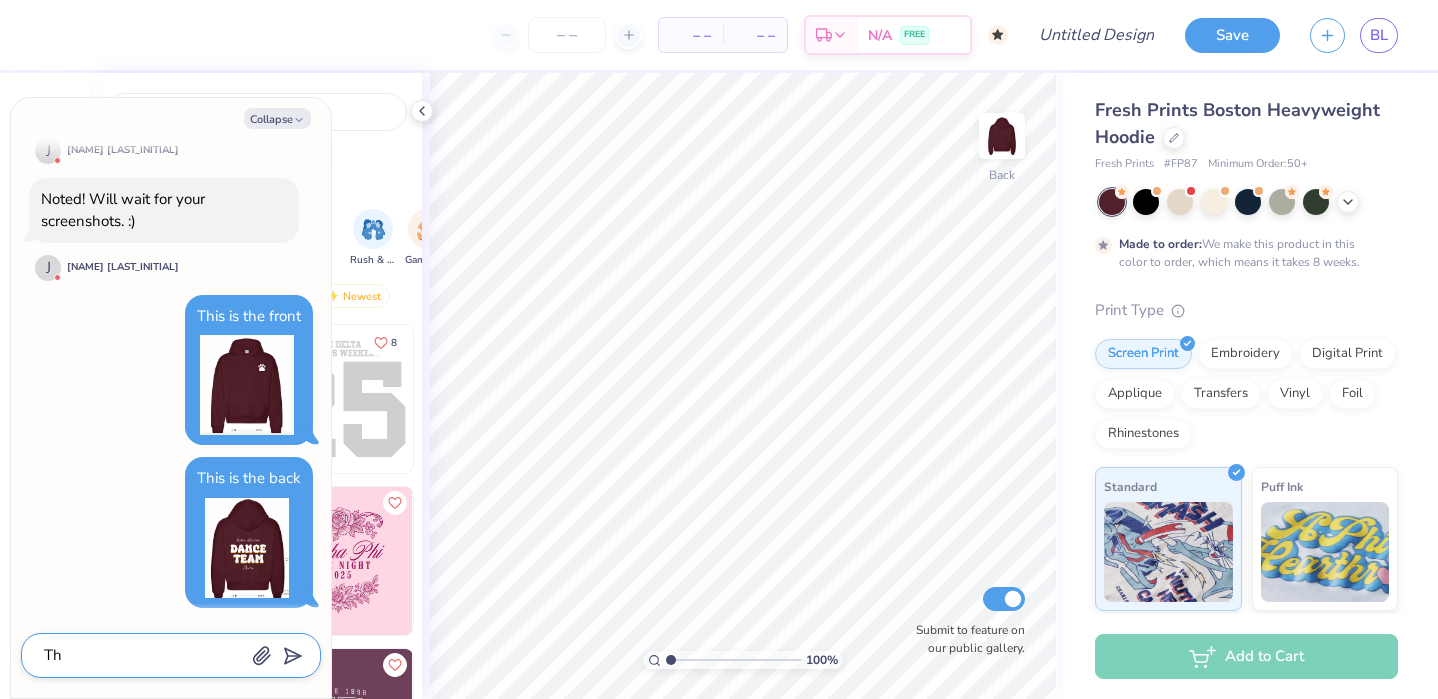 type on "Tha" 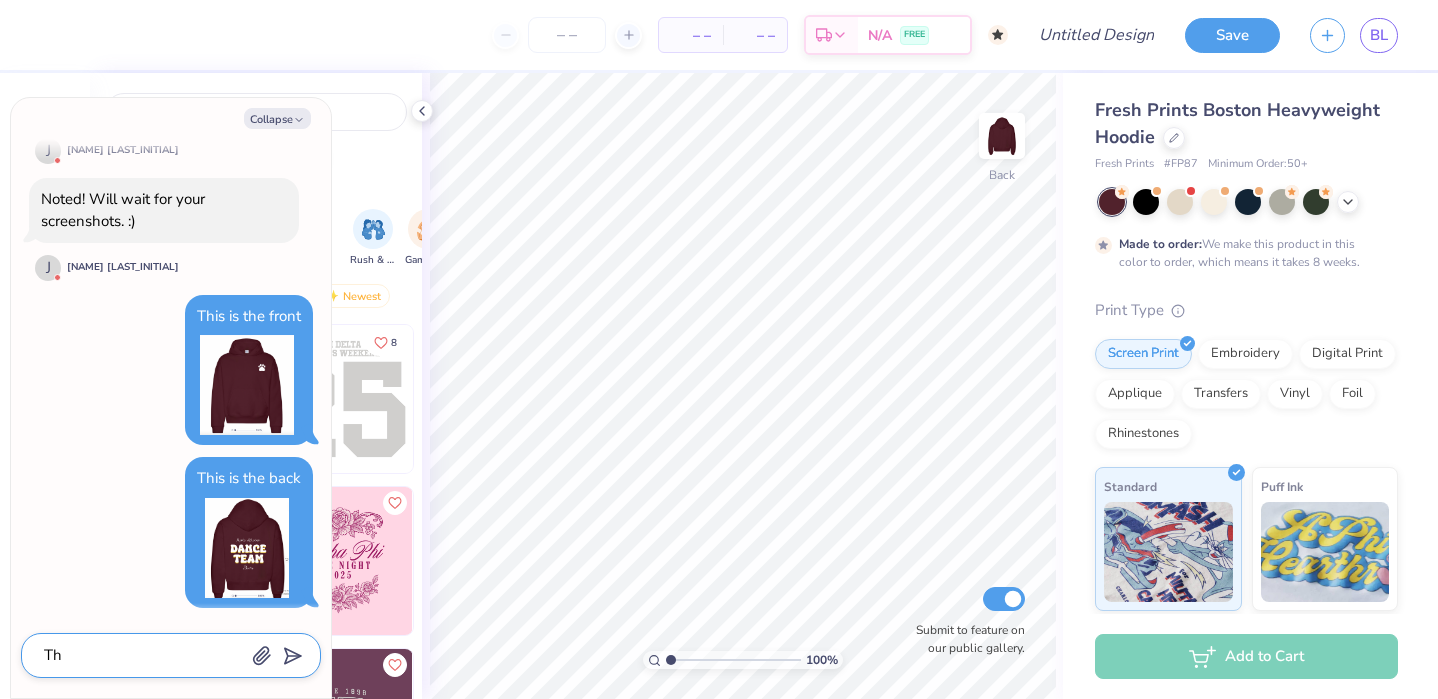 type on "x" 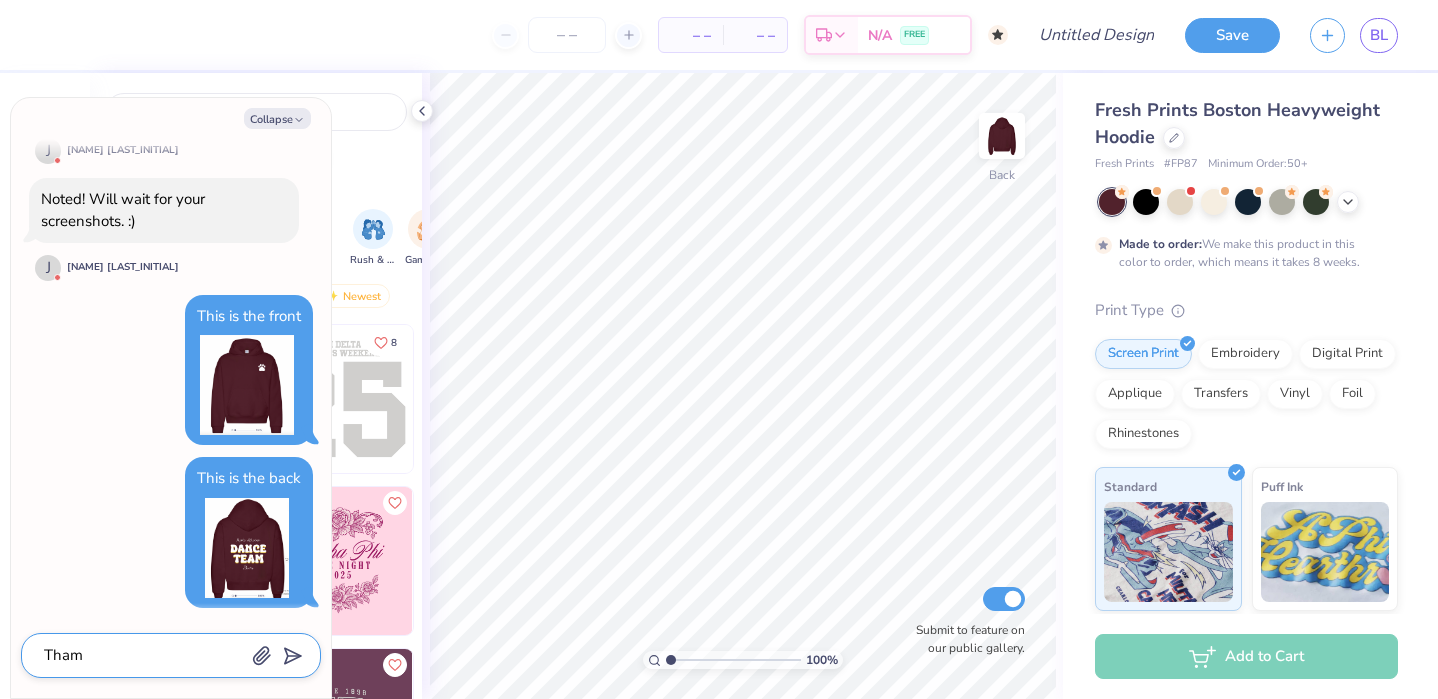 type on "Thamn" 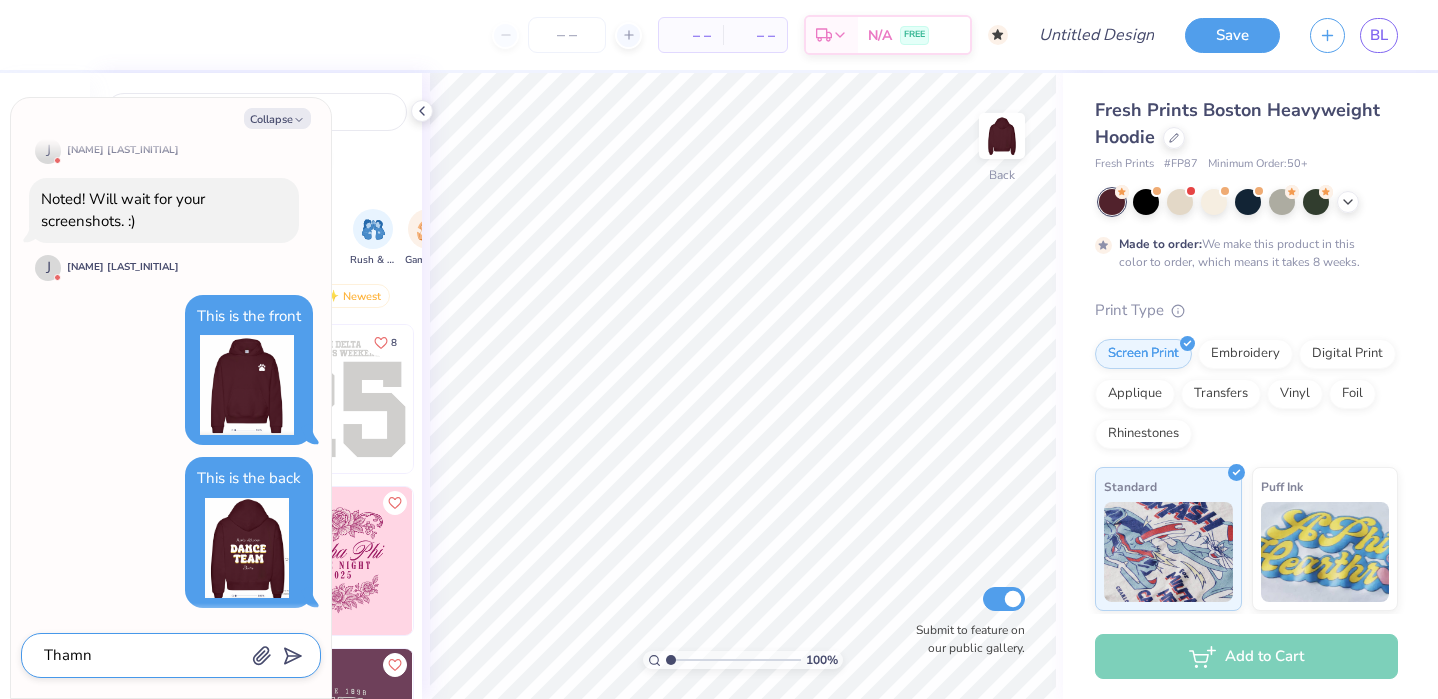 type on "x" 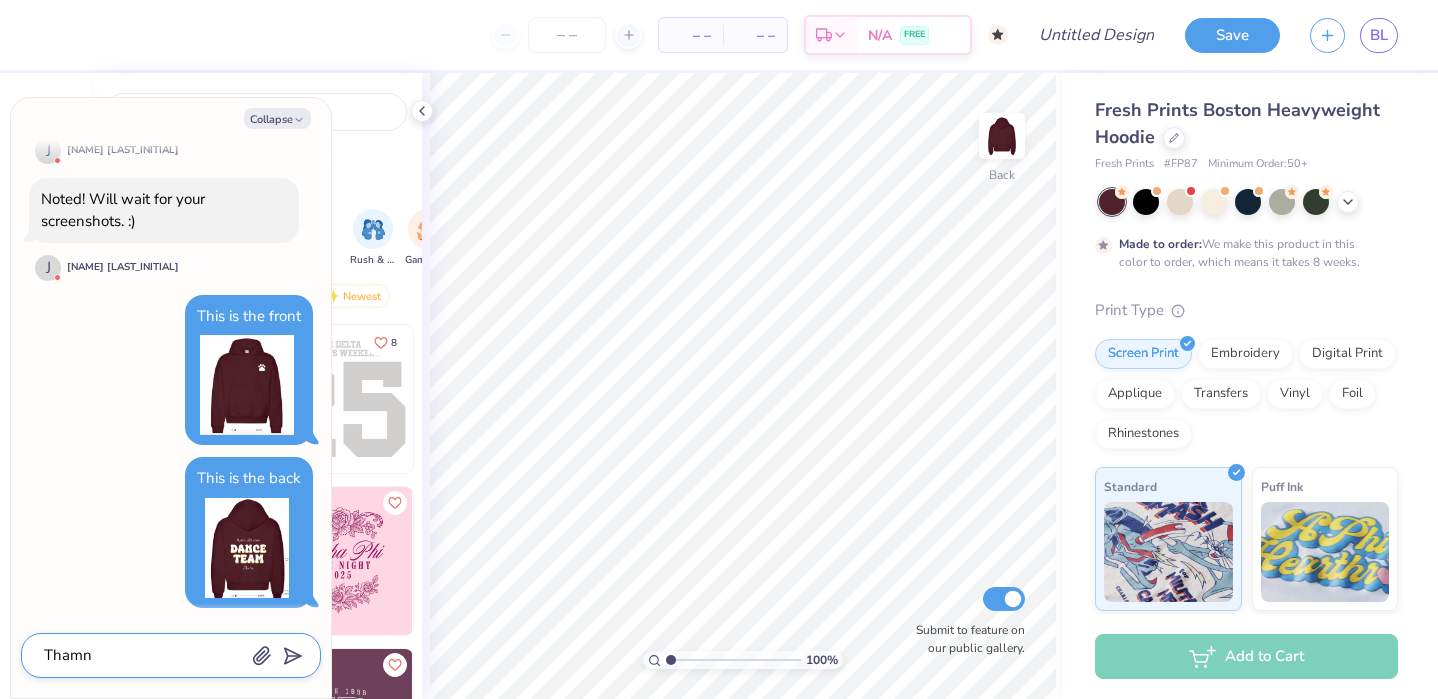 type on "Thamnk" 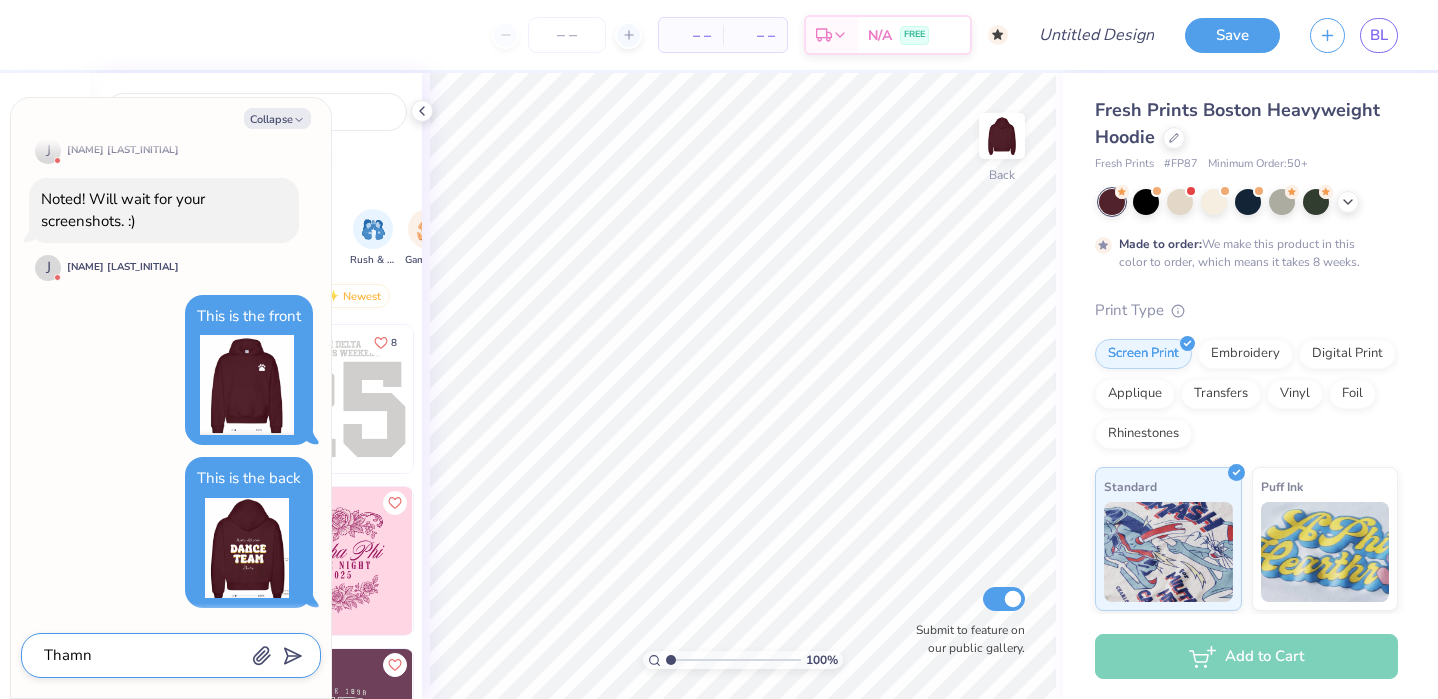 type on "x" 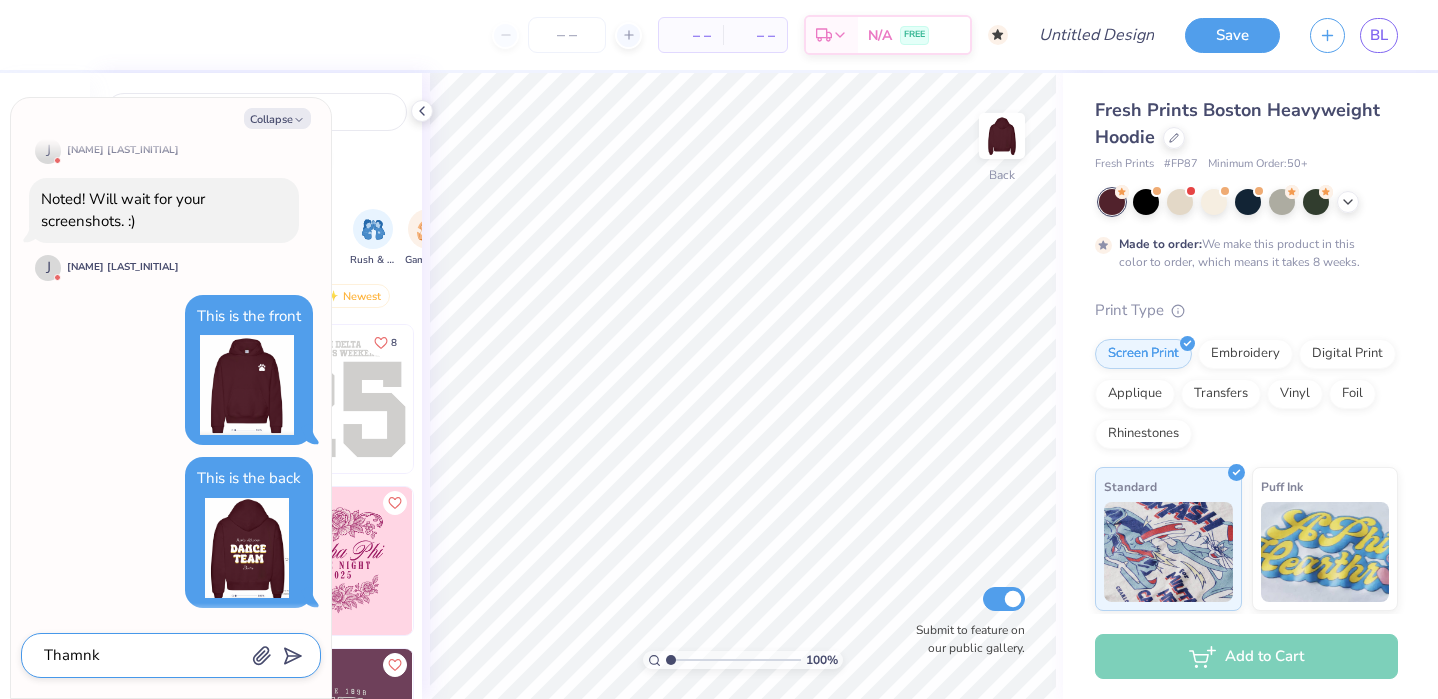 type on "Thamn" 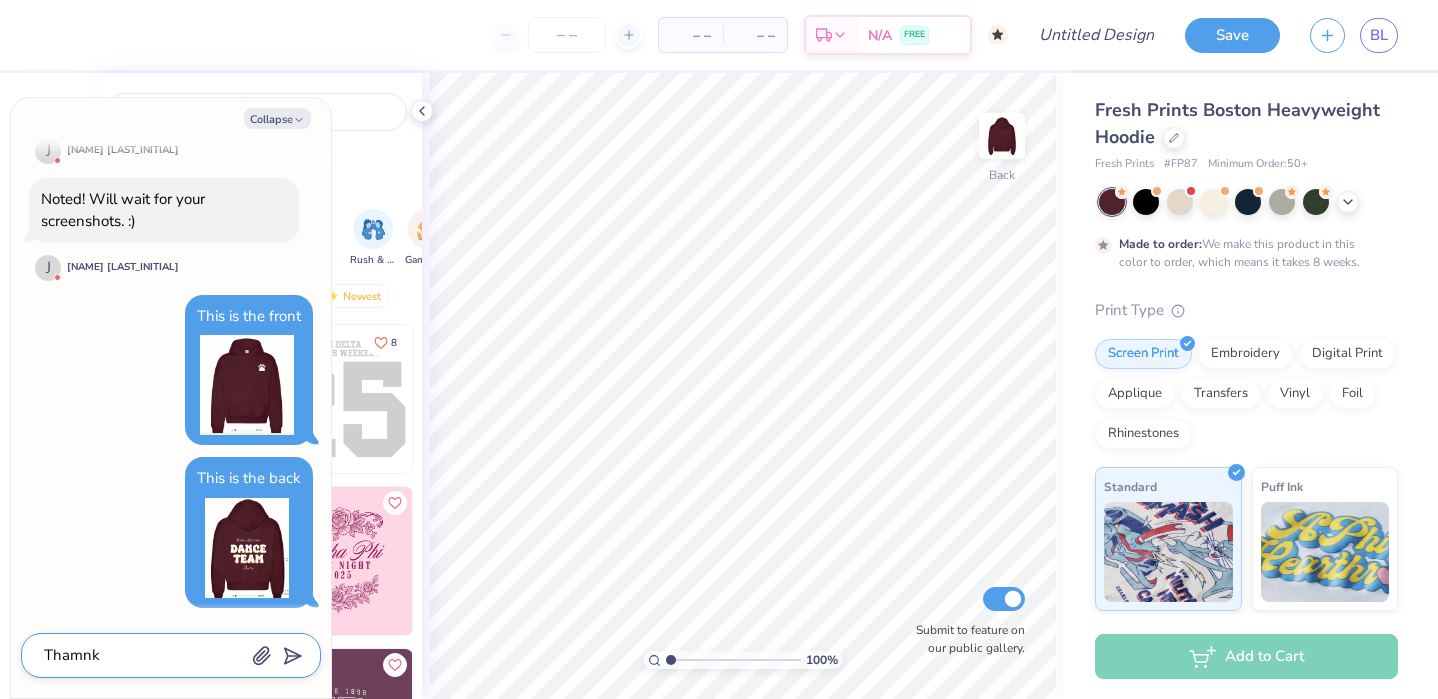 type on "x" 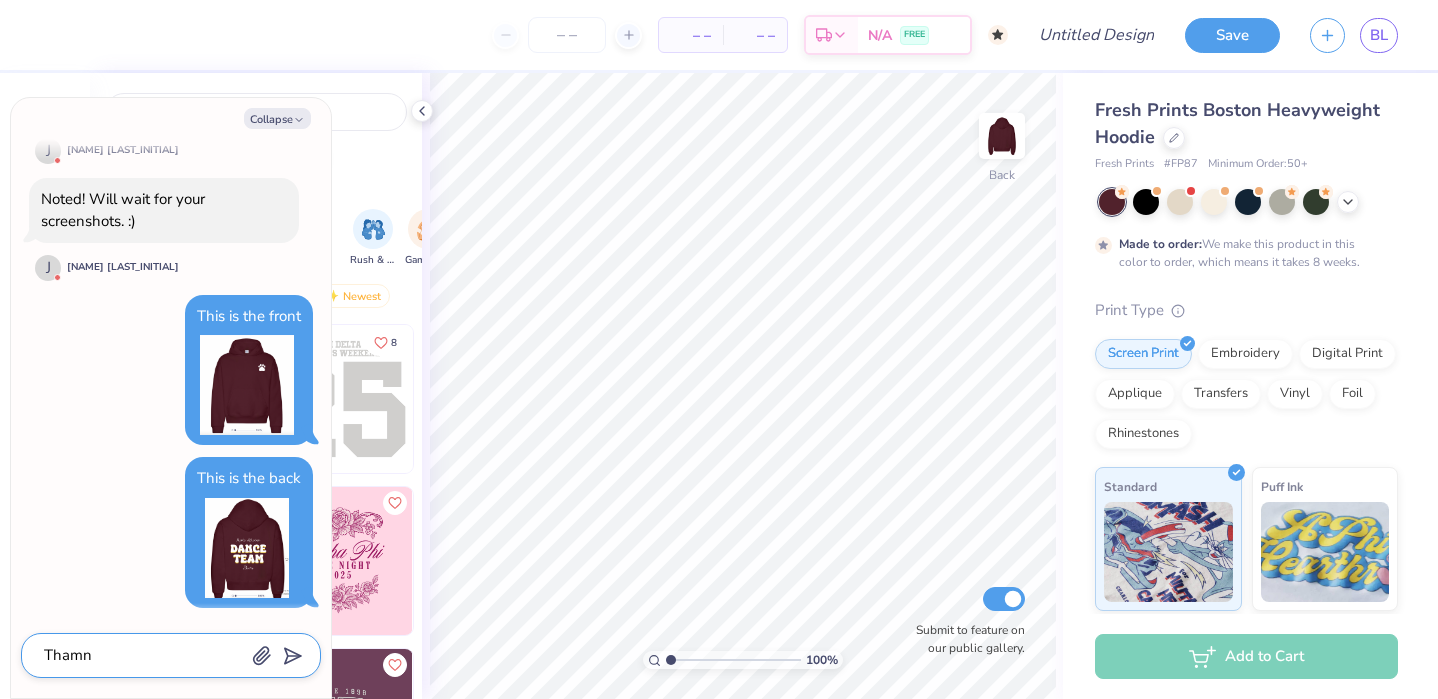 type on "Tham" 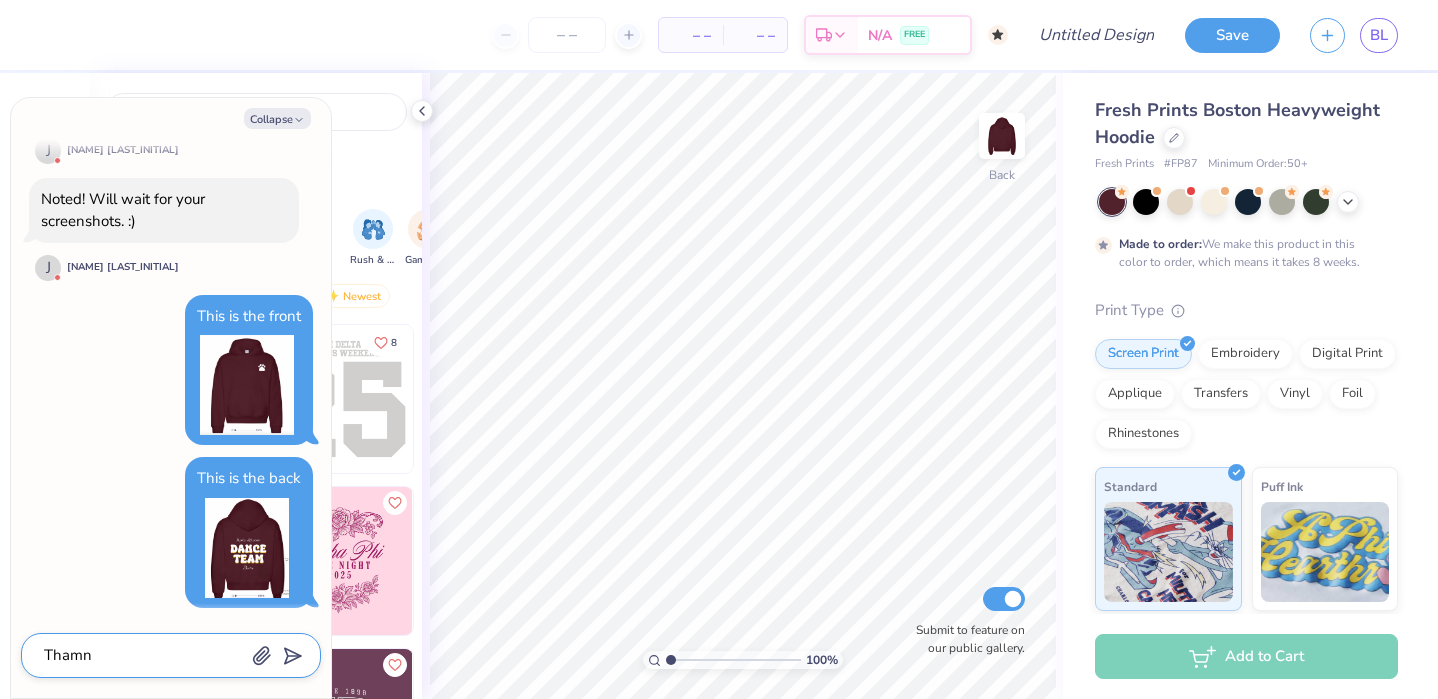 type on "x" 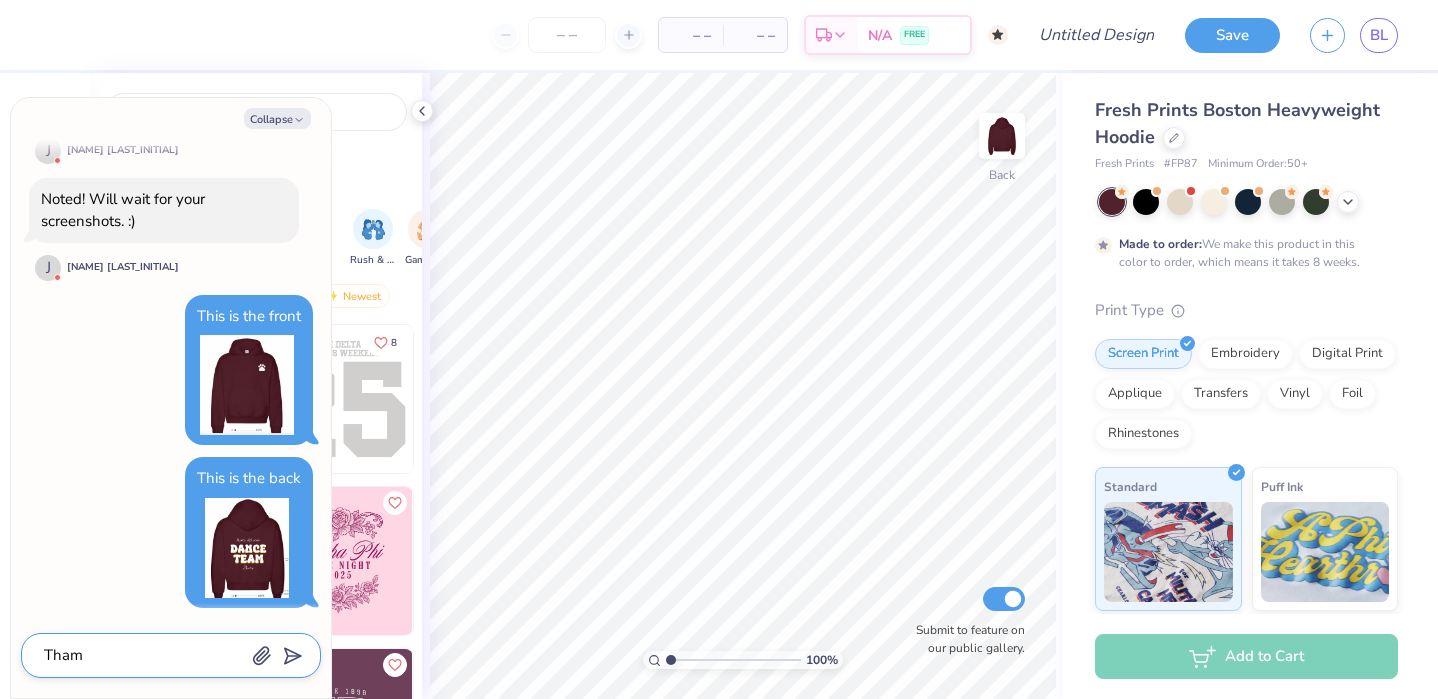 type on "Tha" 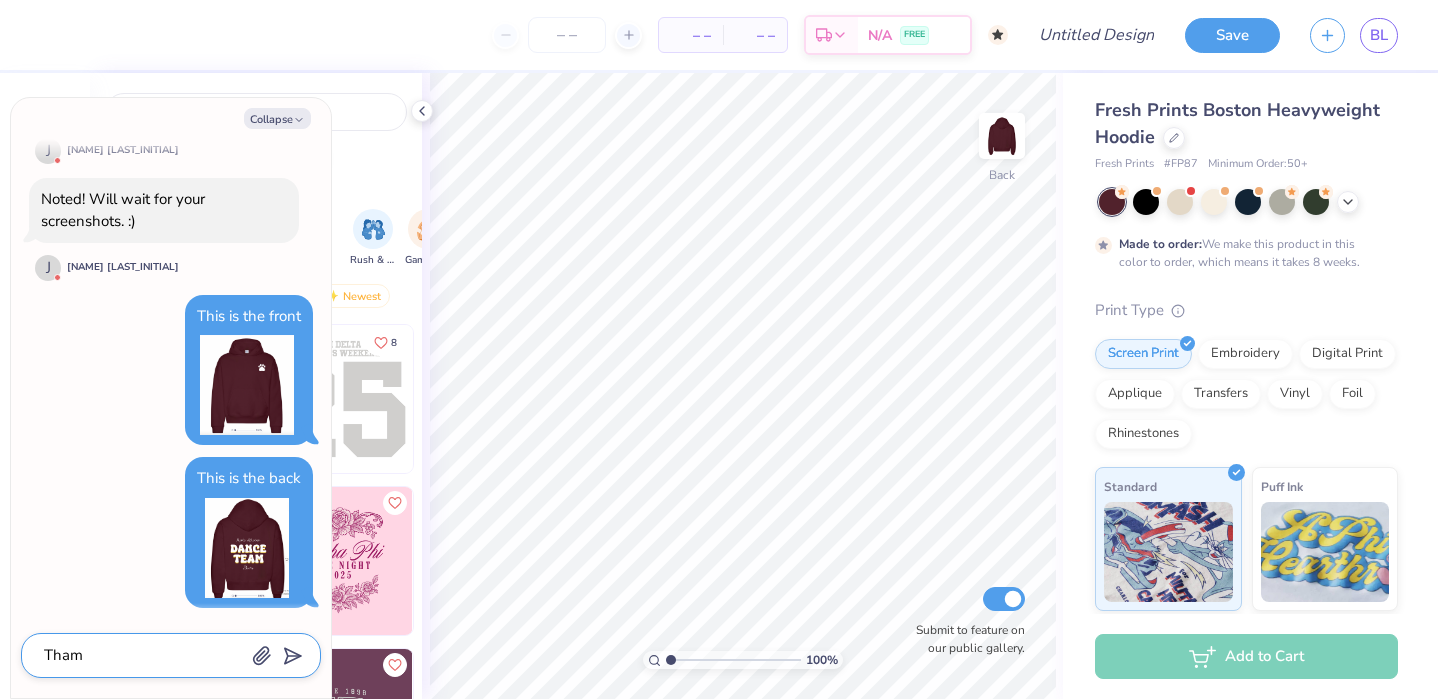 type on "x" 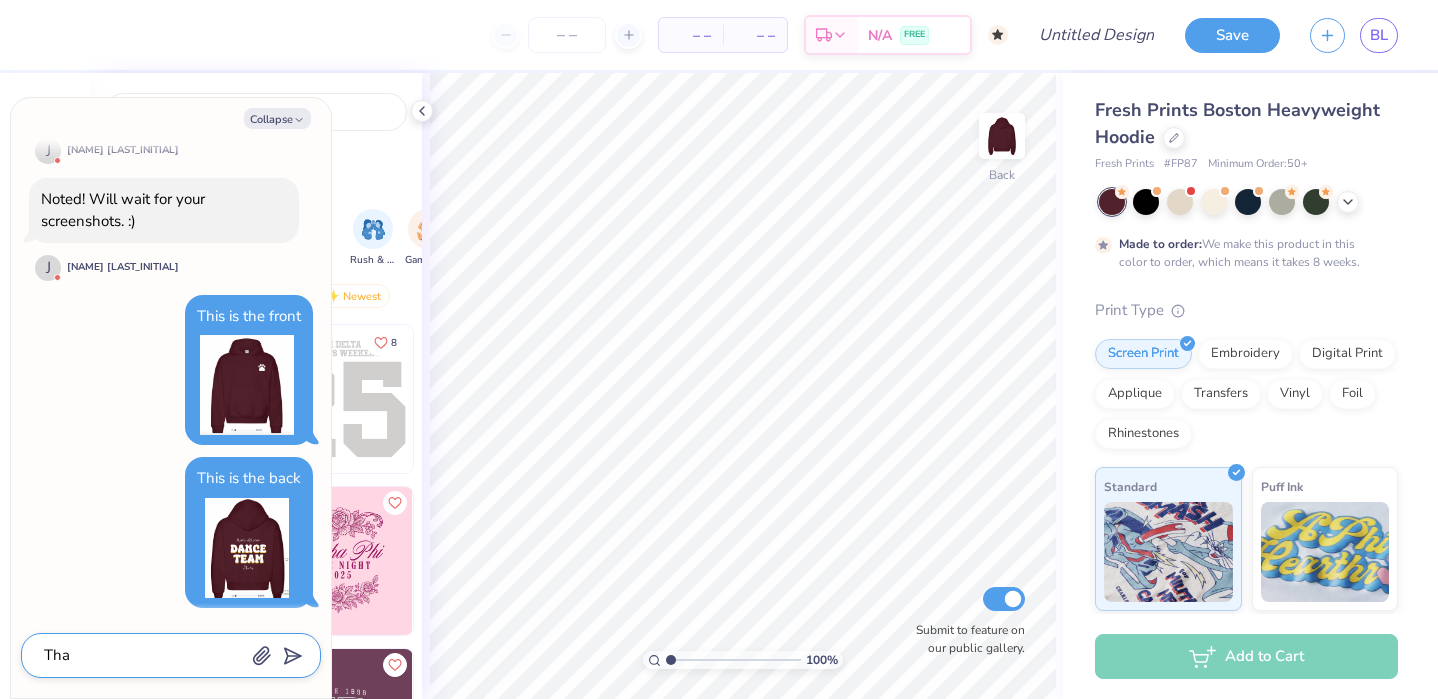 type on "Than" 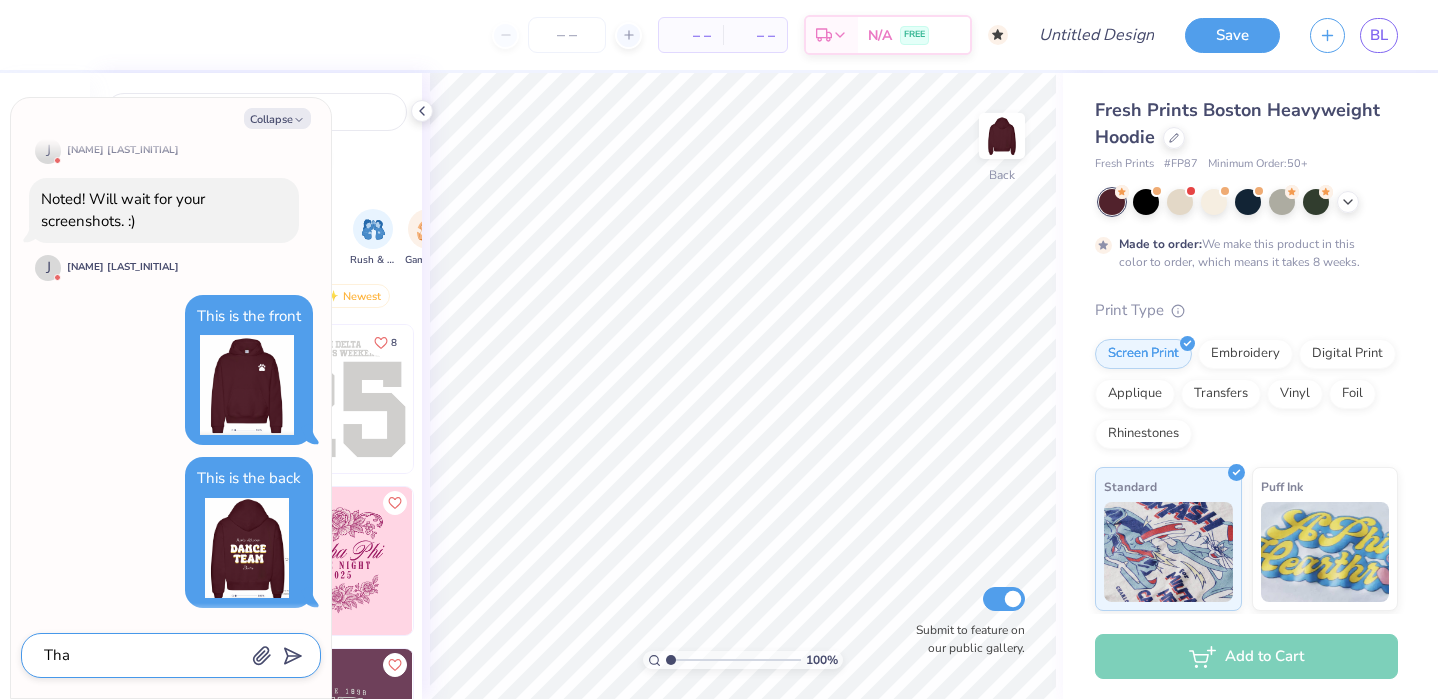 type on "x" 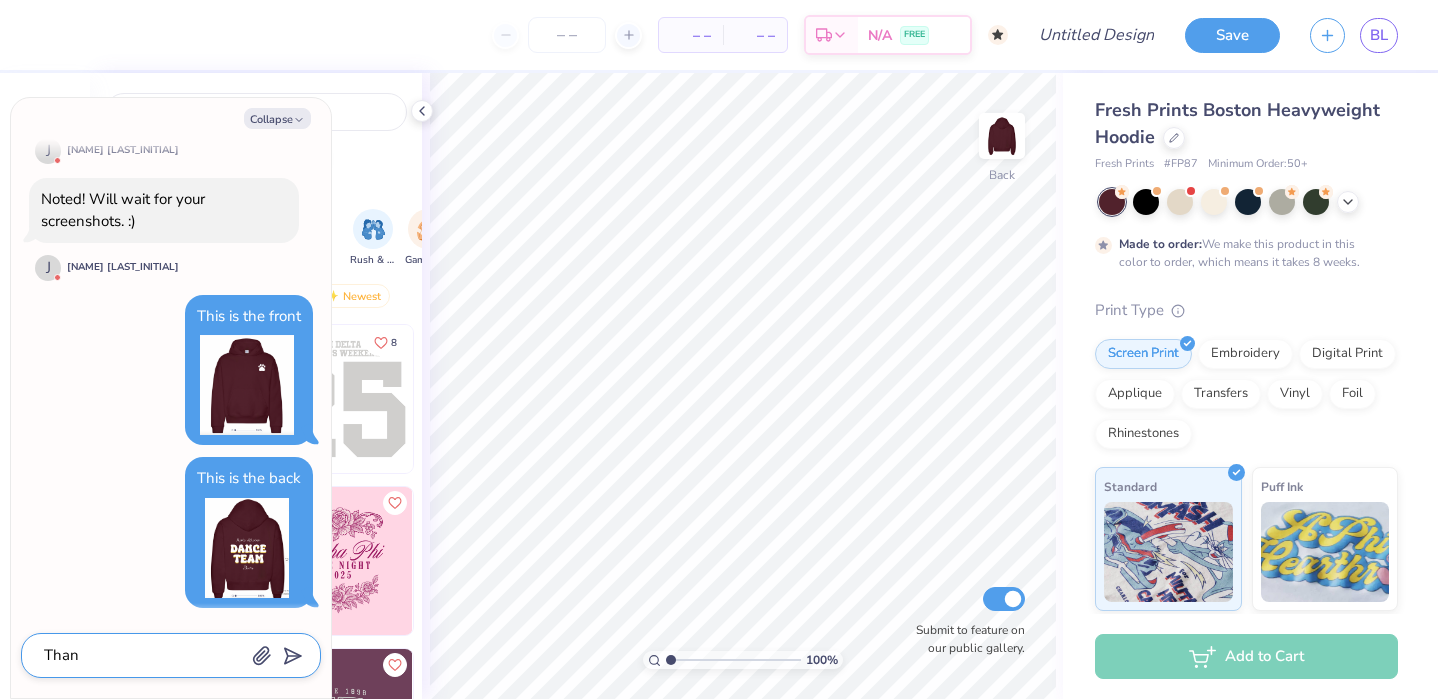 type on "Thank" 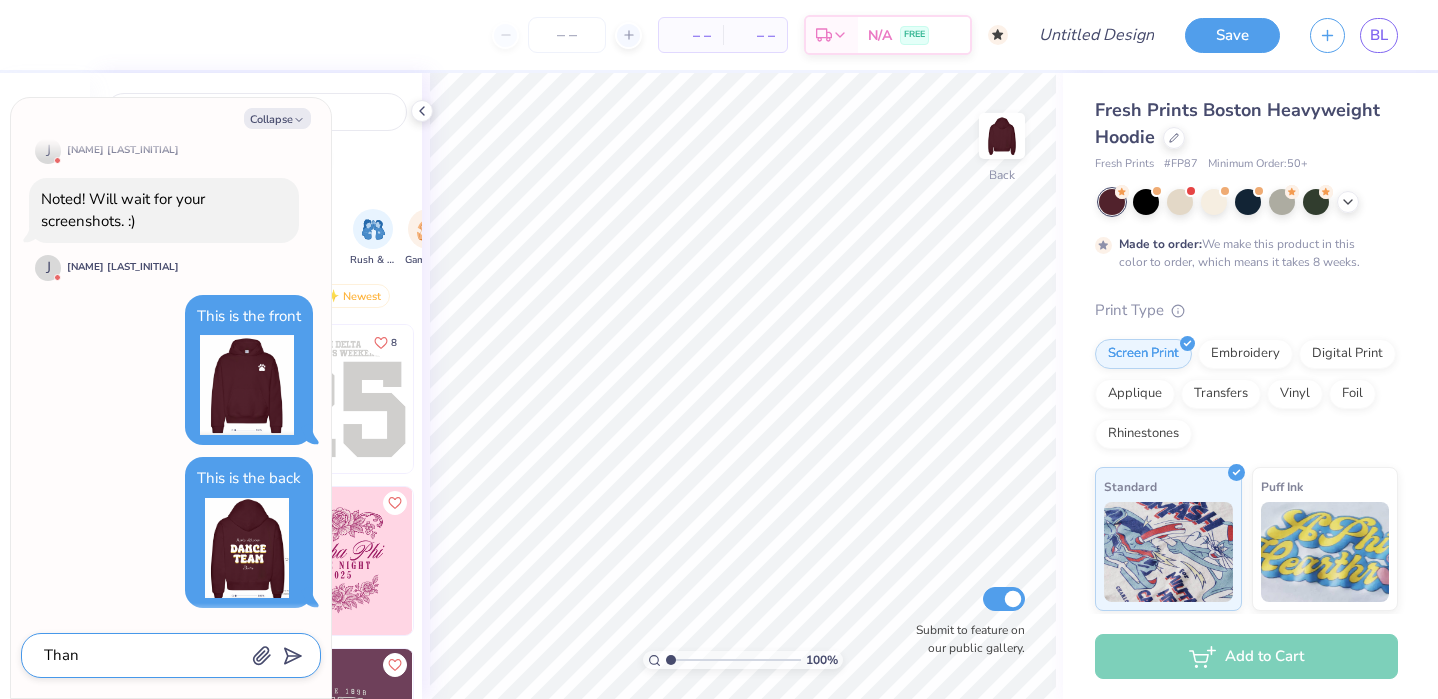 type on "x" 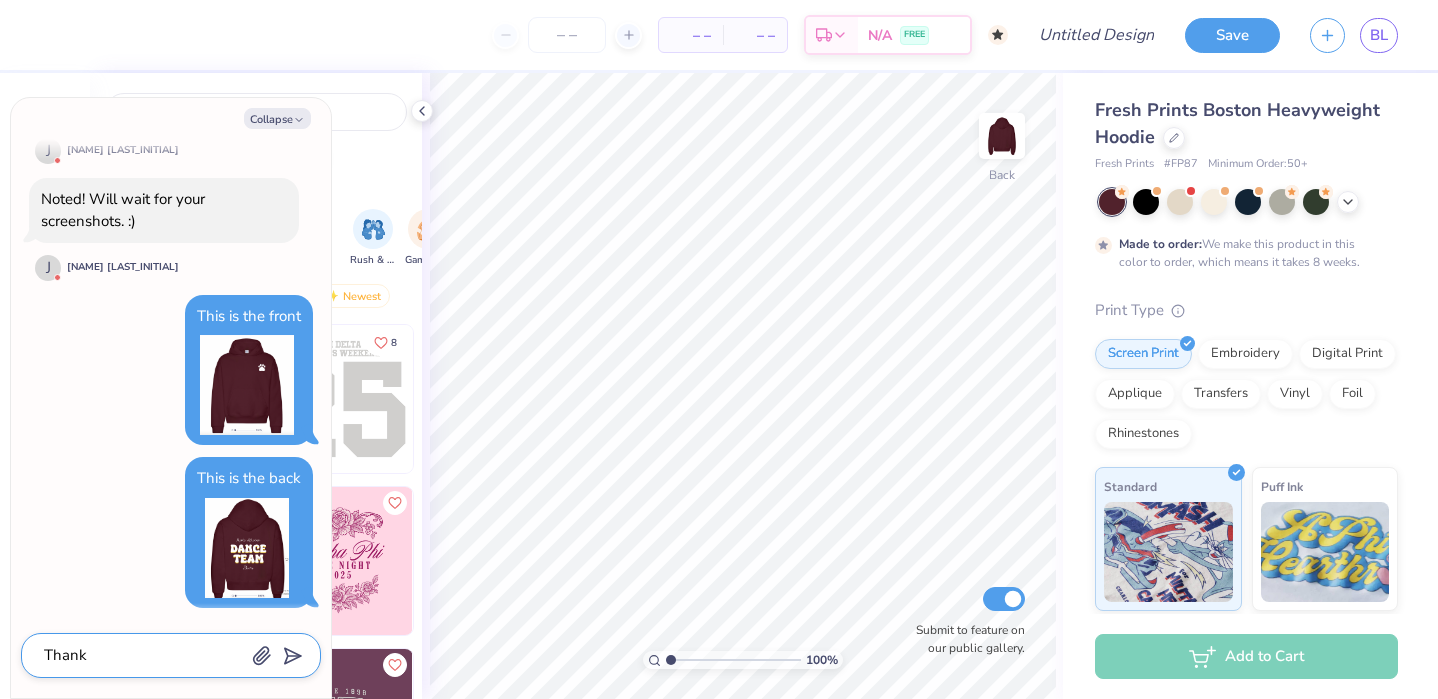 type on "Thank" 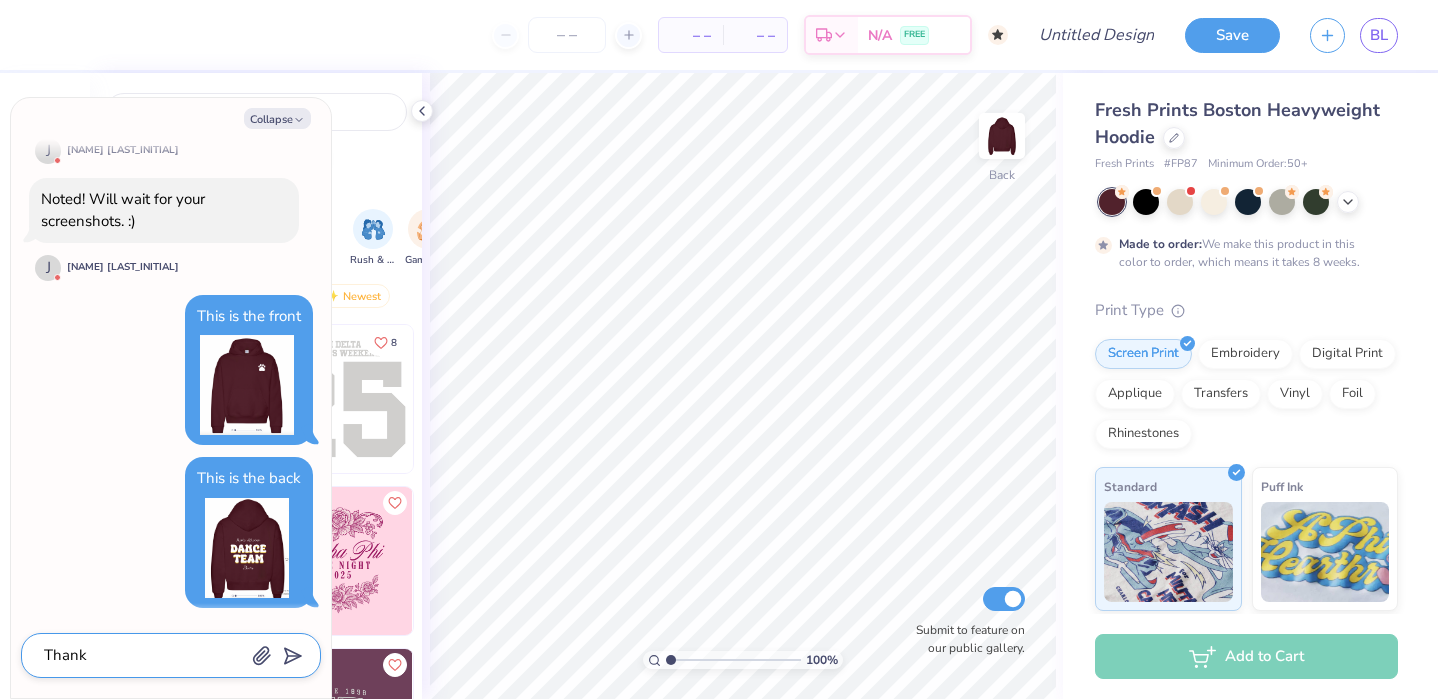 type on "x" 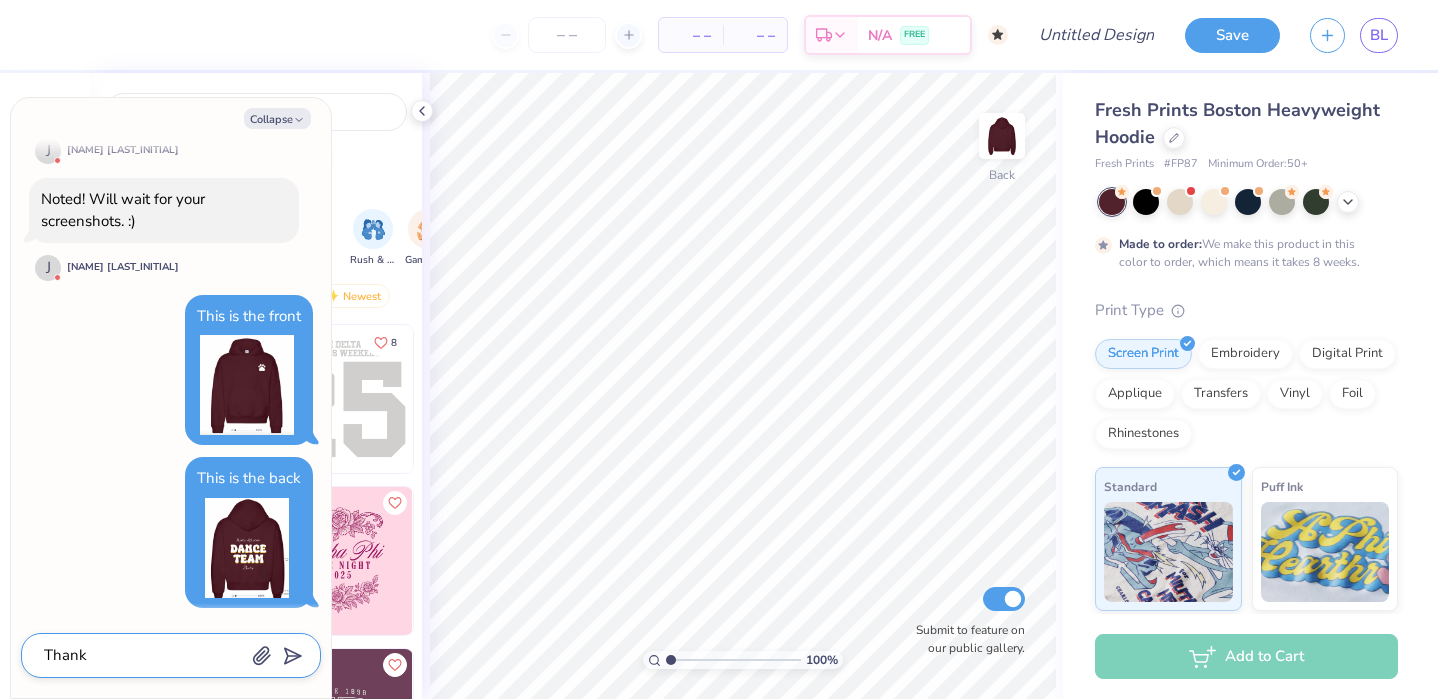 type on "Thank y" 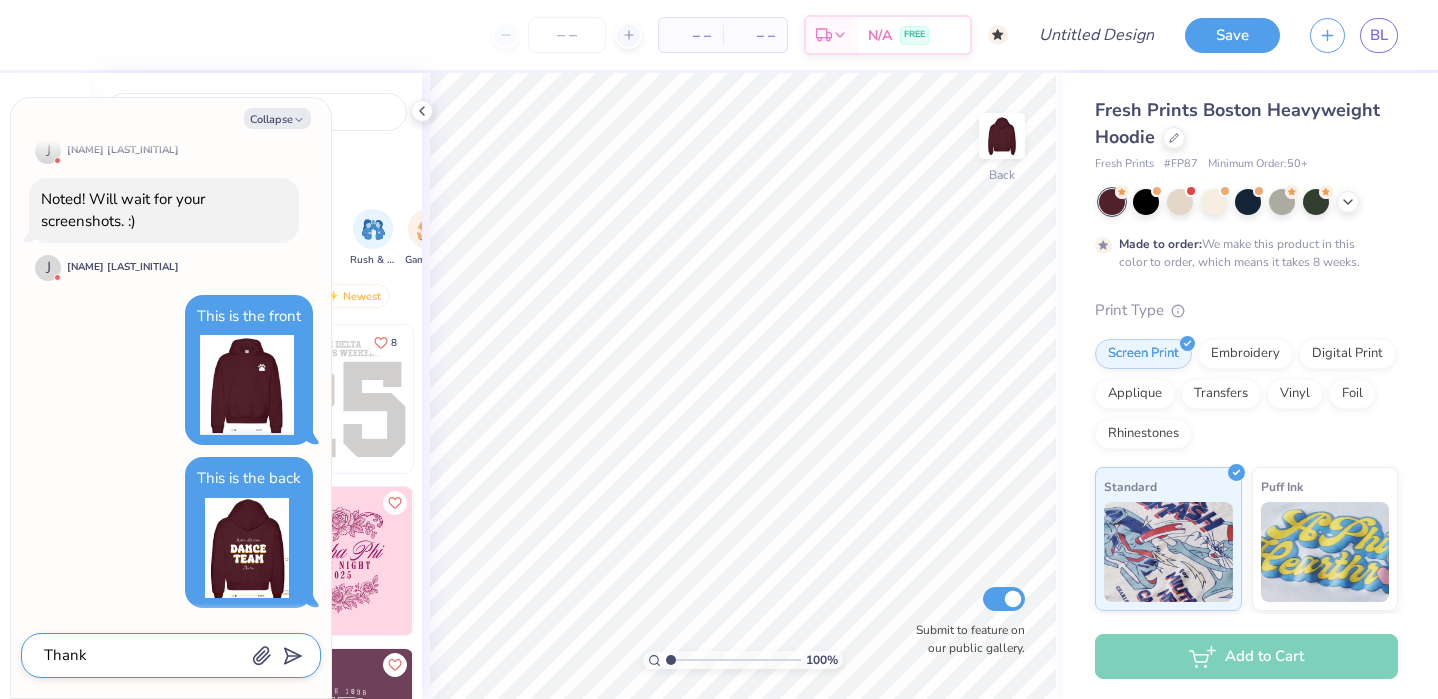 type on "x" 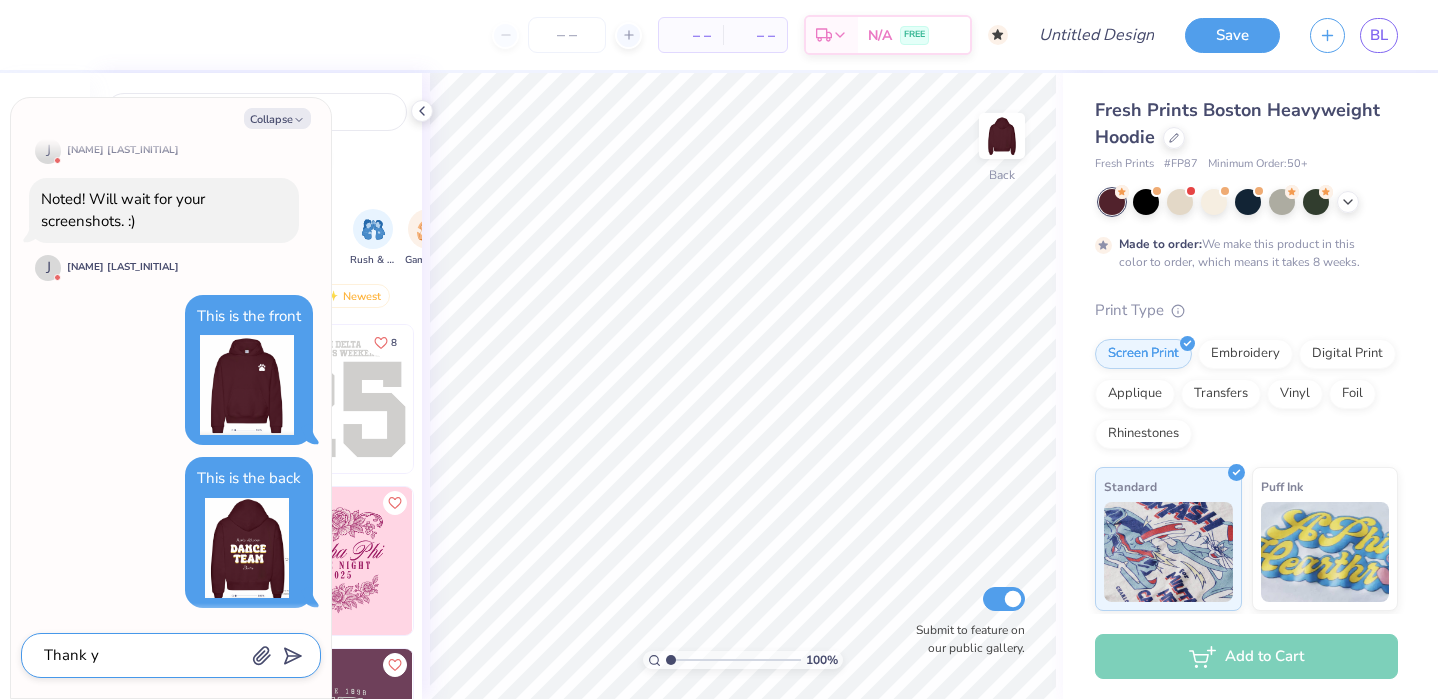 type on "Thank yo" 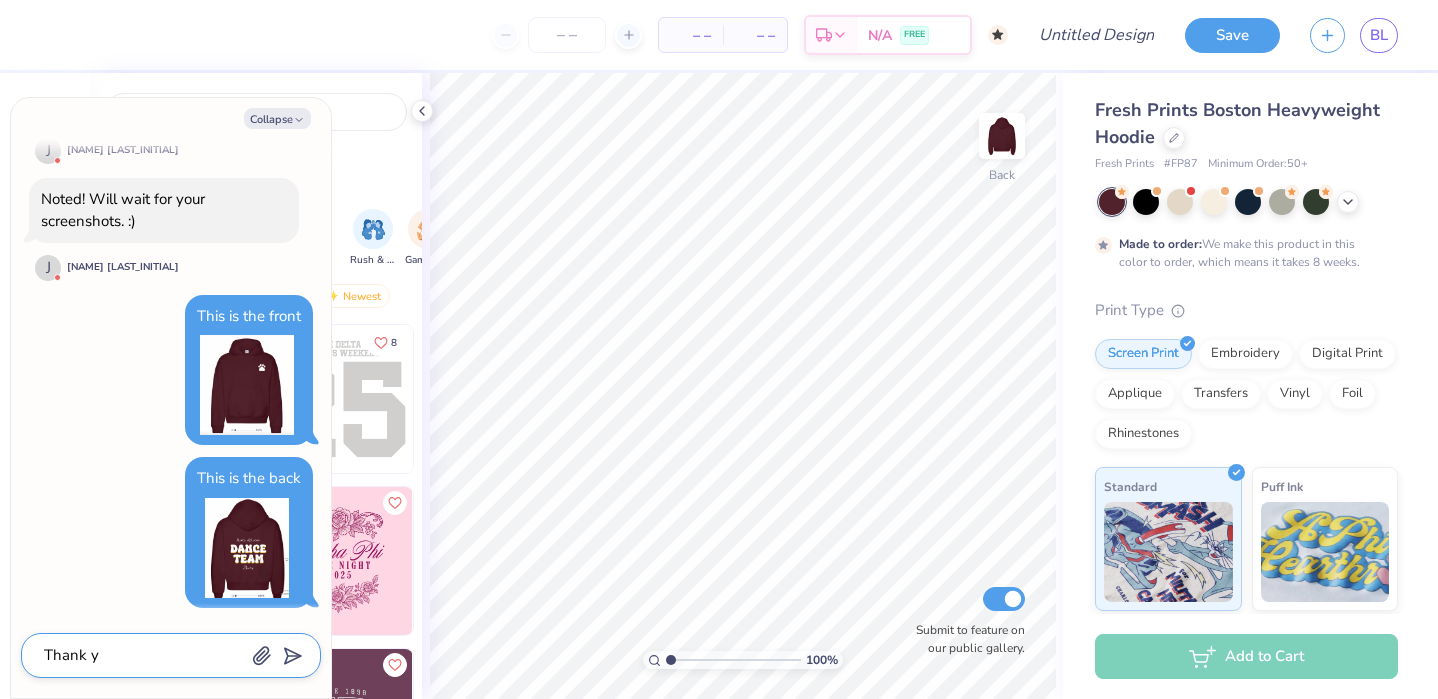 type on "x" 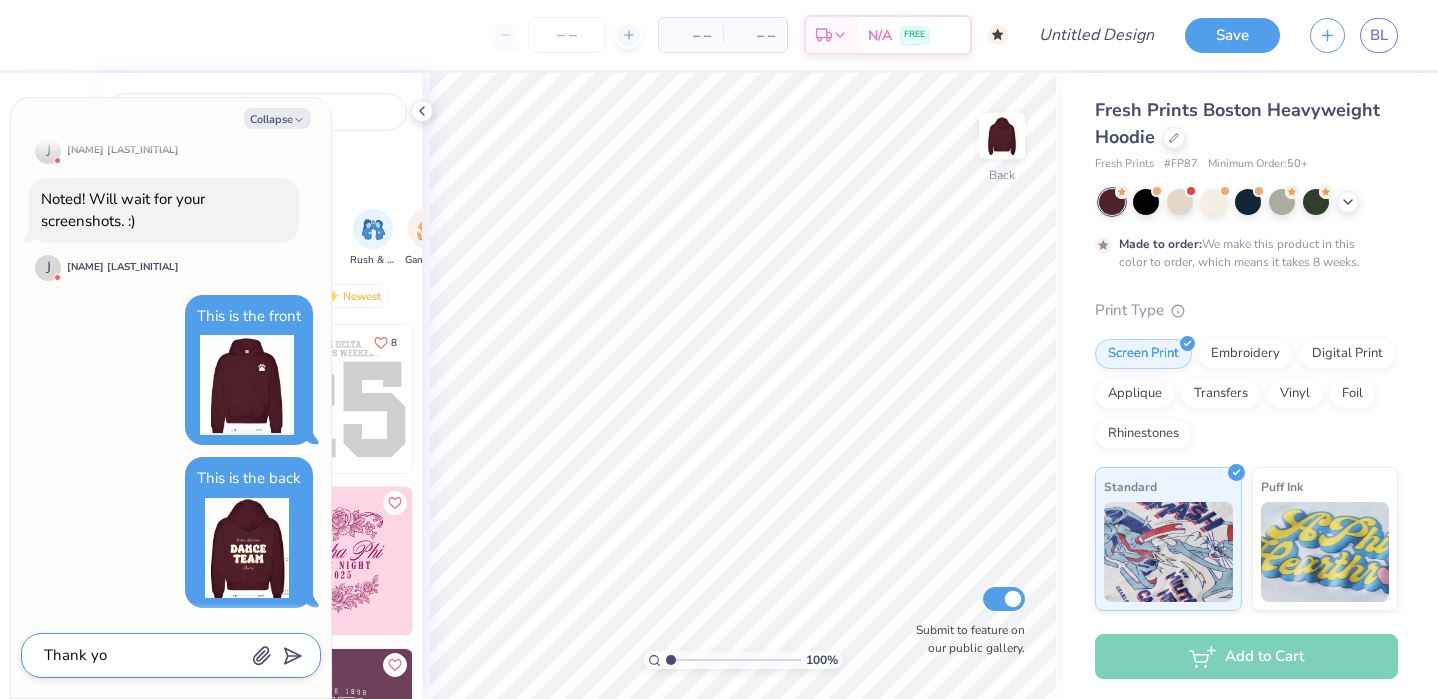 type on "Thank yoi" 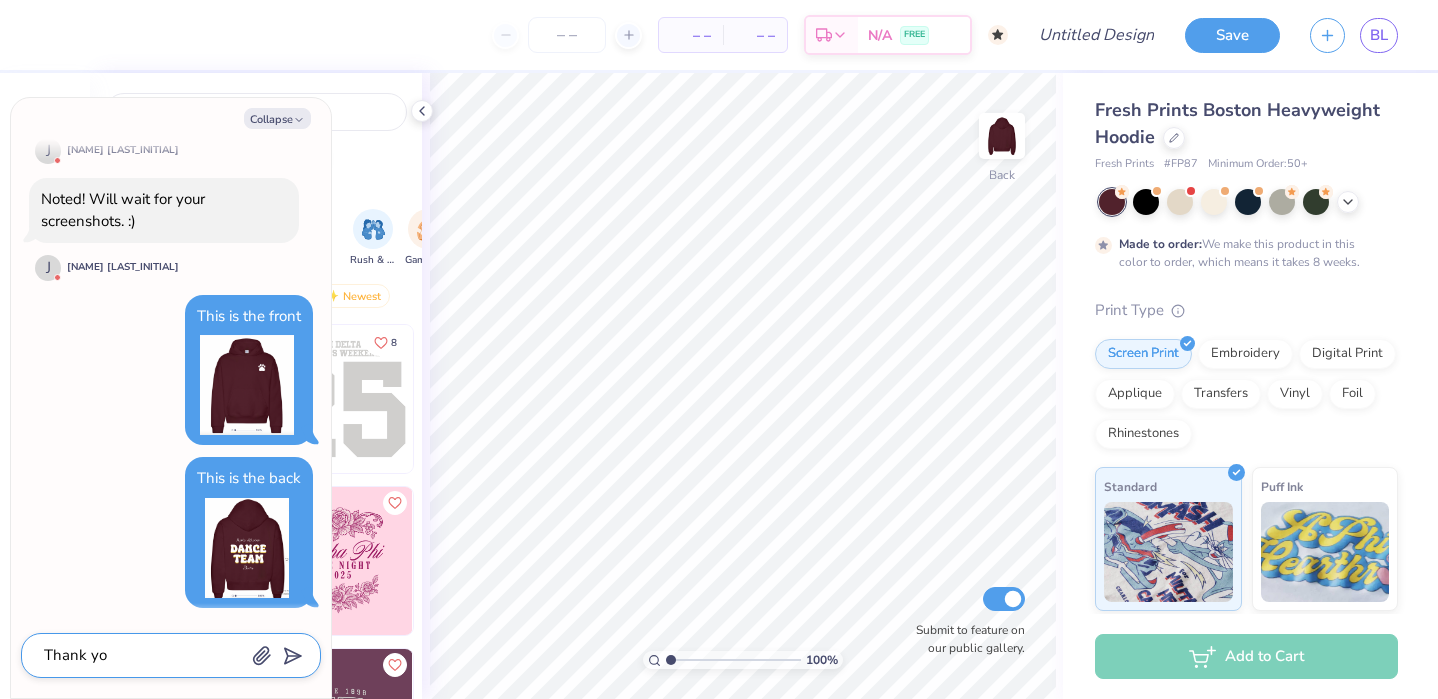 type on "x" 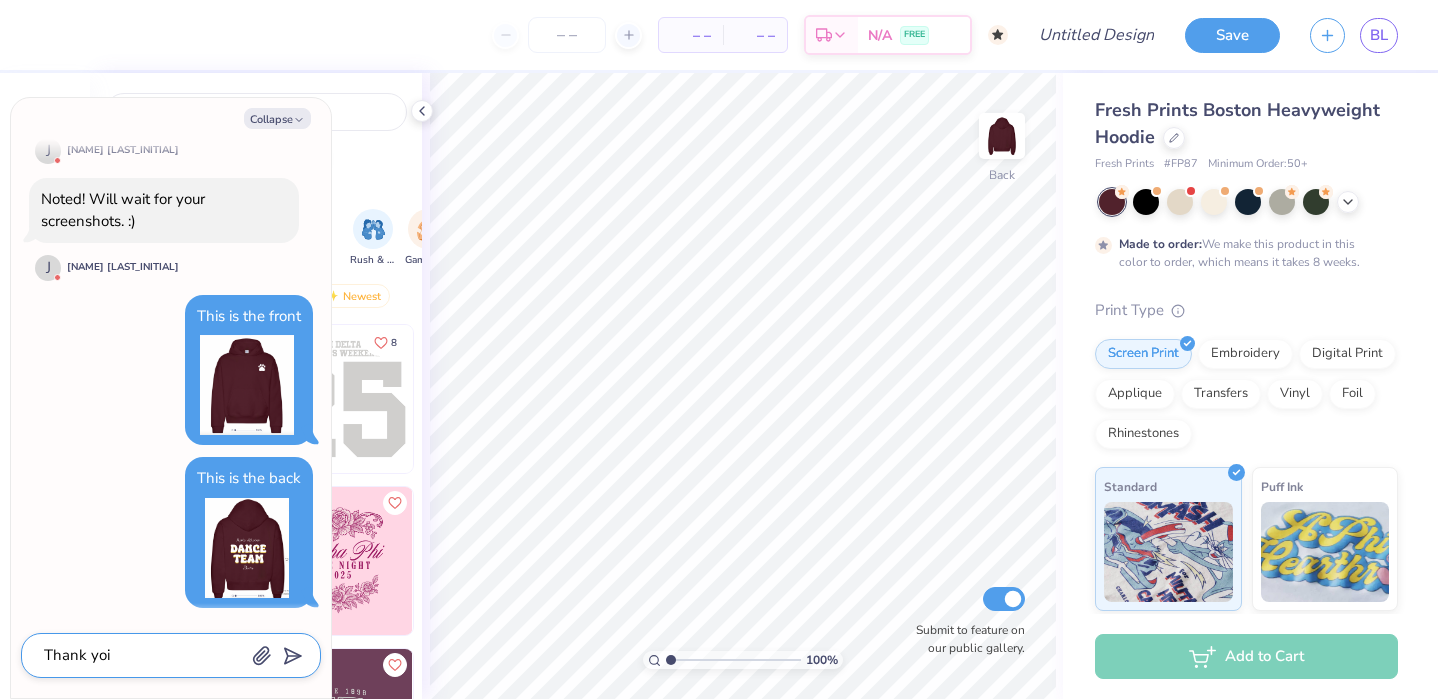 type on "Thank yoiu" 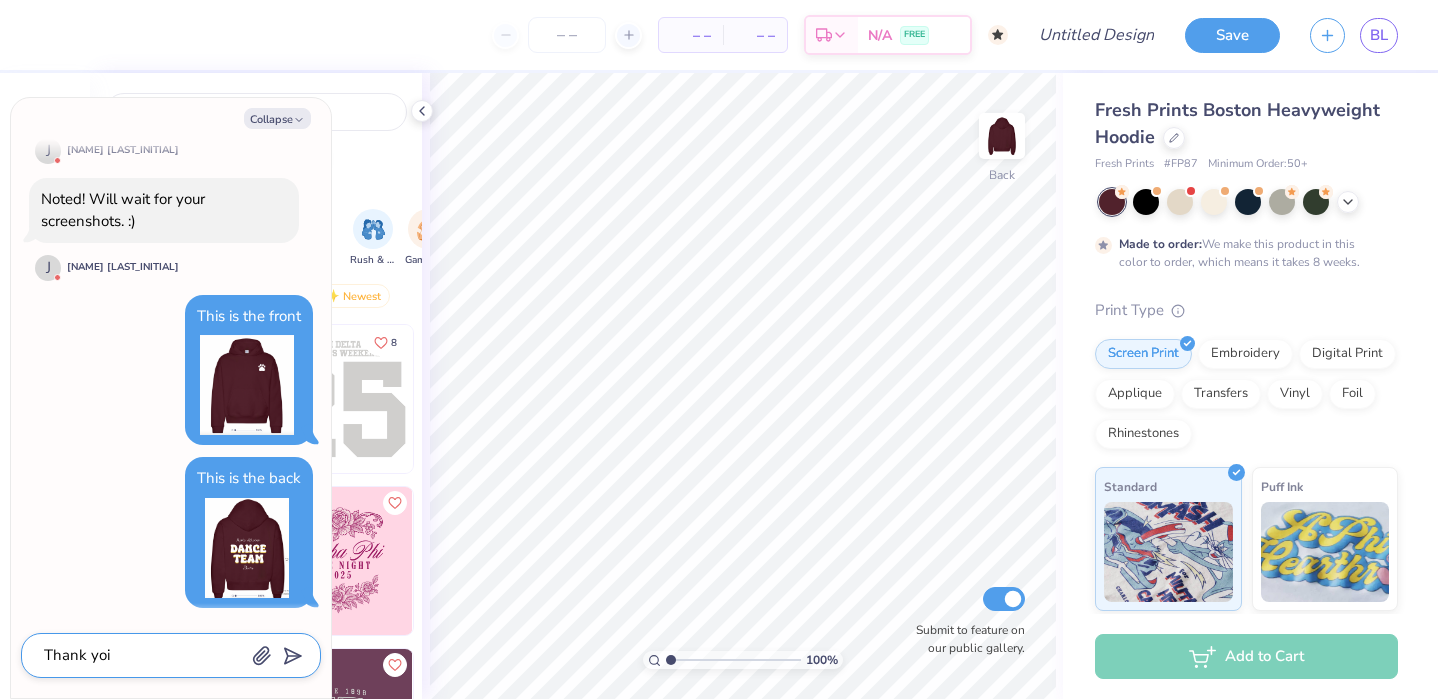 type on "x" 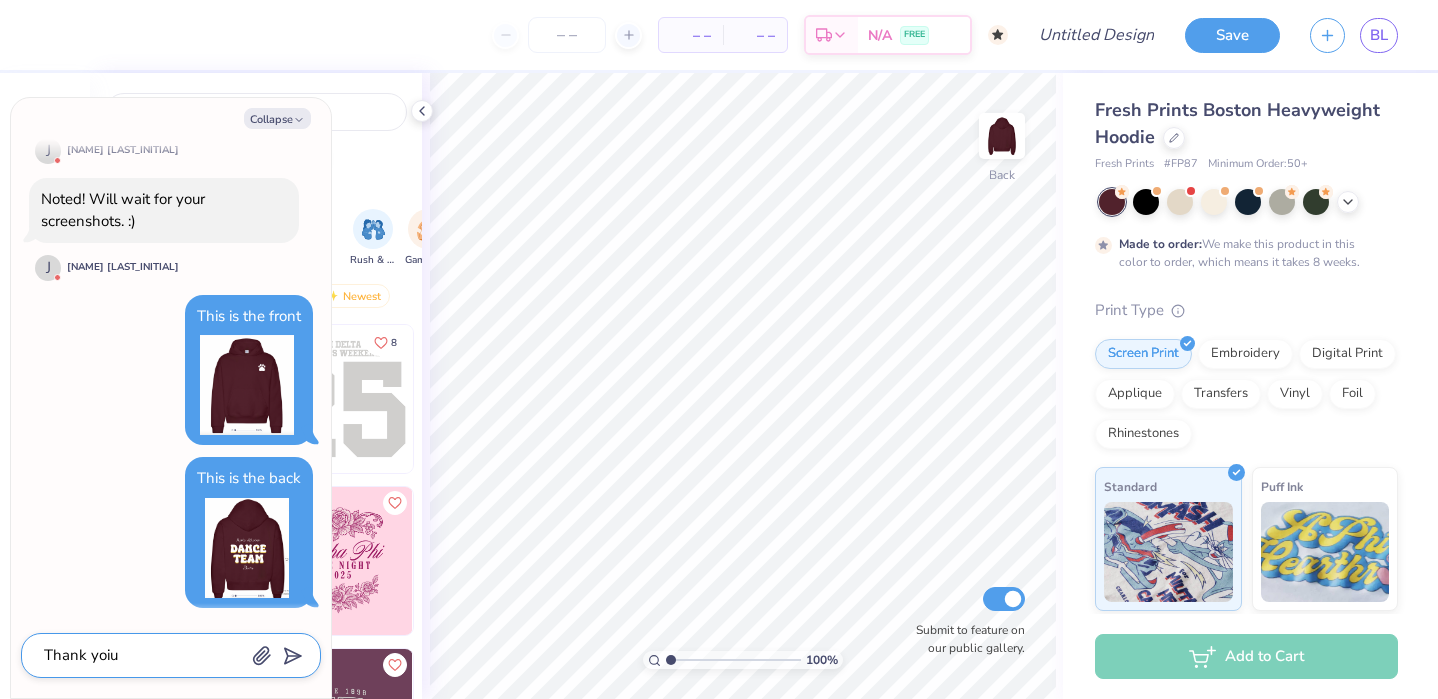 type on "Thank yoiu" 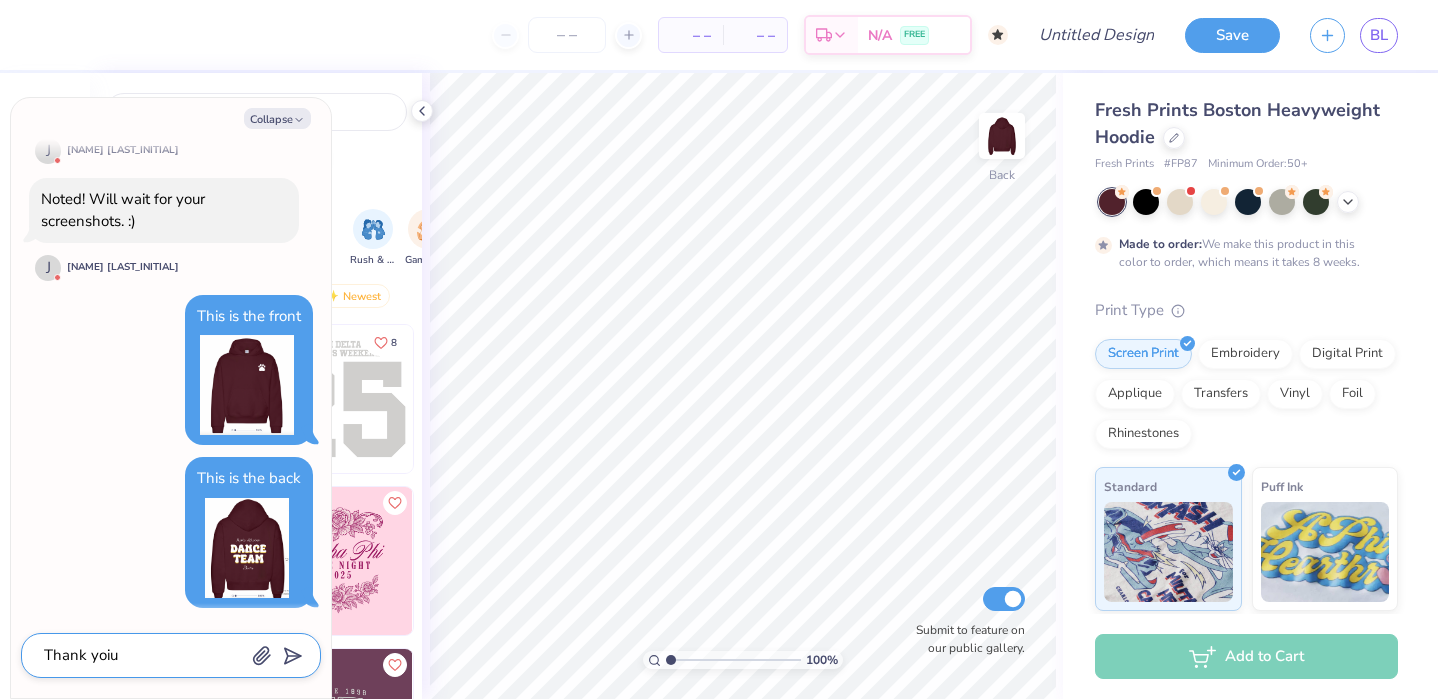 type on "x" 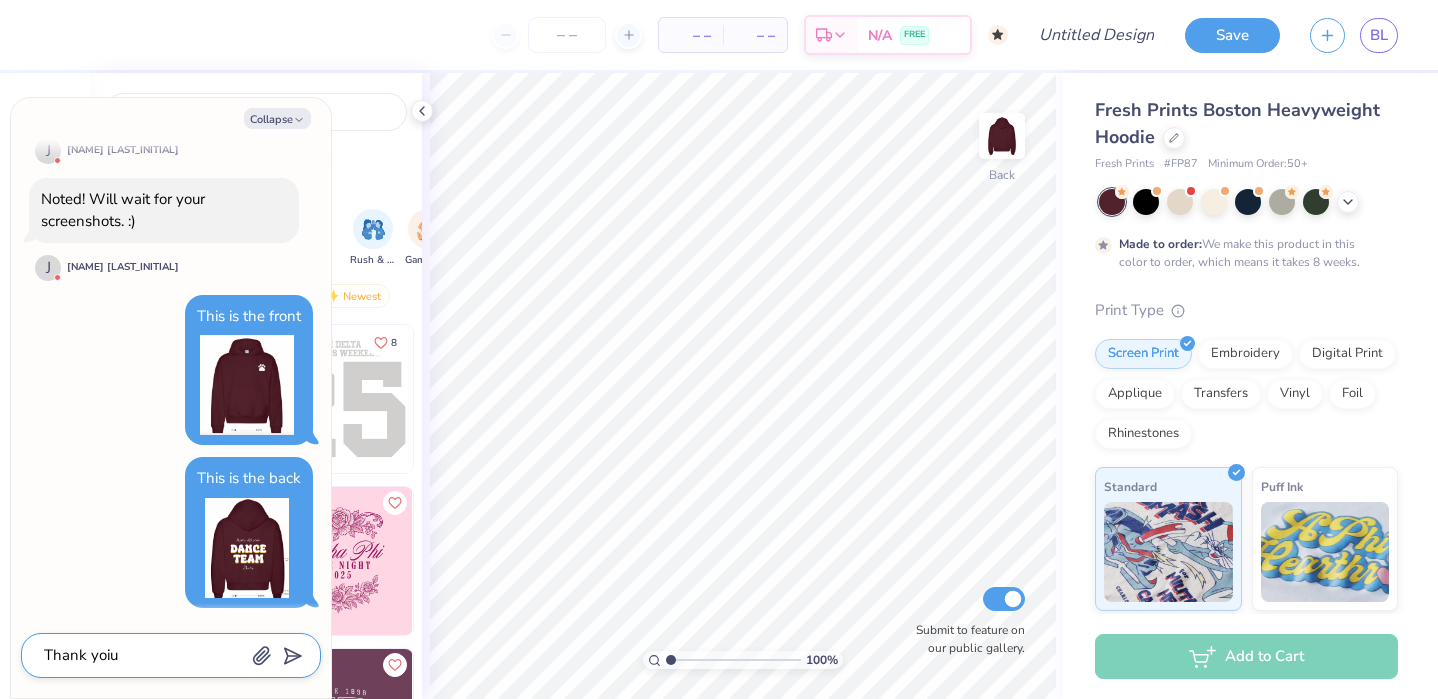 type on "Thank yoiu" 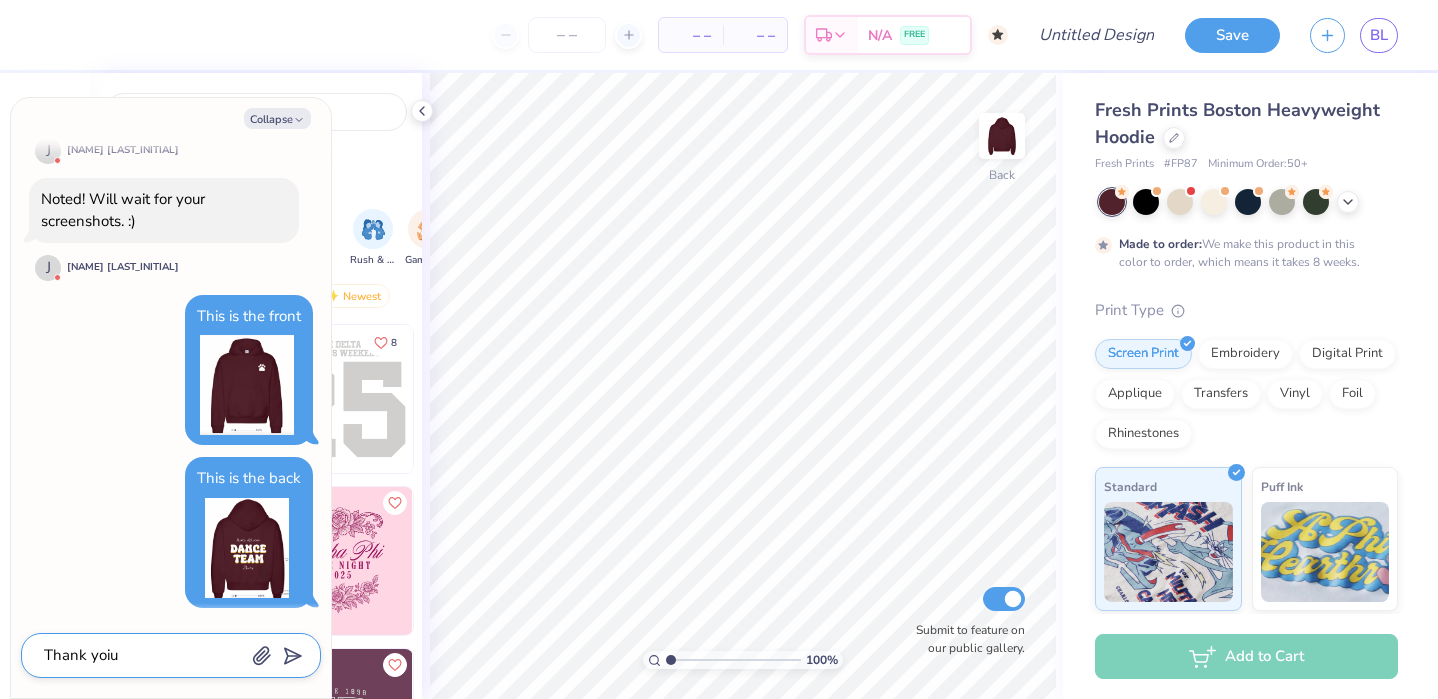 type on "x" 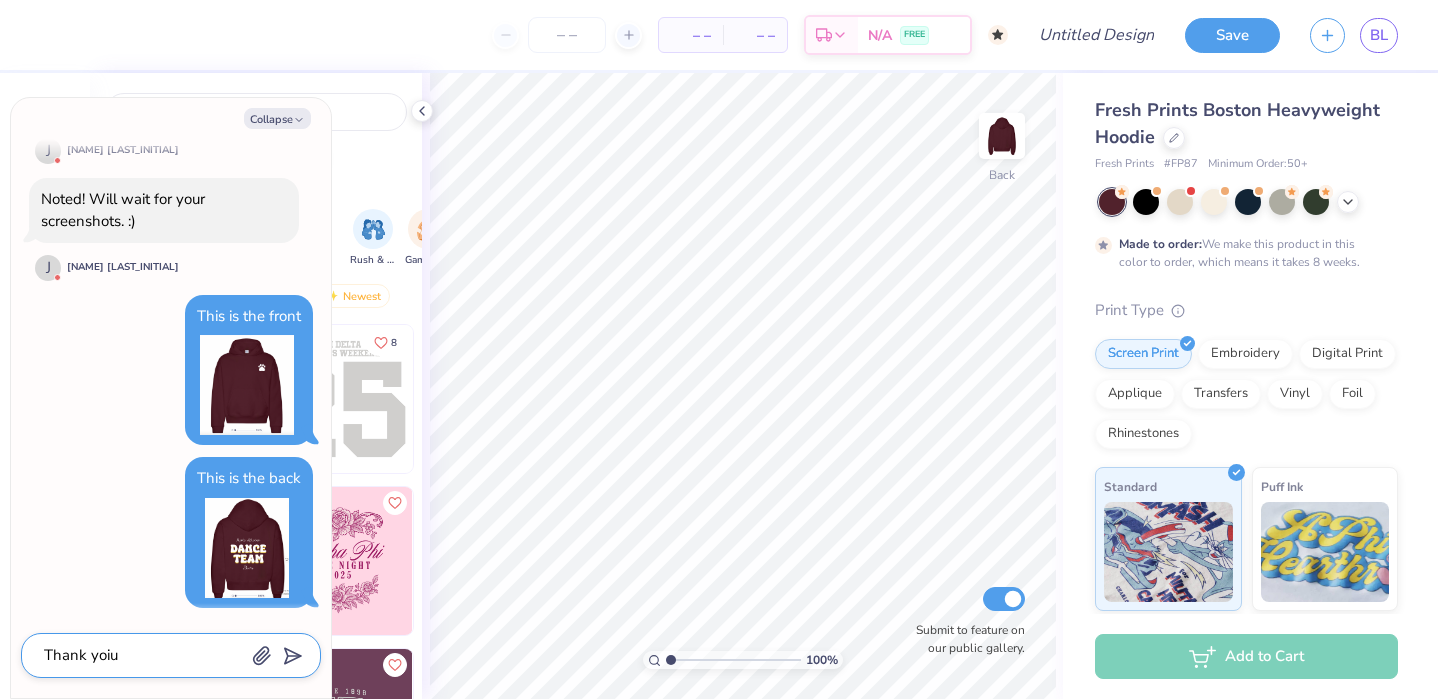 type on "Thank yoi" 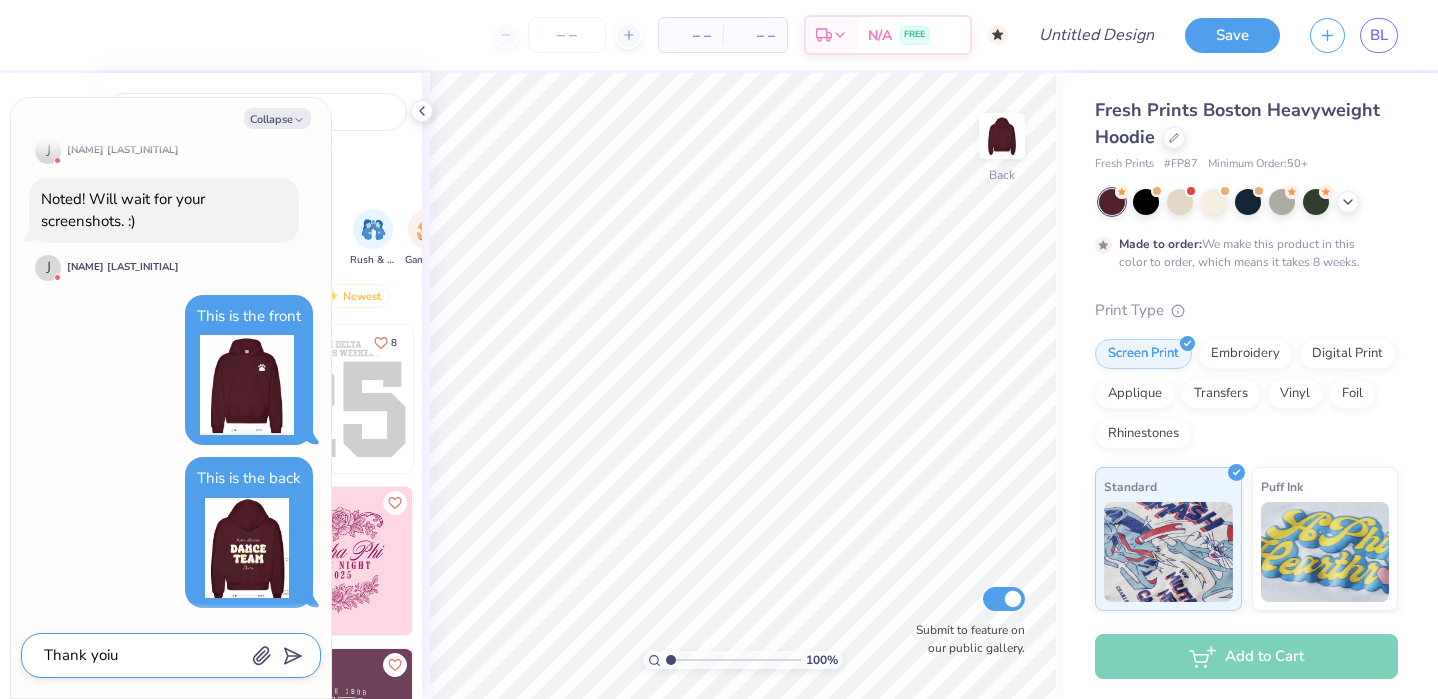 type on "x" 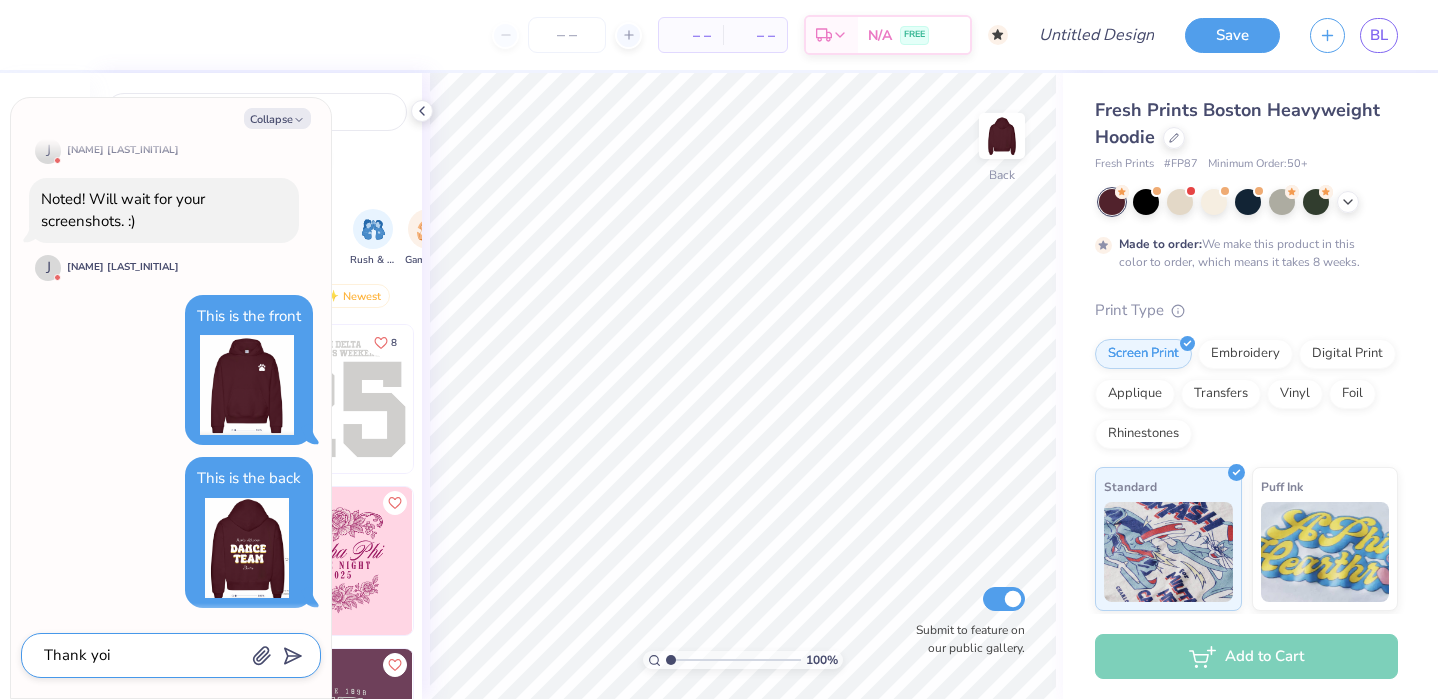 type on "Thank yo" 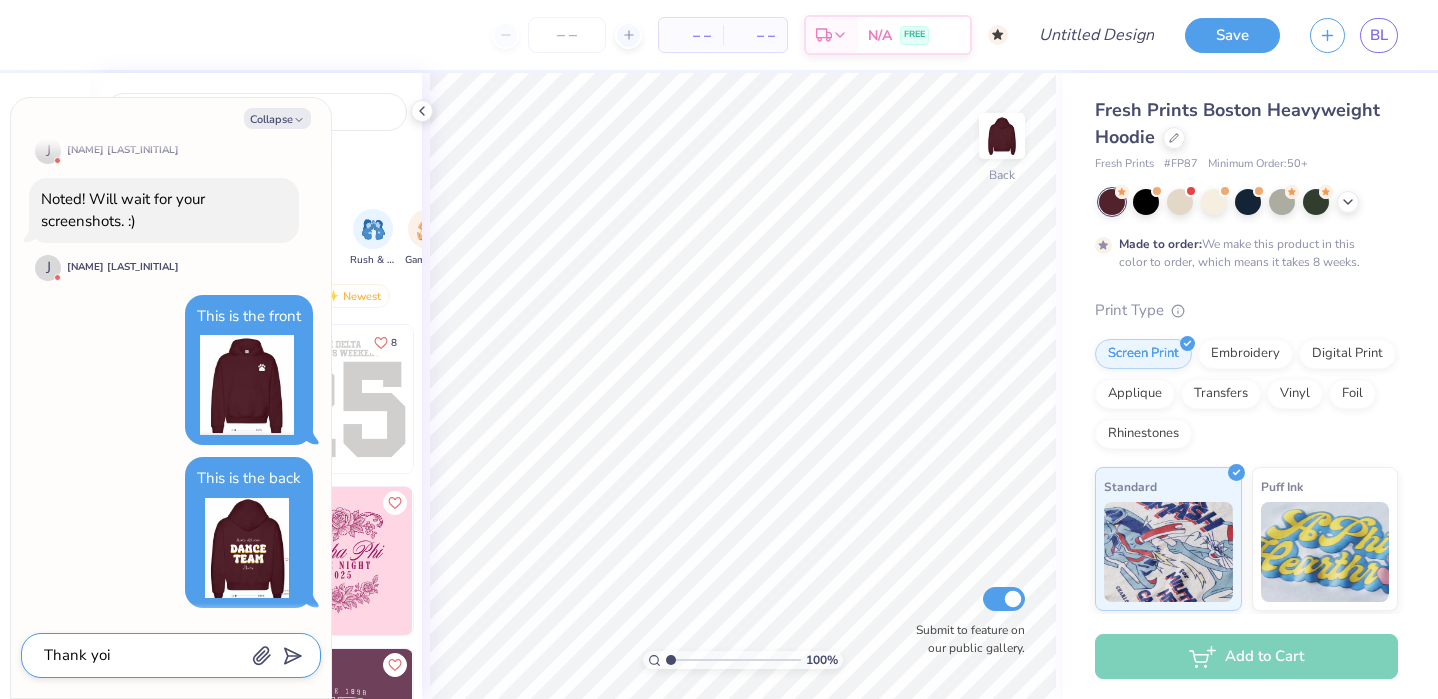 type on "x" 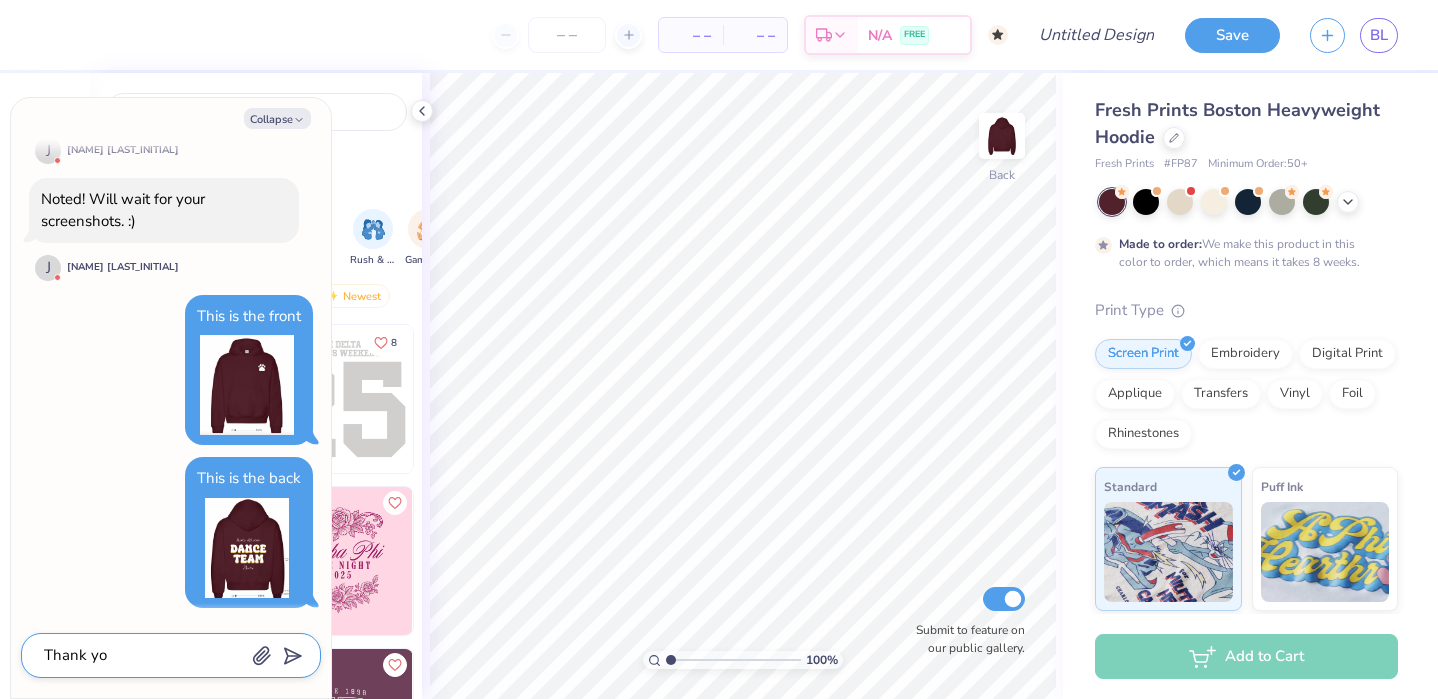 type on "Thank yoy" 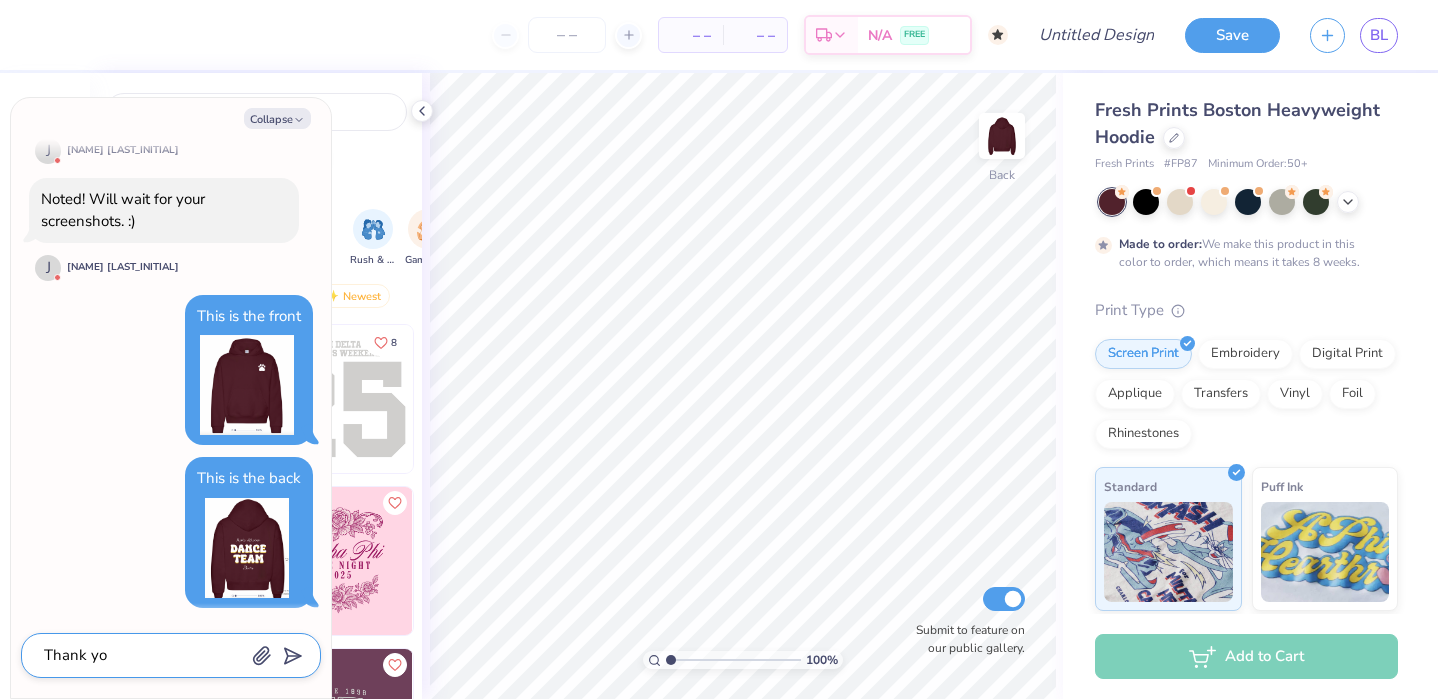 type on "x" 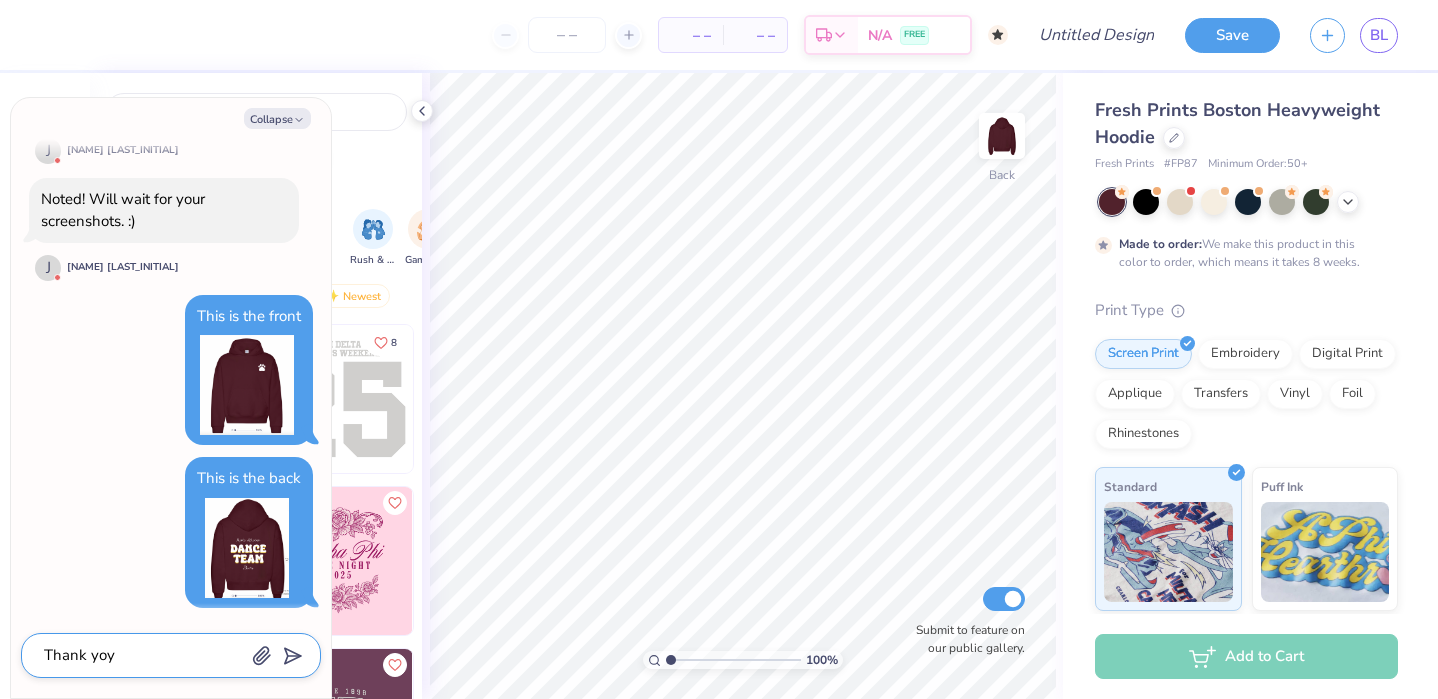 type on "Thank yoy" 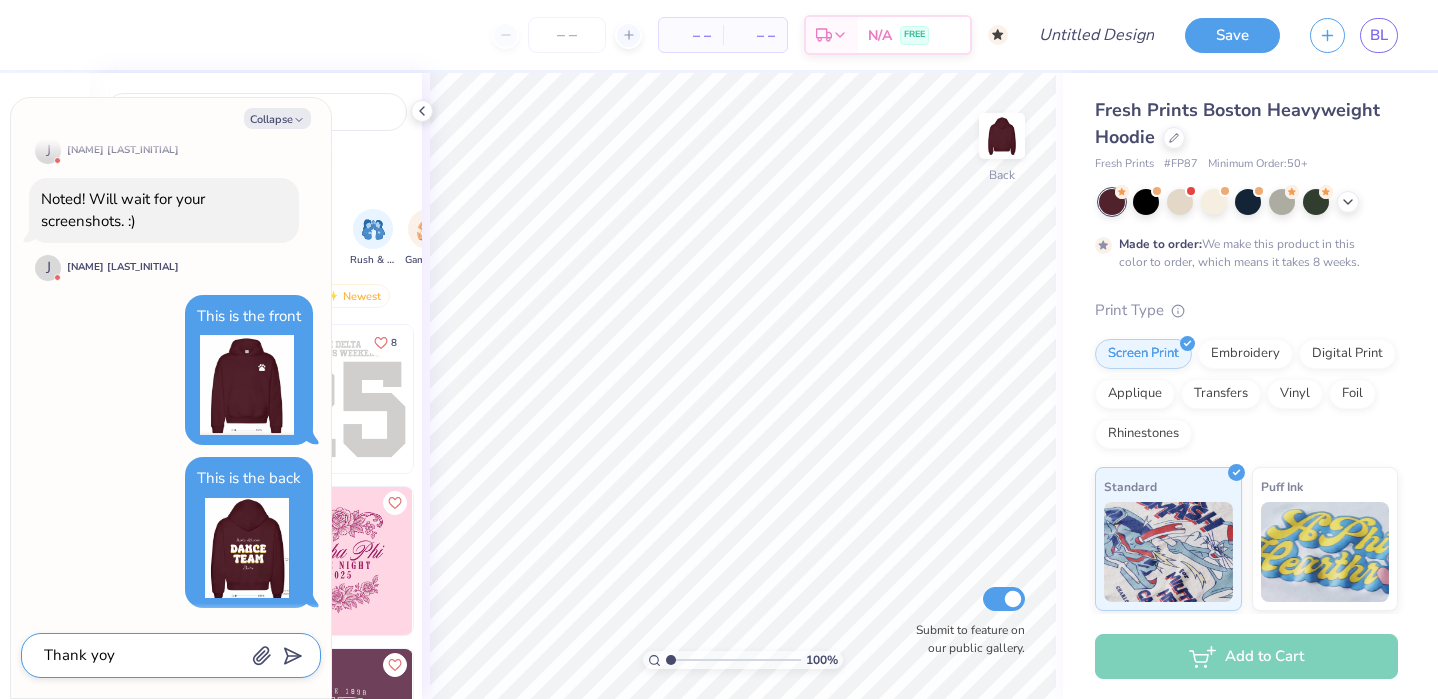 type on "x" 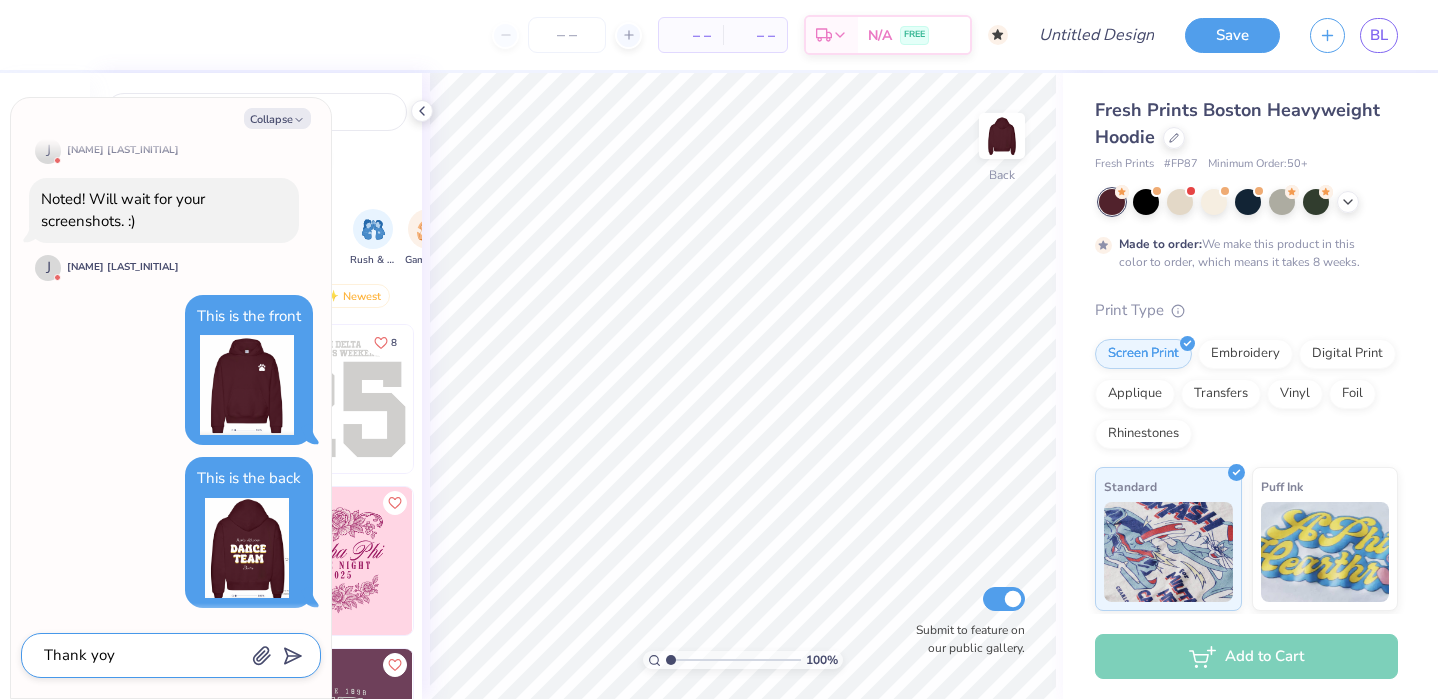 type on "Thank yoy s" 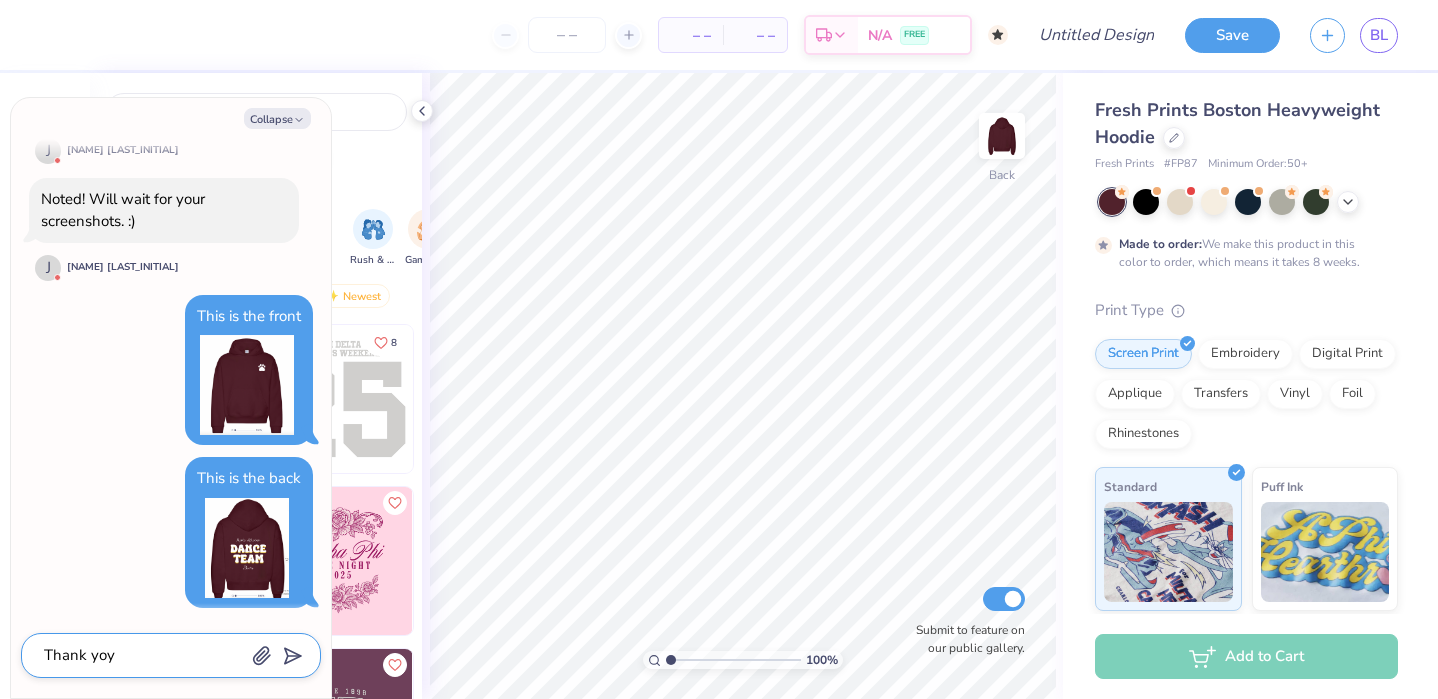 type on "x" 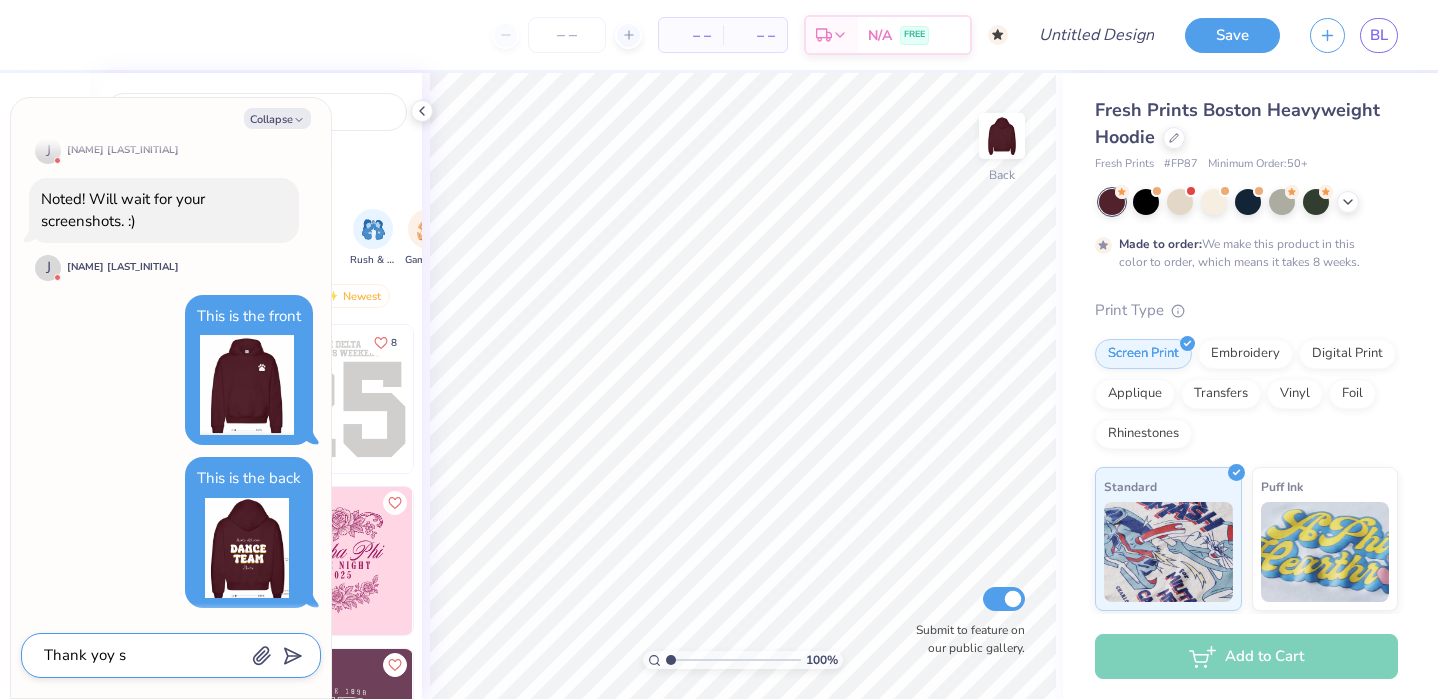 type on "Thank yoy si" 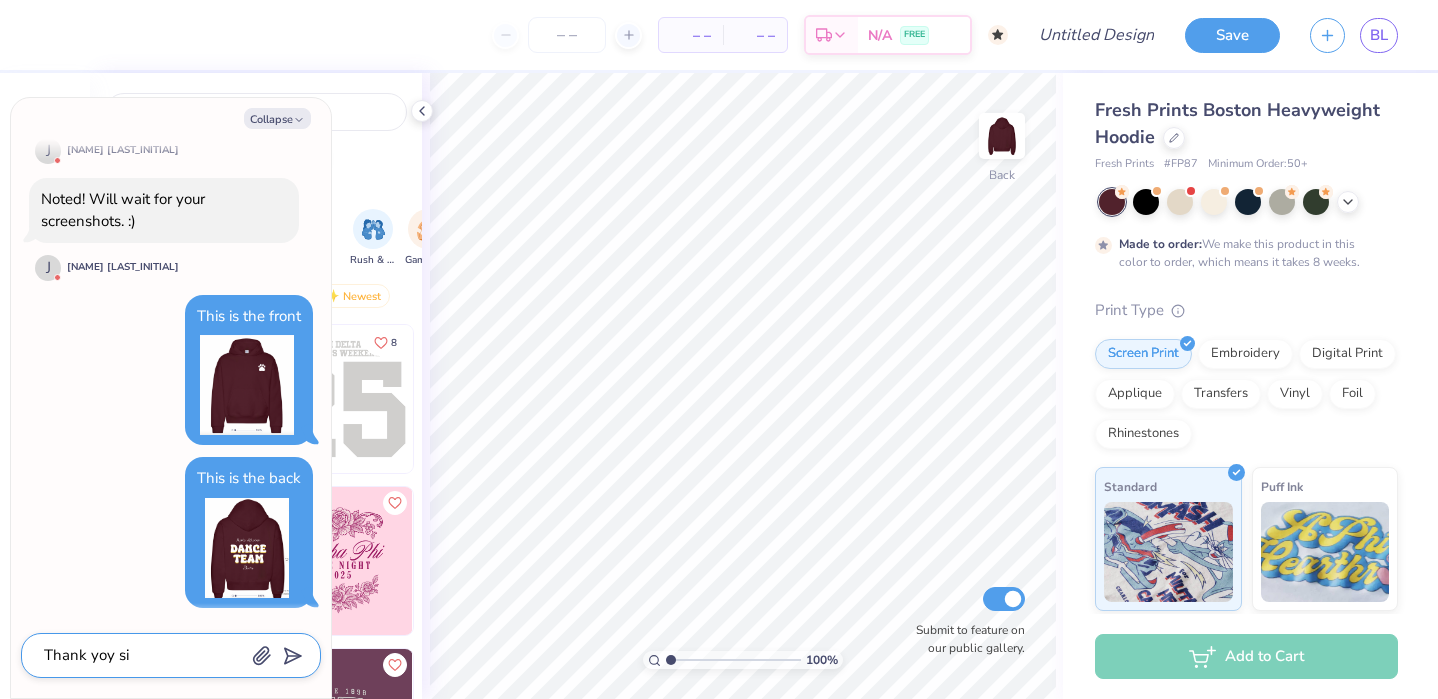 type on "x" 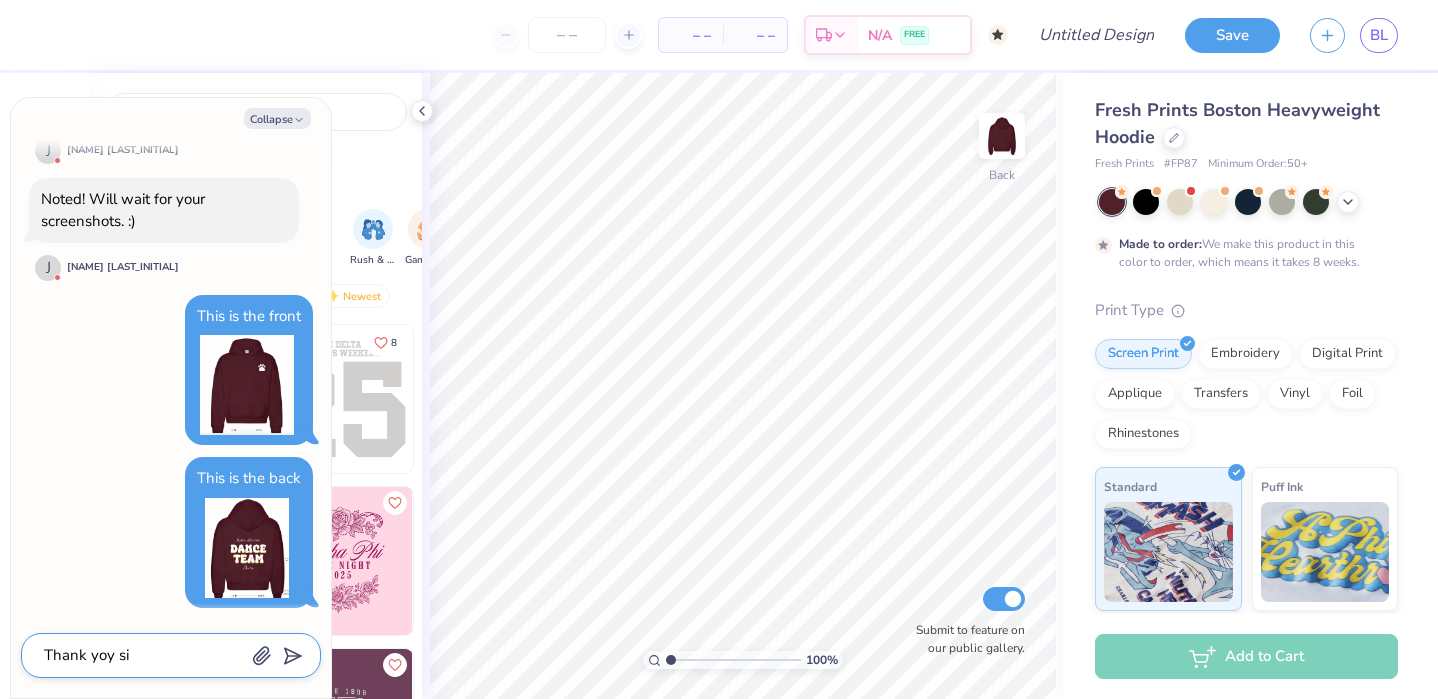 type on "Thank yoy s" 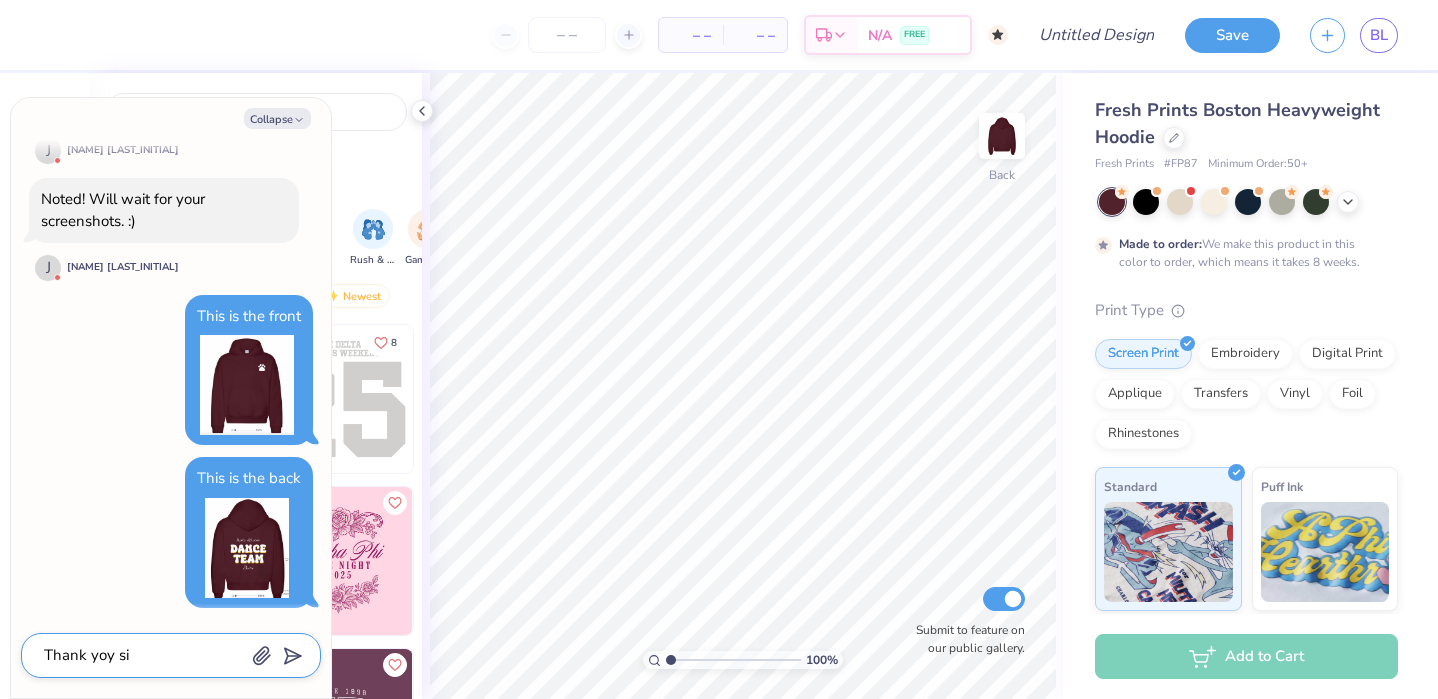 type on "x" 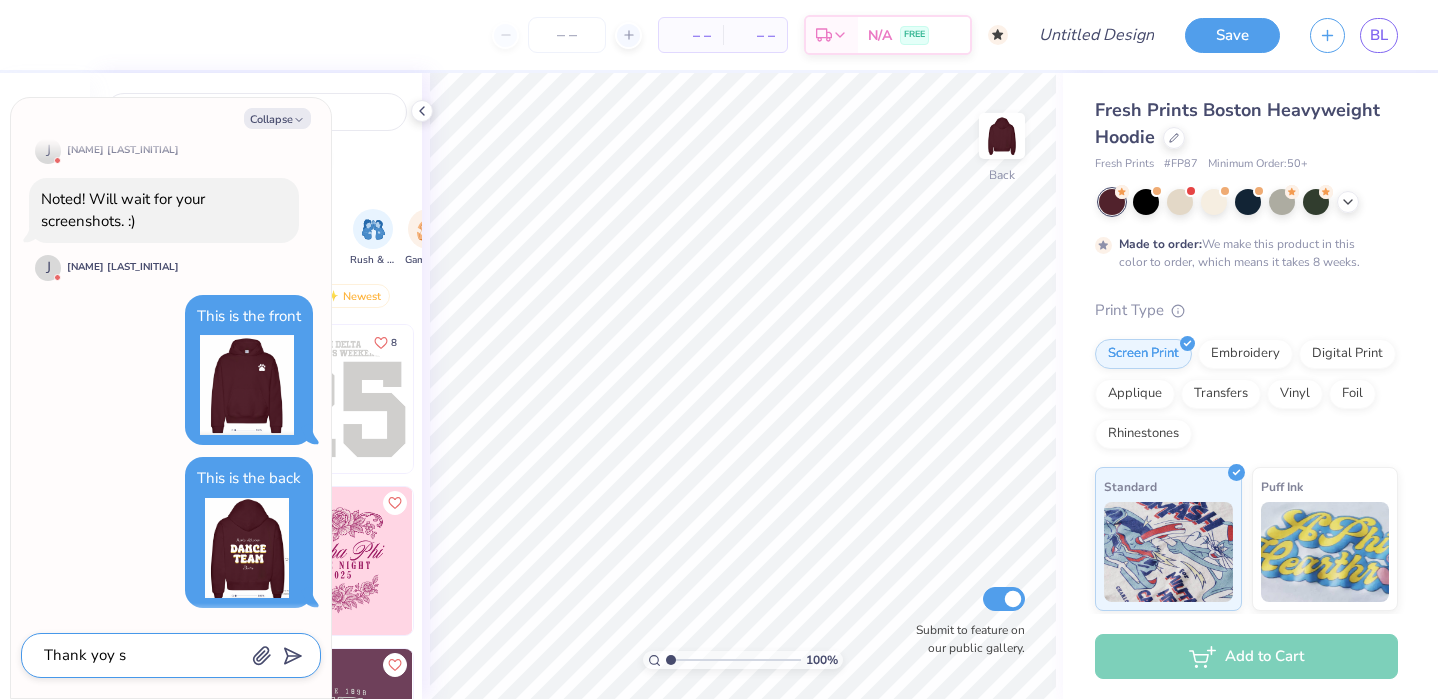 type on "Thank yoy" 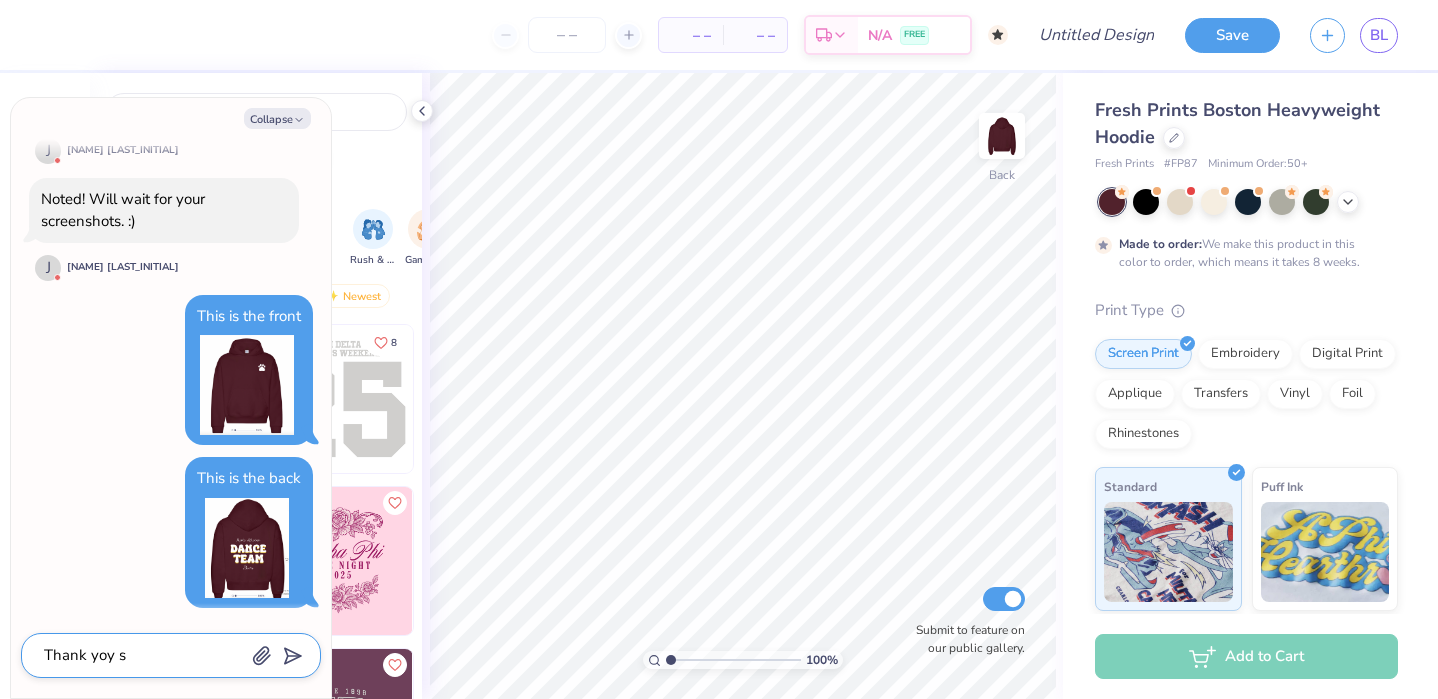 type on "x" 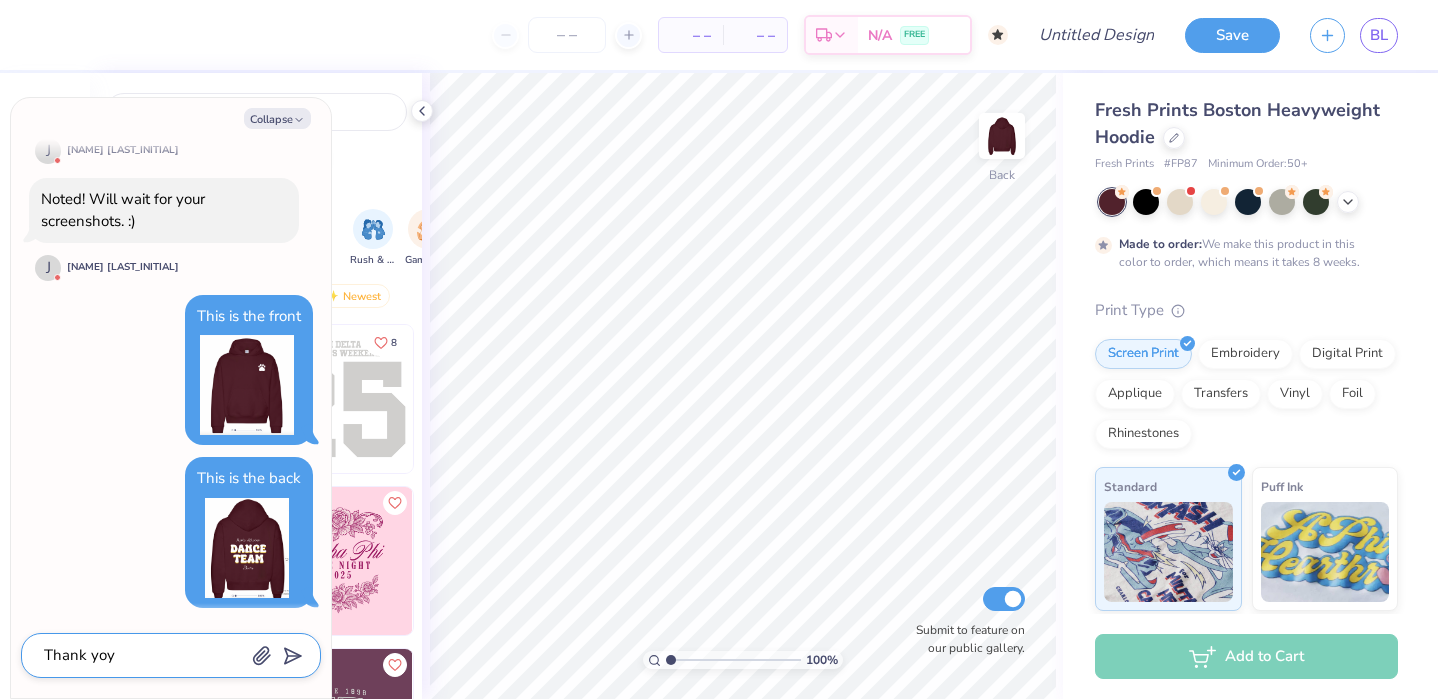 type on "Thank yoy" 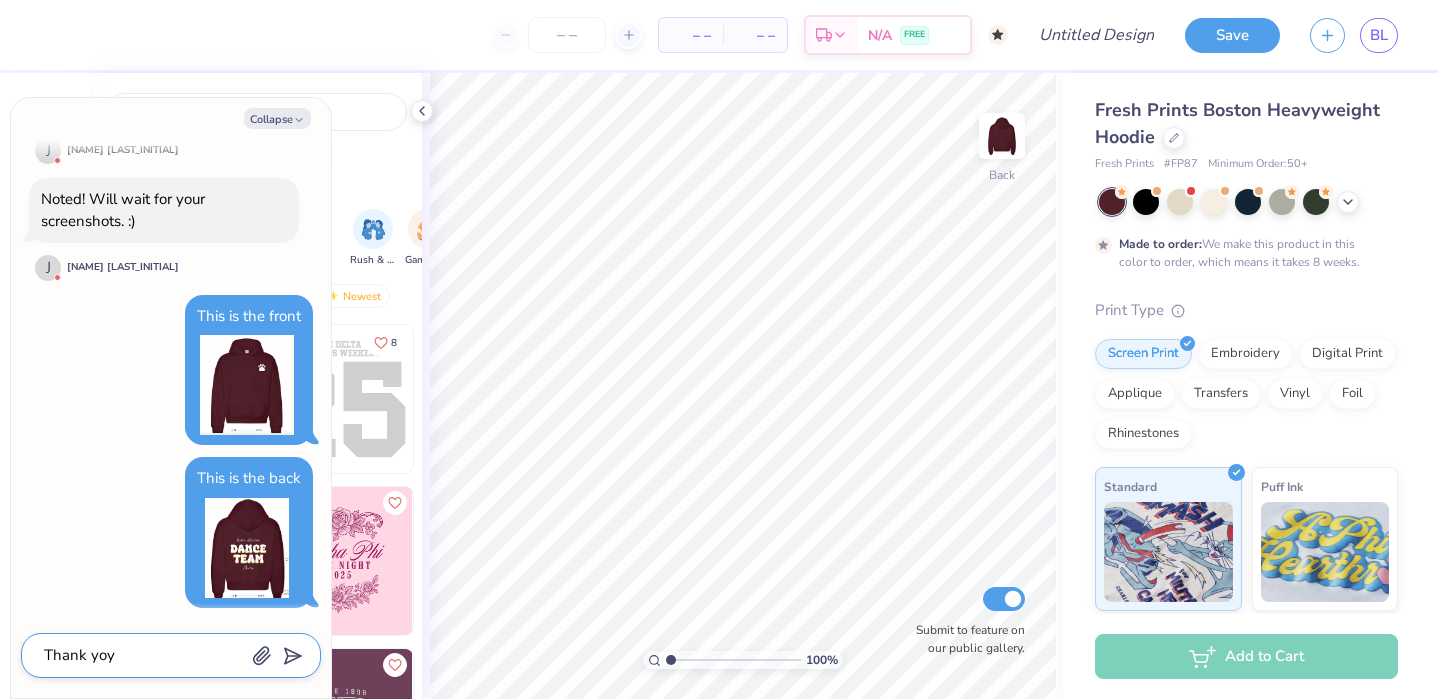 type on "x" 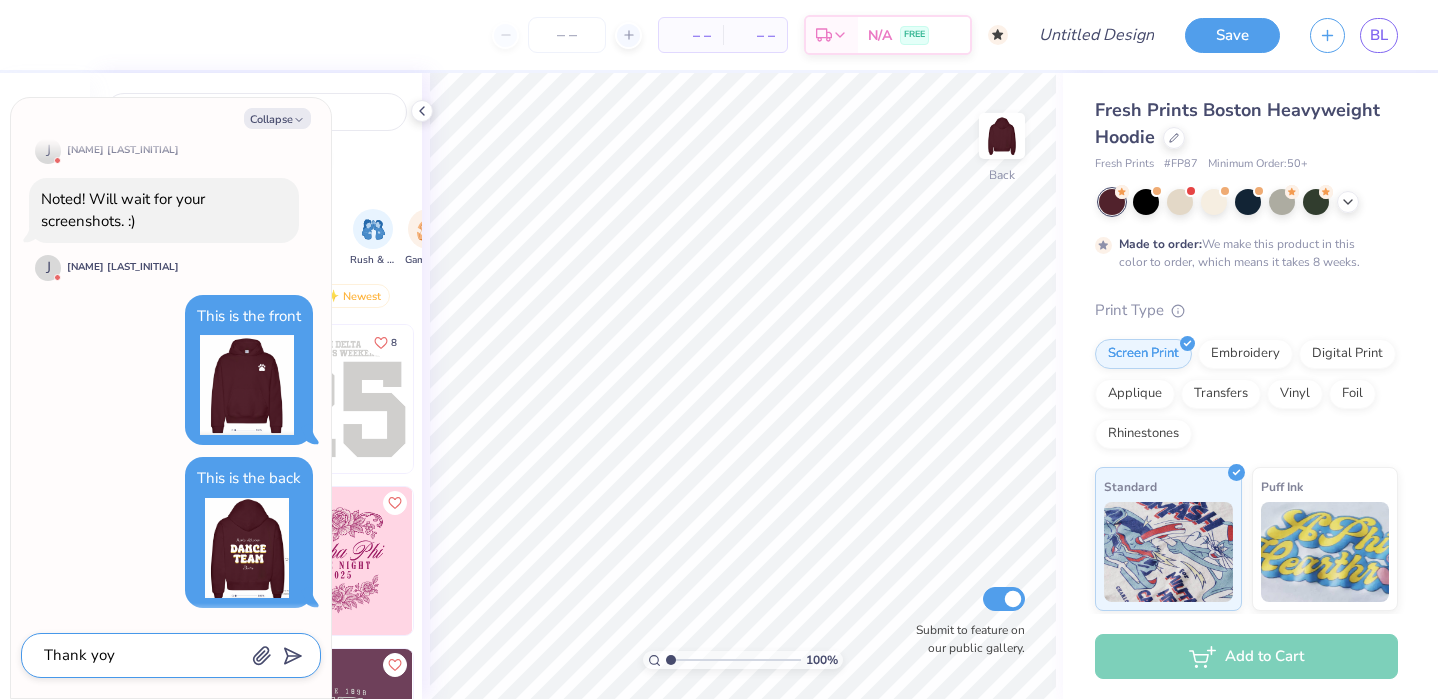 type on "Thank yo" 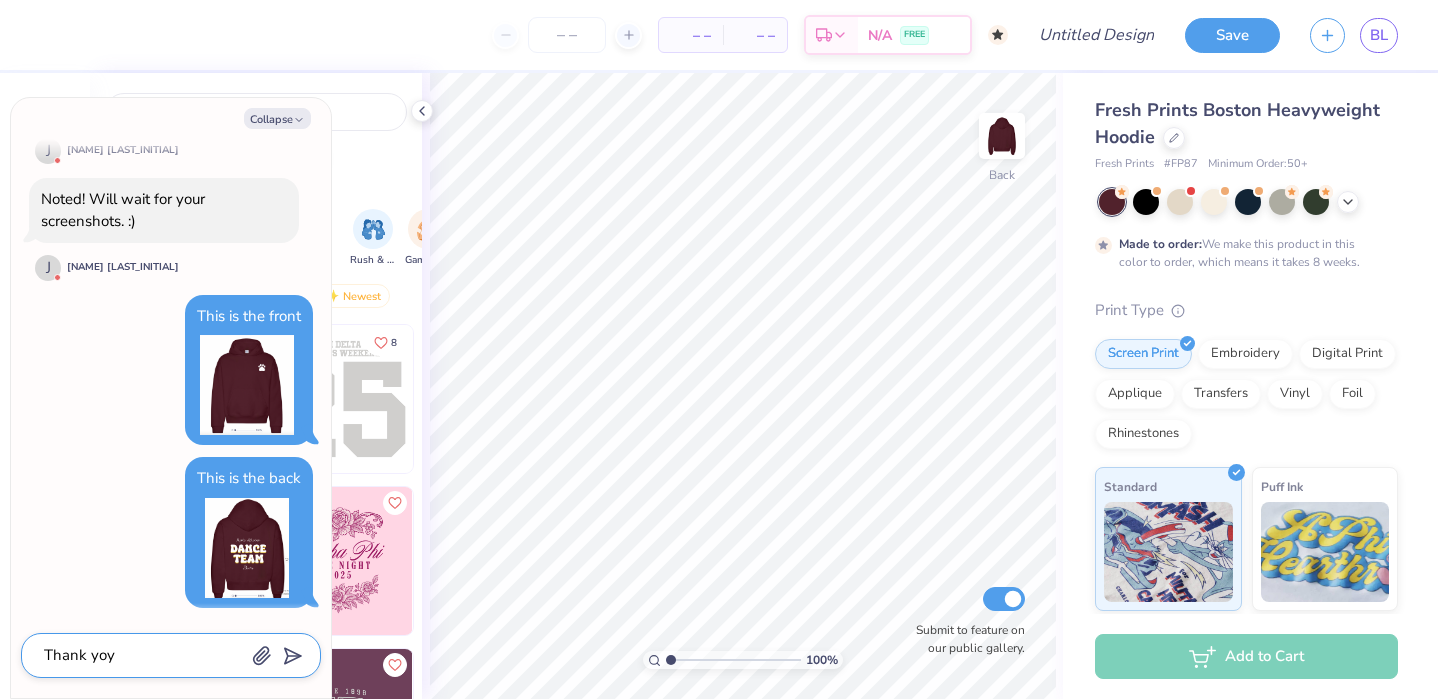 type 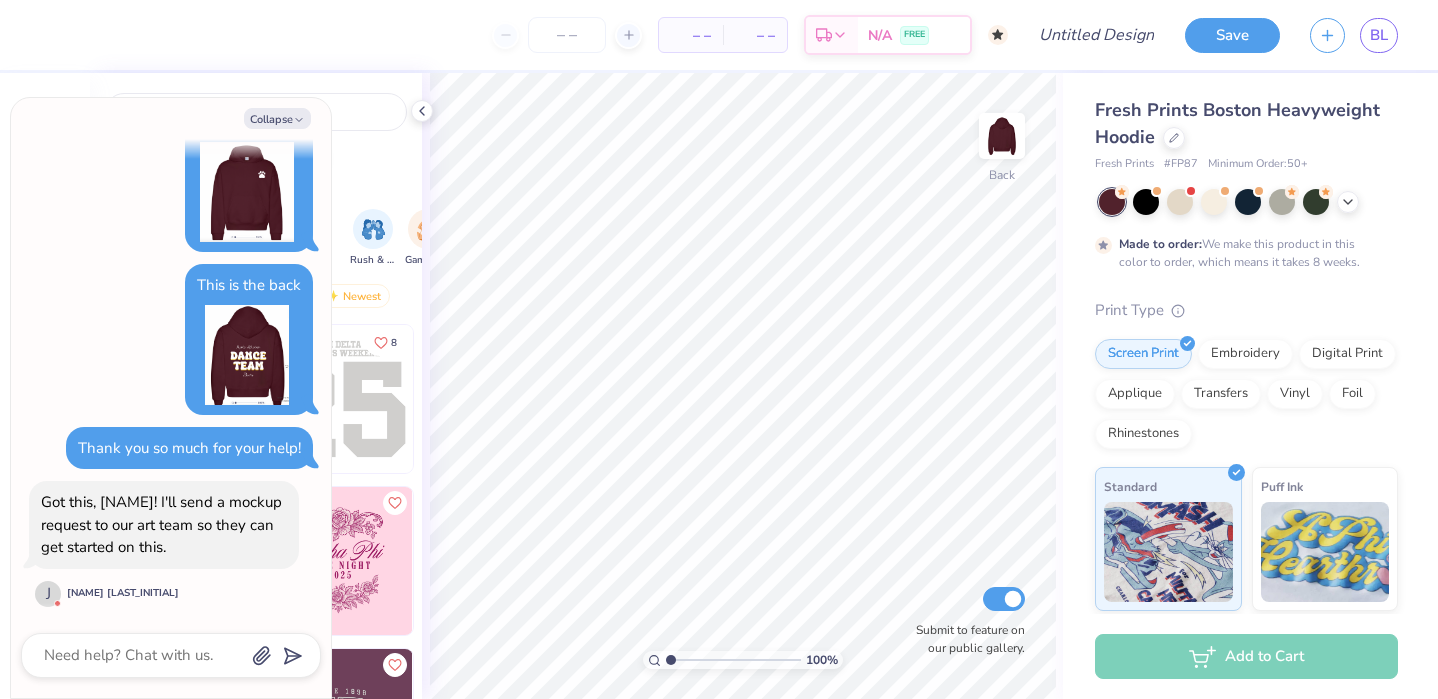 scroll, scrollTop: 2311, scrollLeft: 0, axis: vertical 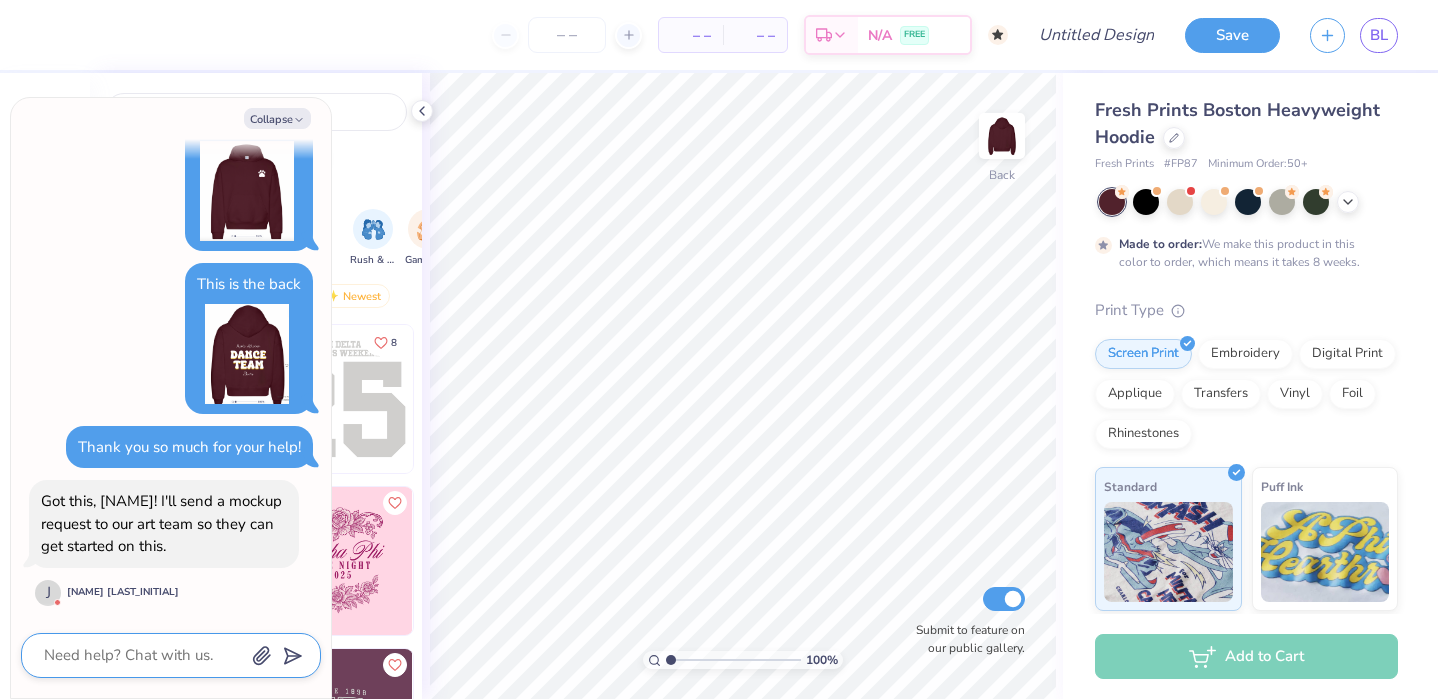 click at bounding box center [143, 655] 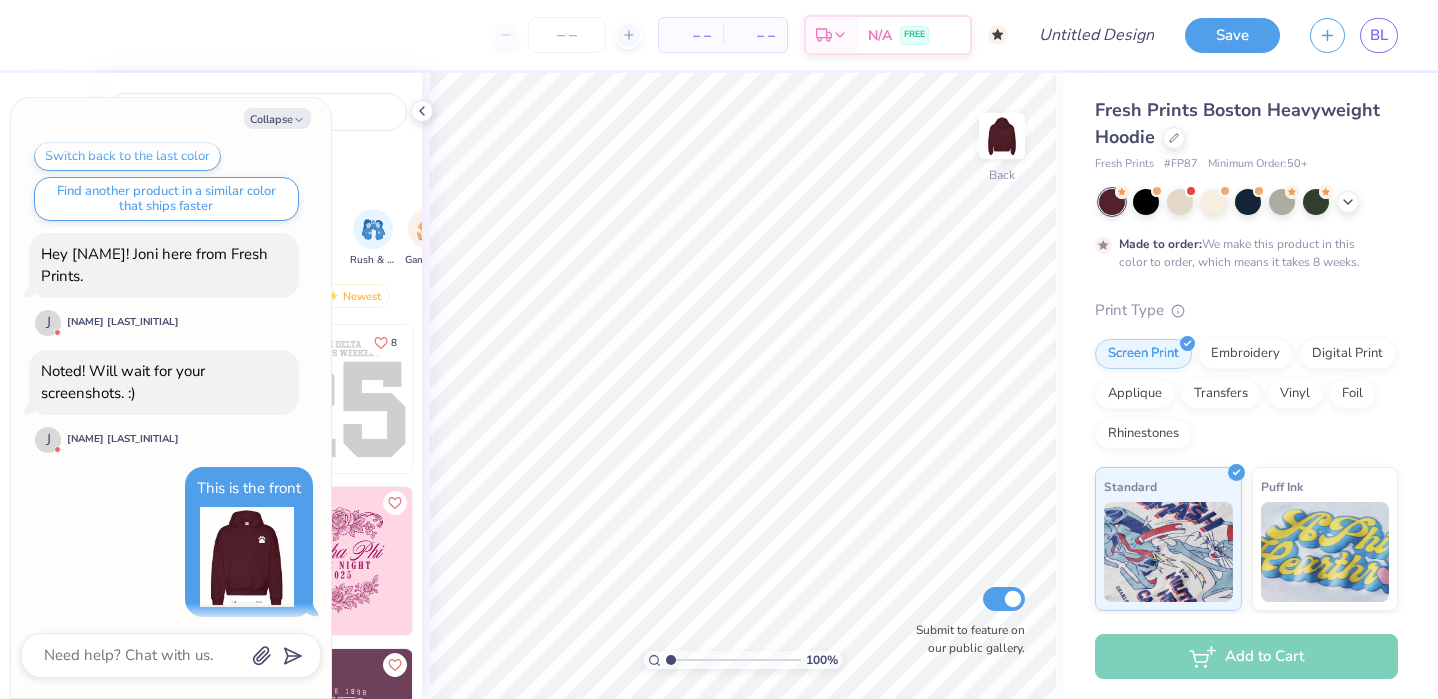 scroll, scrollTop: 2483, scrollLeft: 0, axis: vertical 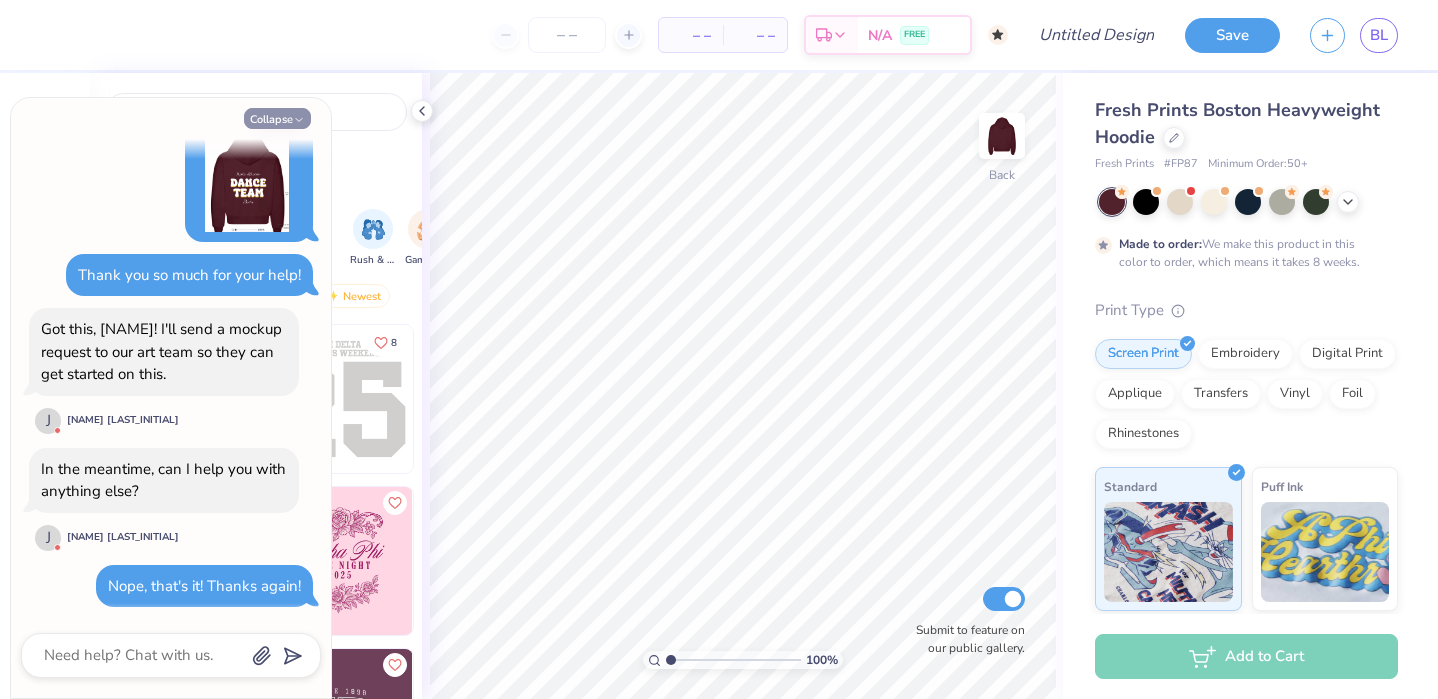 click on "Collapse" at bounding box center (277, 118) 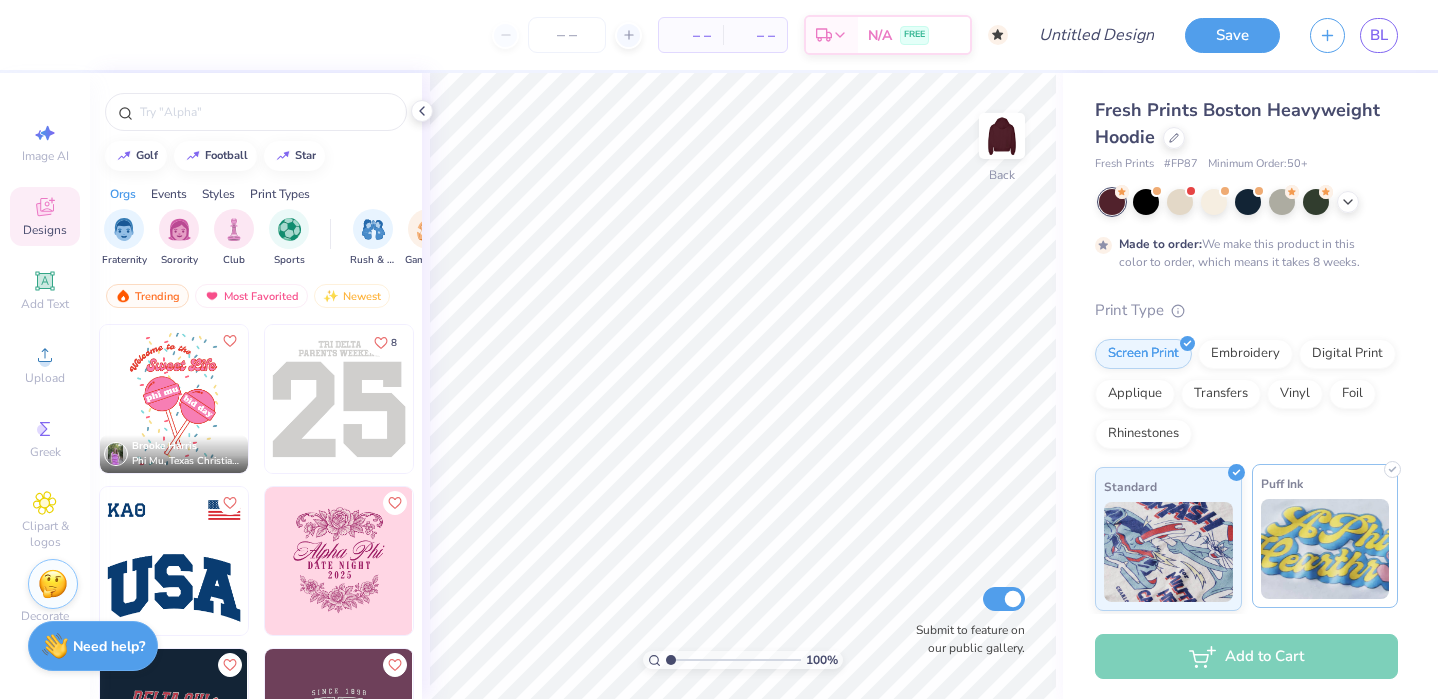 click on "Puff Ink" at bounding box center (1325, 536) 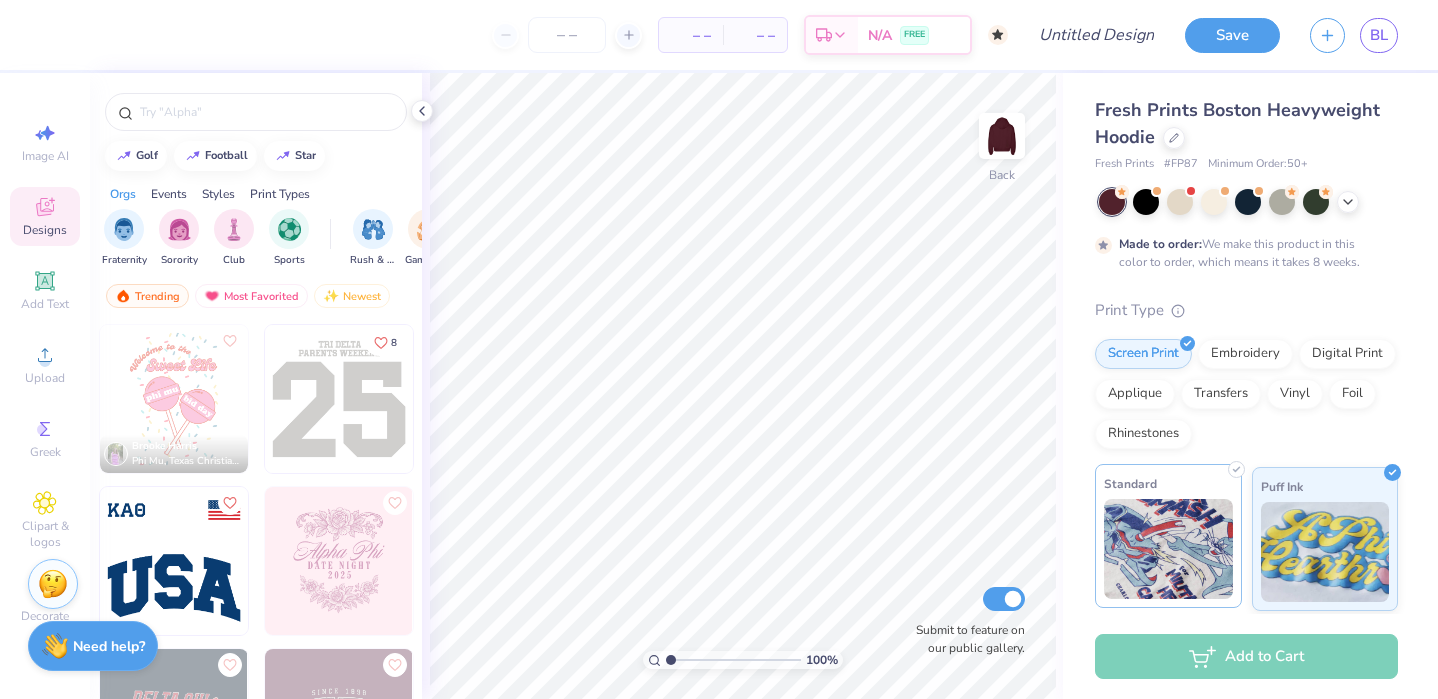 click at bounding box center [1168, 549] 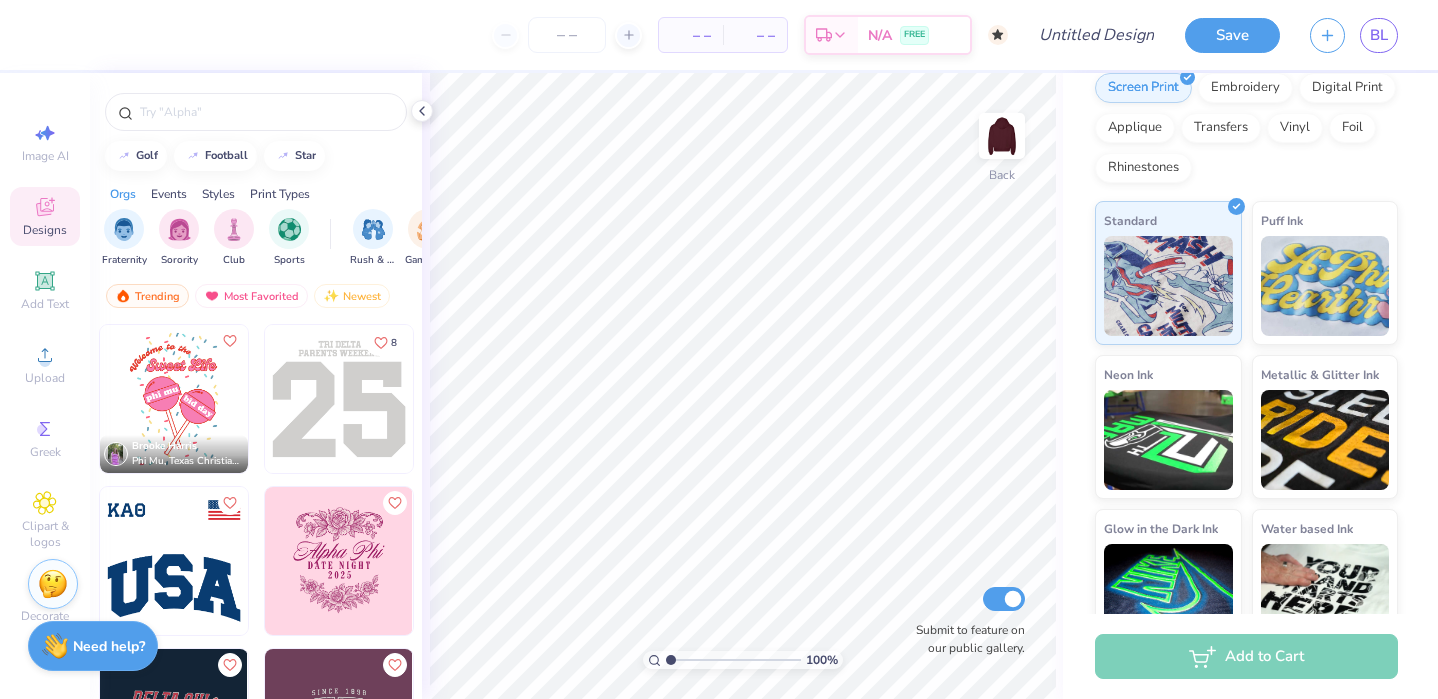 scroll, scrollTop: 305, scrollLeft: 0, axis: vertical 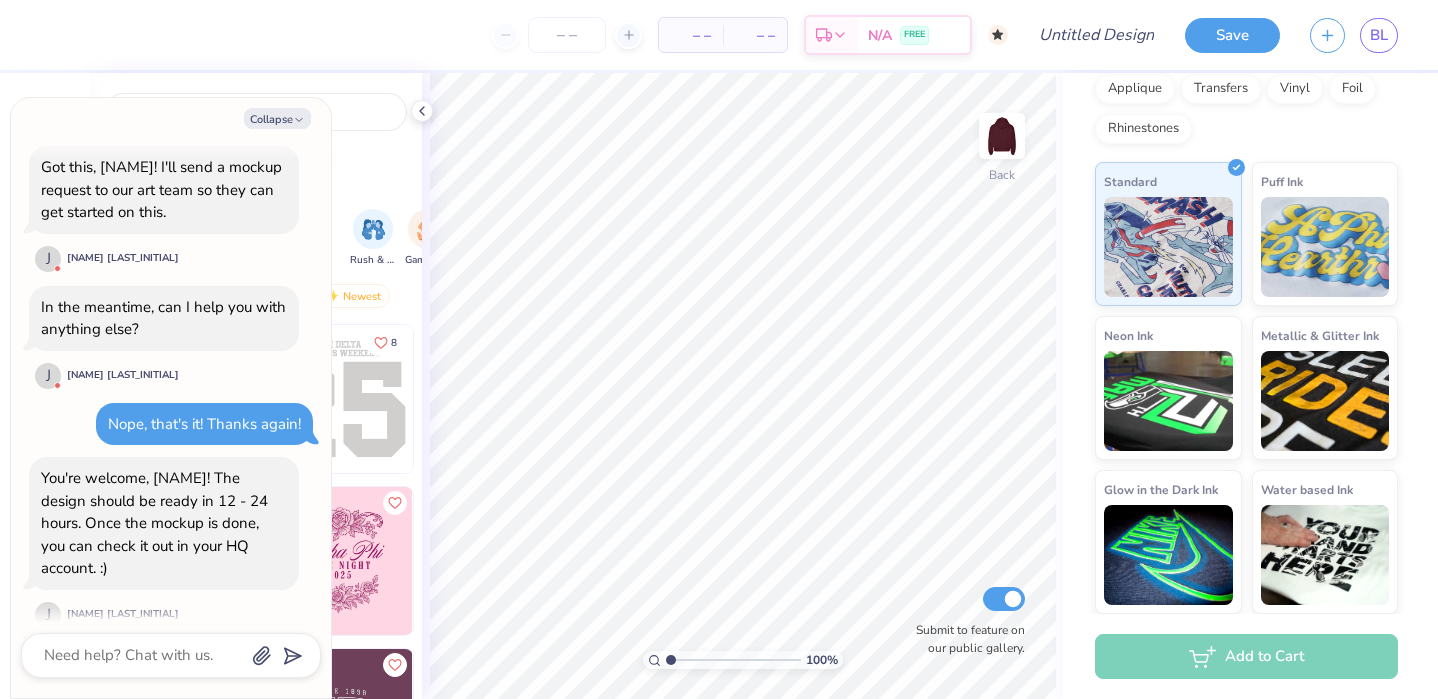 click on "You're welcome, [NAME]! The design should be ready in 12 - 24 hours. Once the mockup is done, you can check it out in your HQ account. :)" at bounding box center (154, 523) 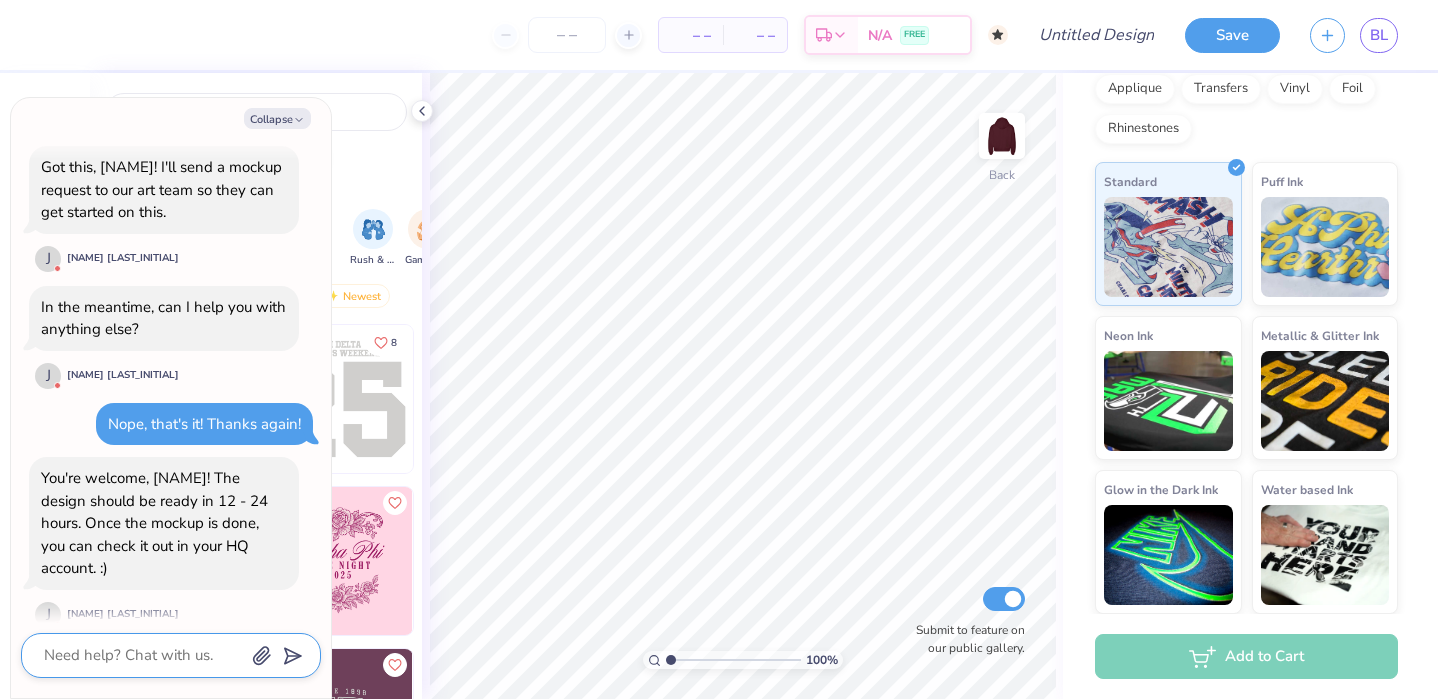 click at bounding box center (143, 655) 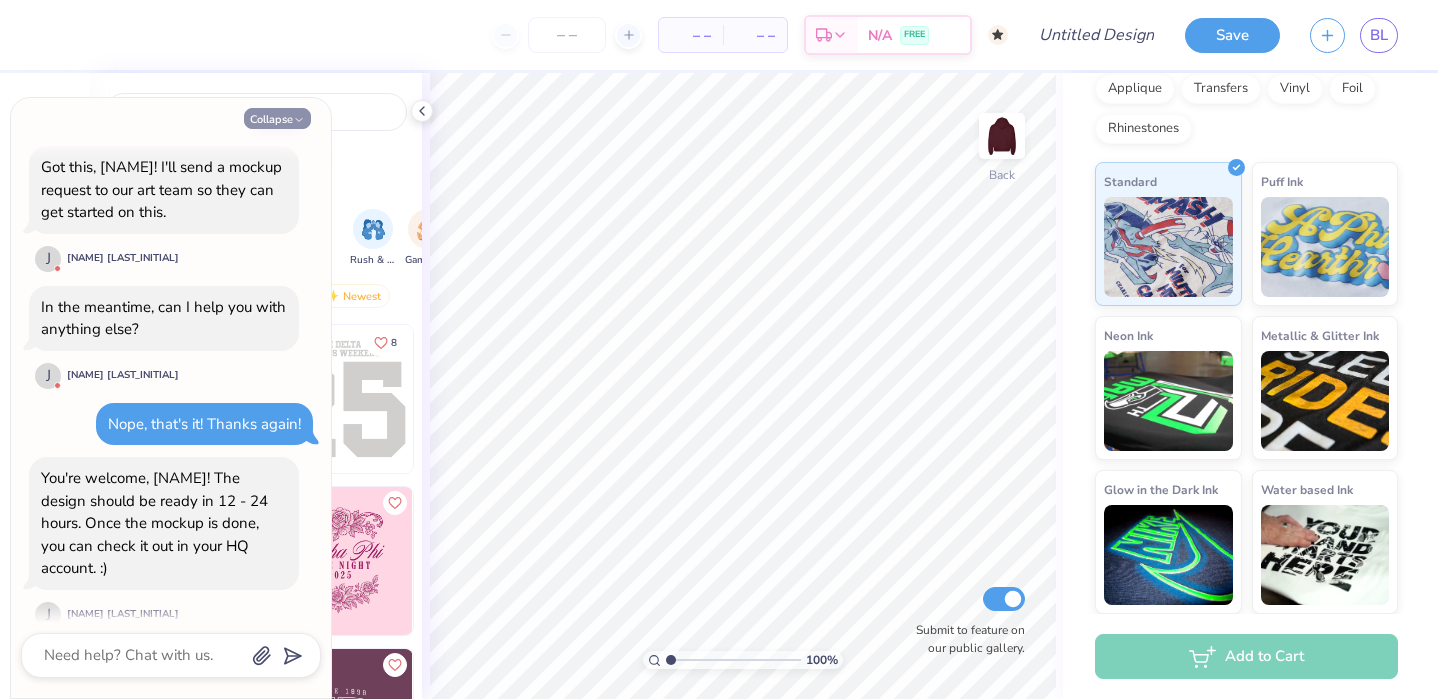 click on "Collapse" at bounding box center [277, 118] 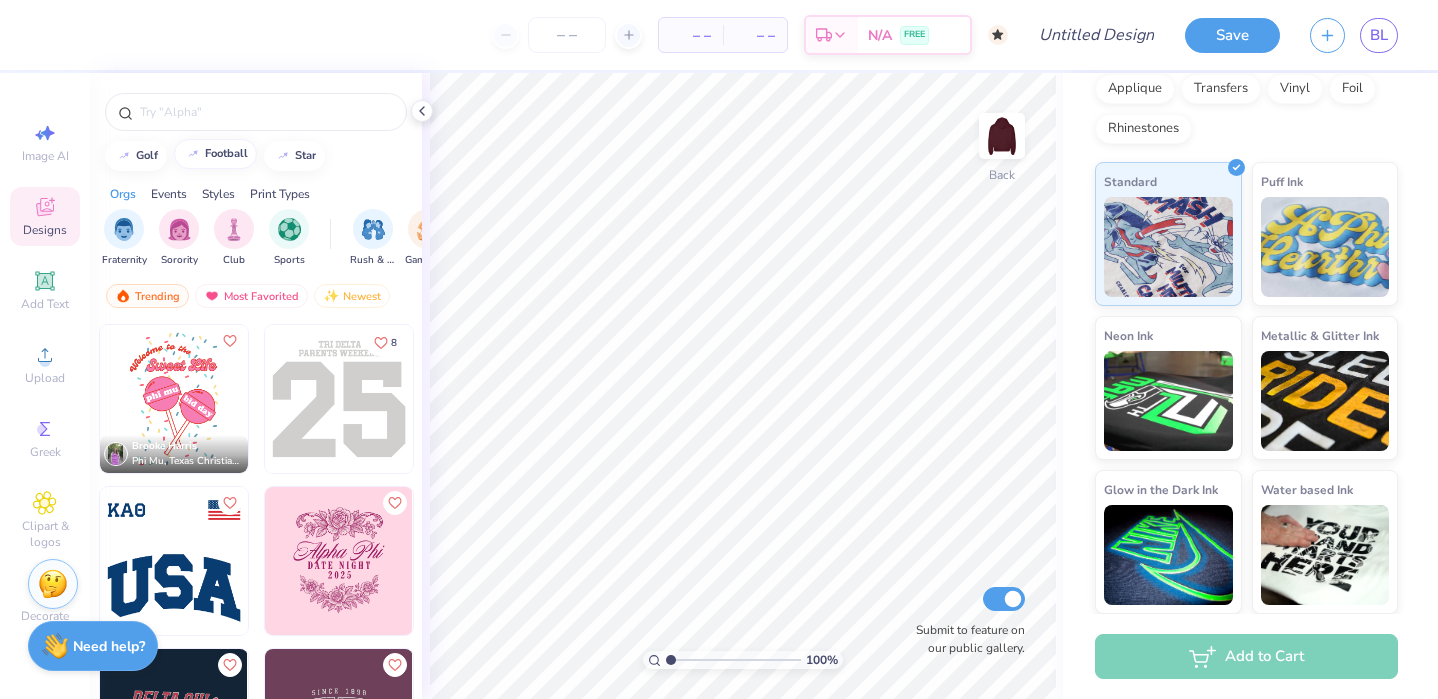 click on "football" at bounding box center [226, 153] 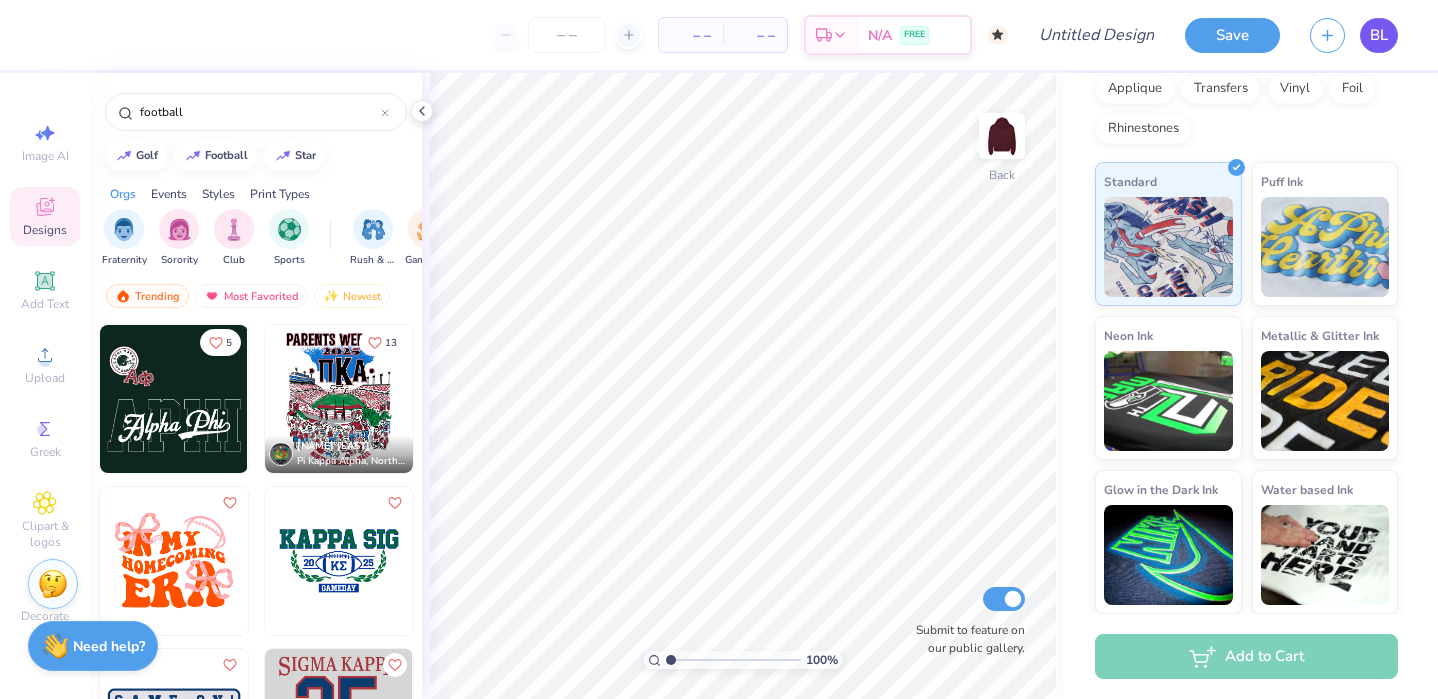 click on "BL" at bounding box center [1379, 35] 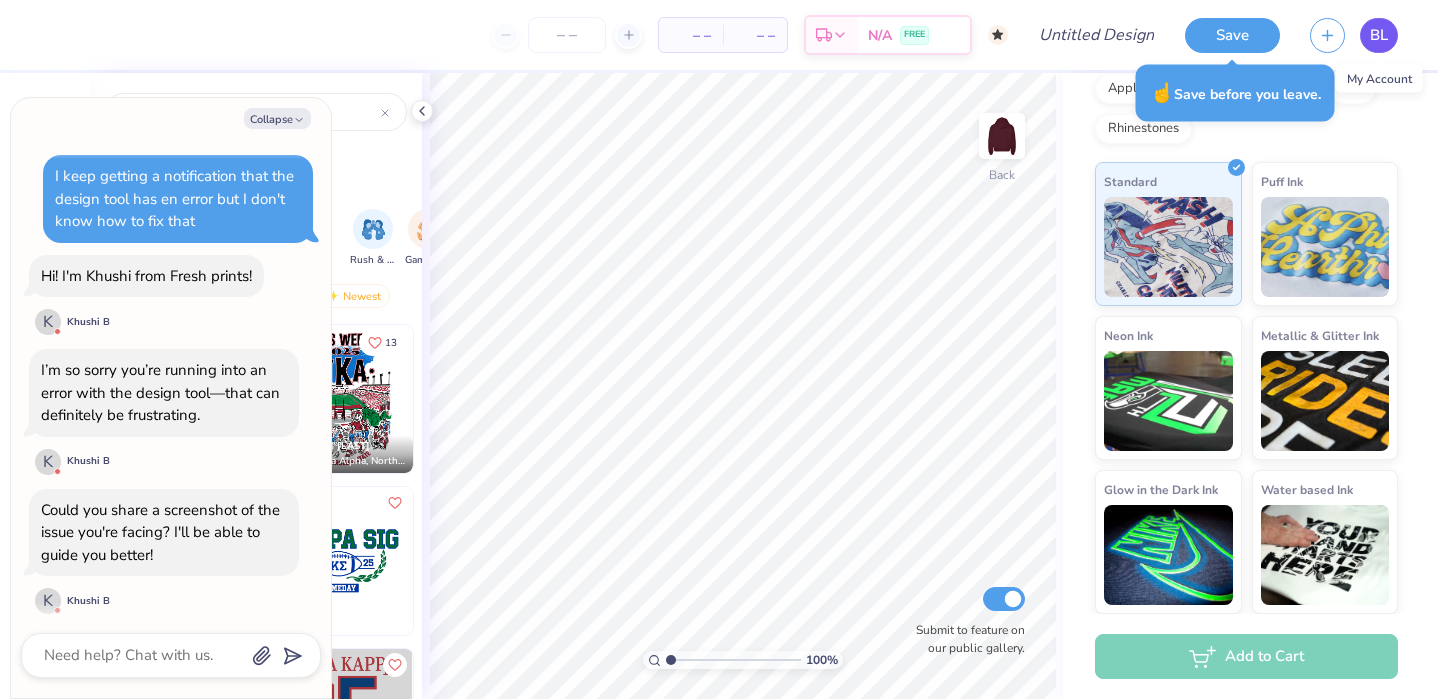 scroll, scrollTop: 2739, scrollLeft: 0, axis: vertical 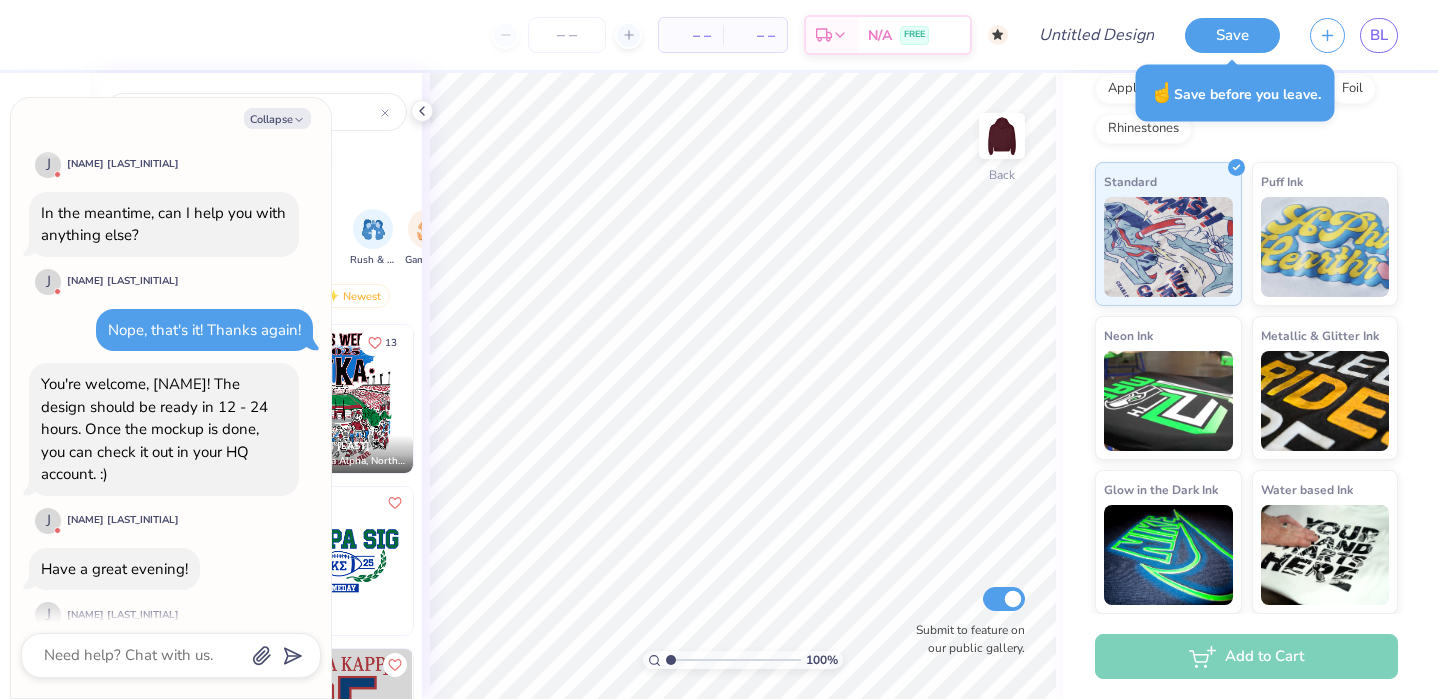 click at bounding box center (171, 655) 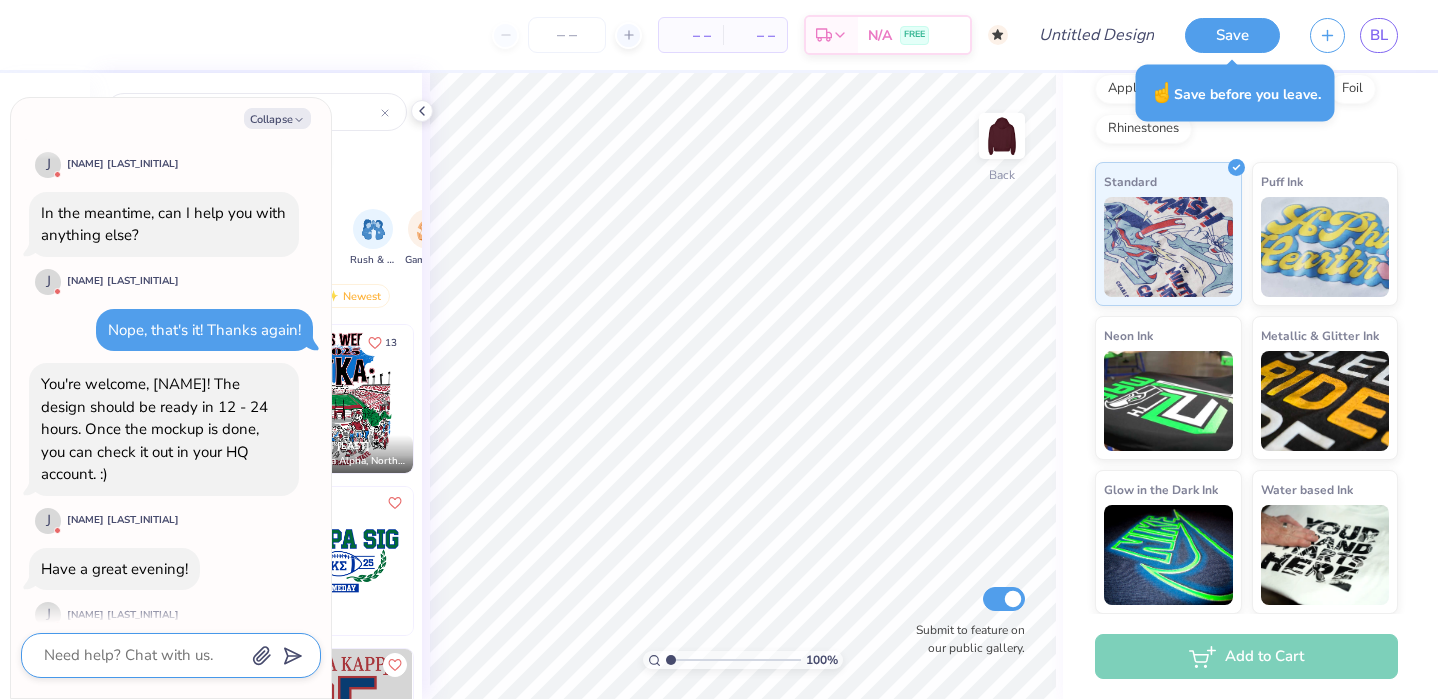 click at bounding box center (143, 655) 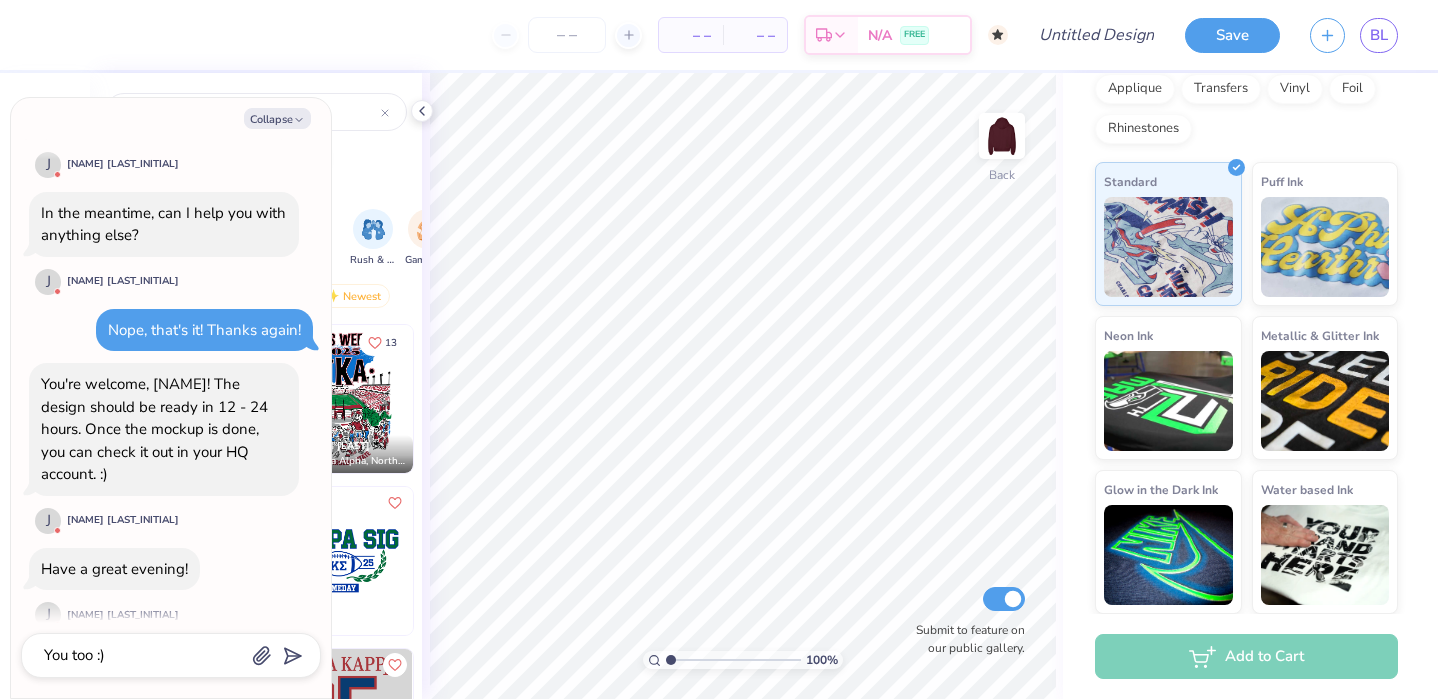 scroll, scrollTop: 2794, scrollLeft: 0, axis: vertical 